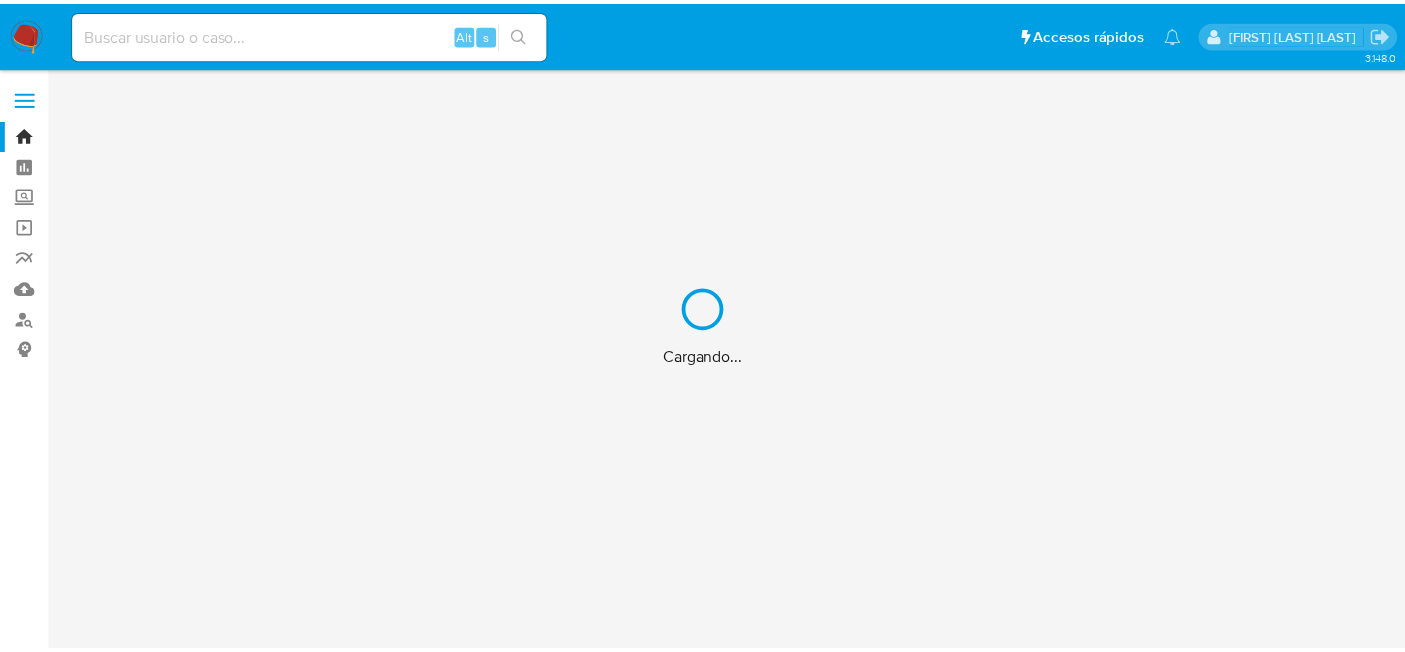 scroll, scrollTop: 0, scrollLeft: 0, axis: both 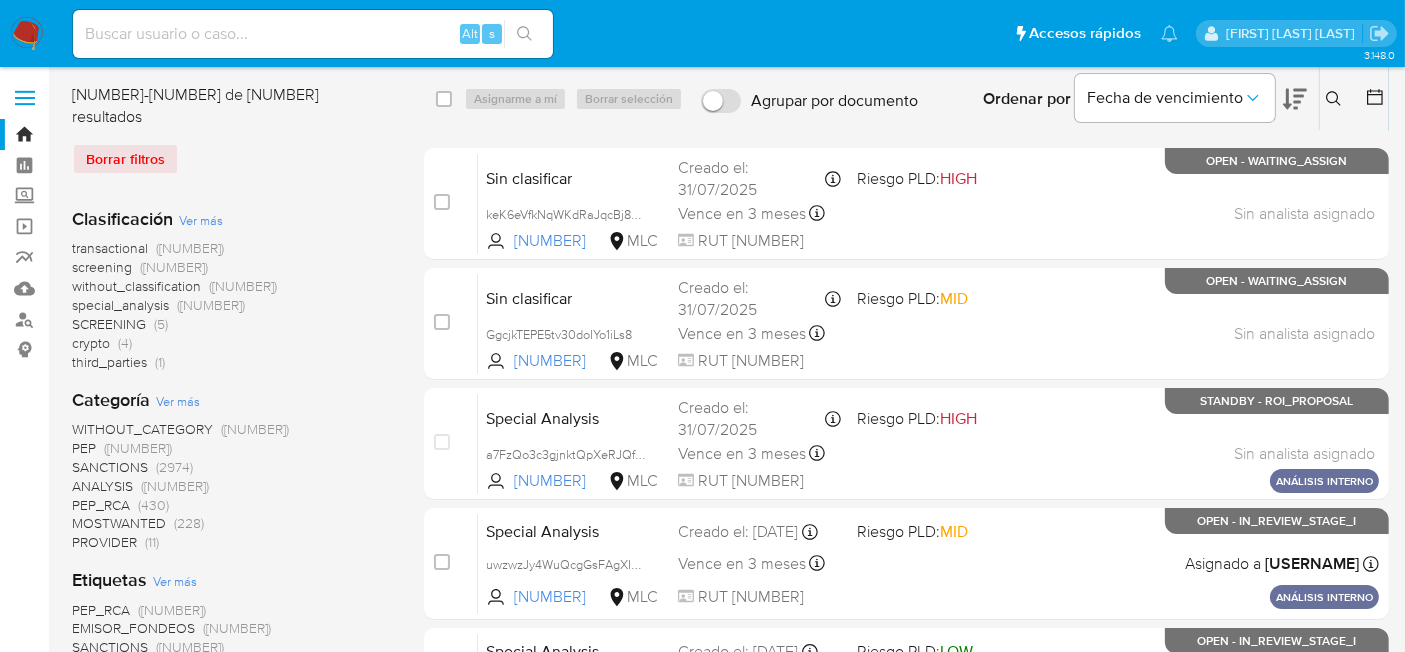 click at bounding box center [313, 34] 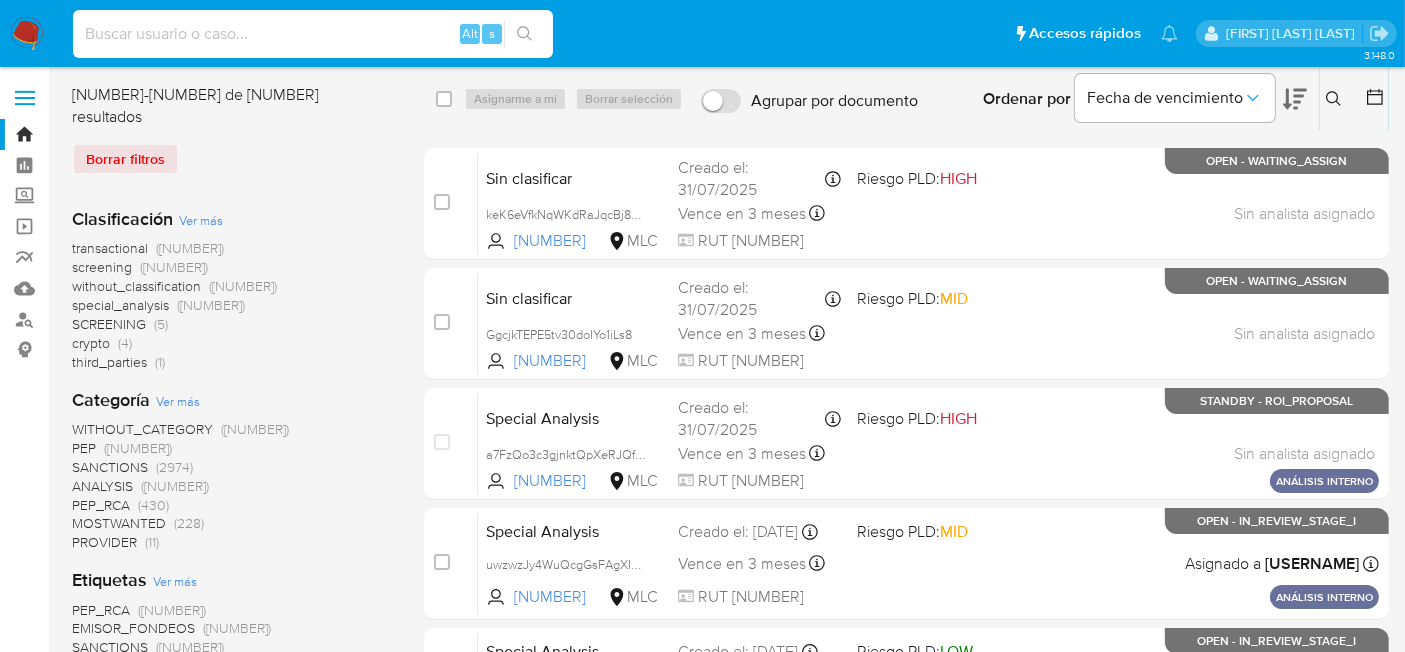 paste on "[NUMBER]" 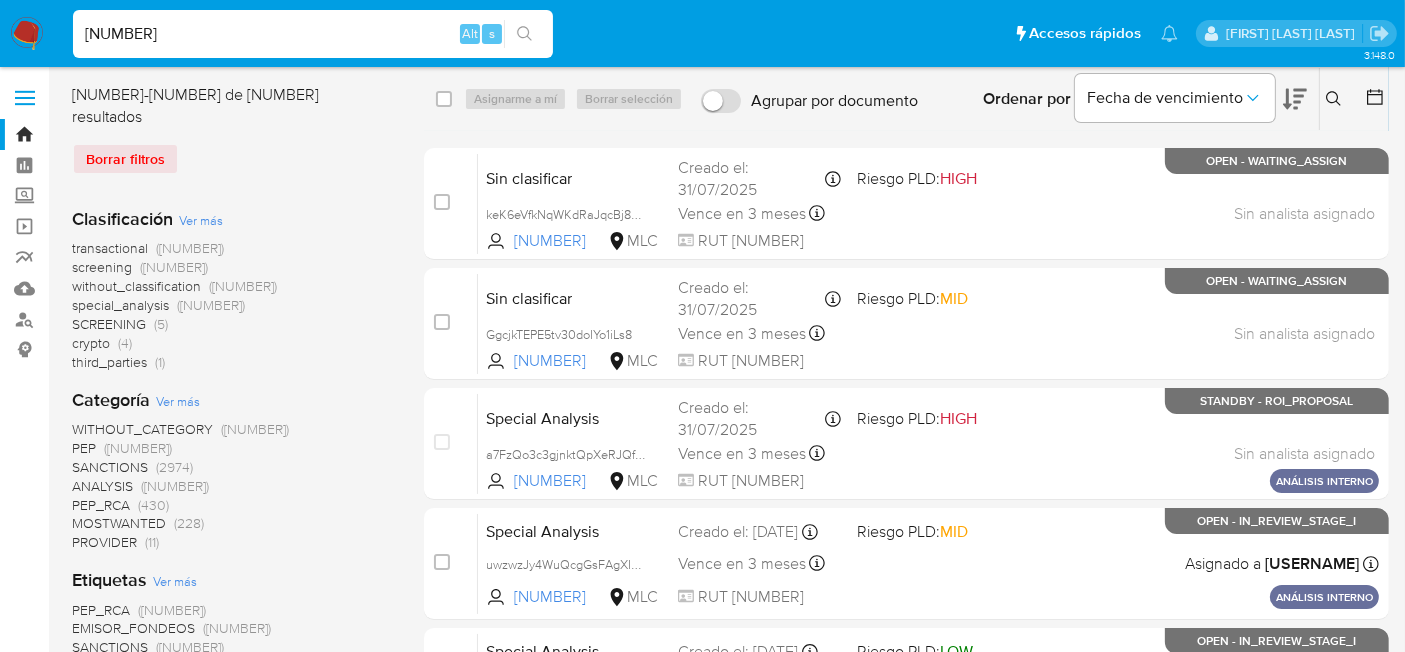 type on "[NUMBER]" 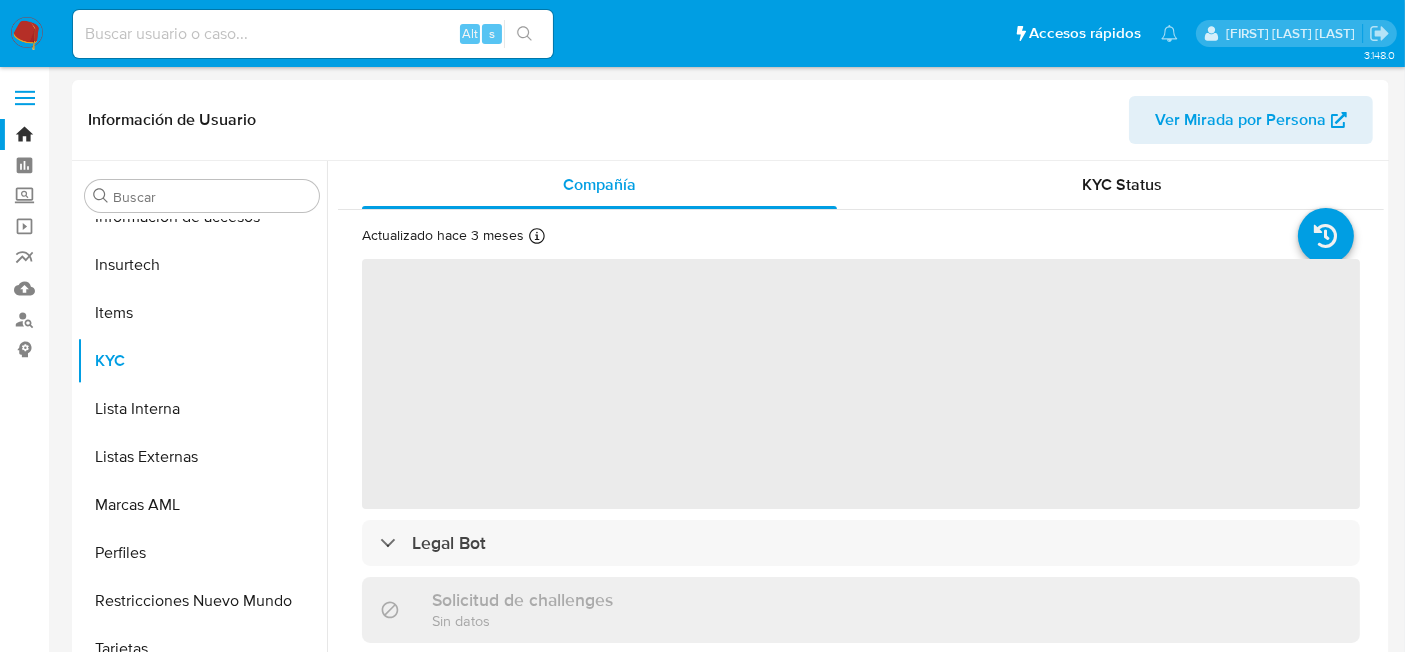 scroll, scrollTop: 796, scrollLeft: 0, axis: vertical 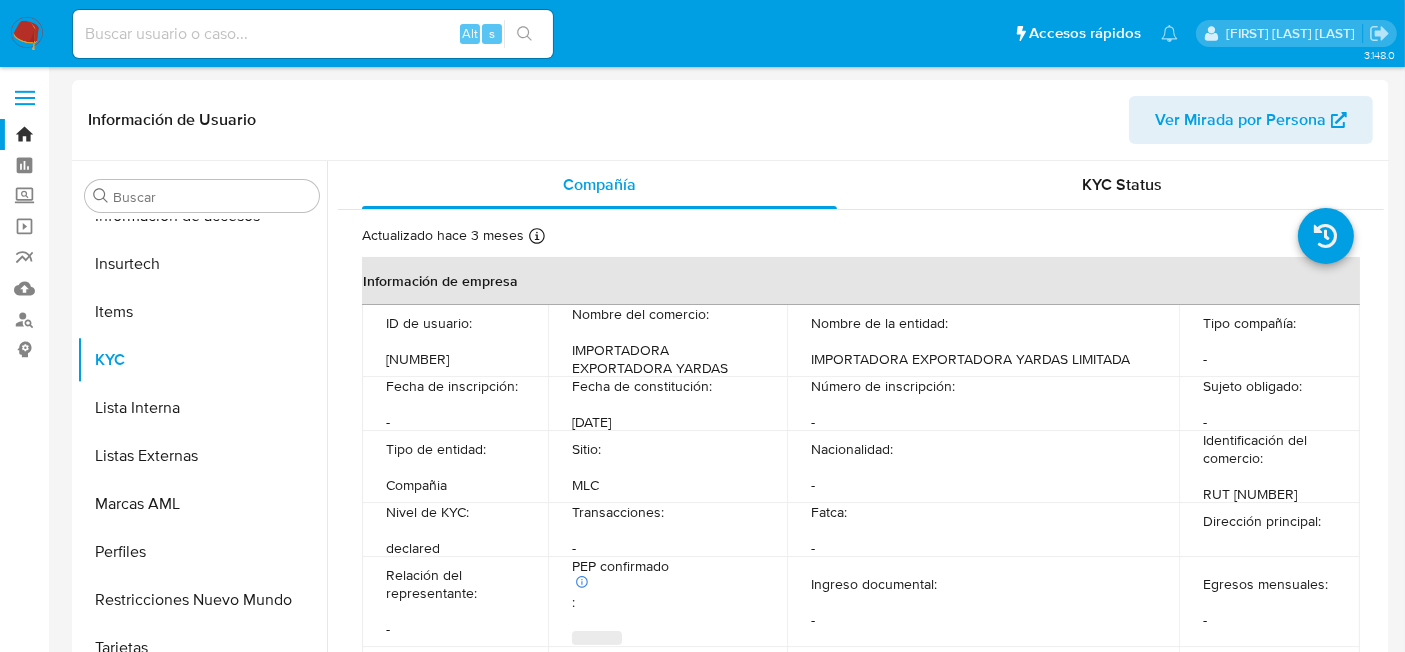 select on "10" 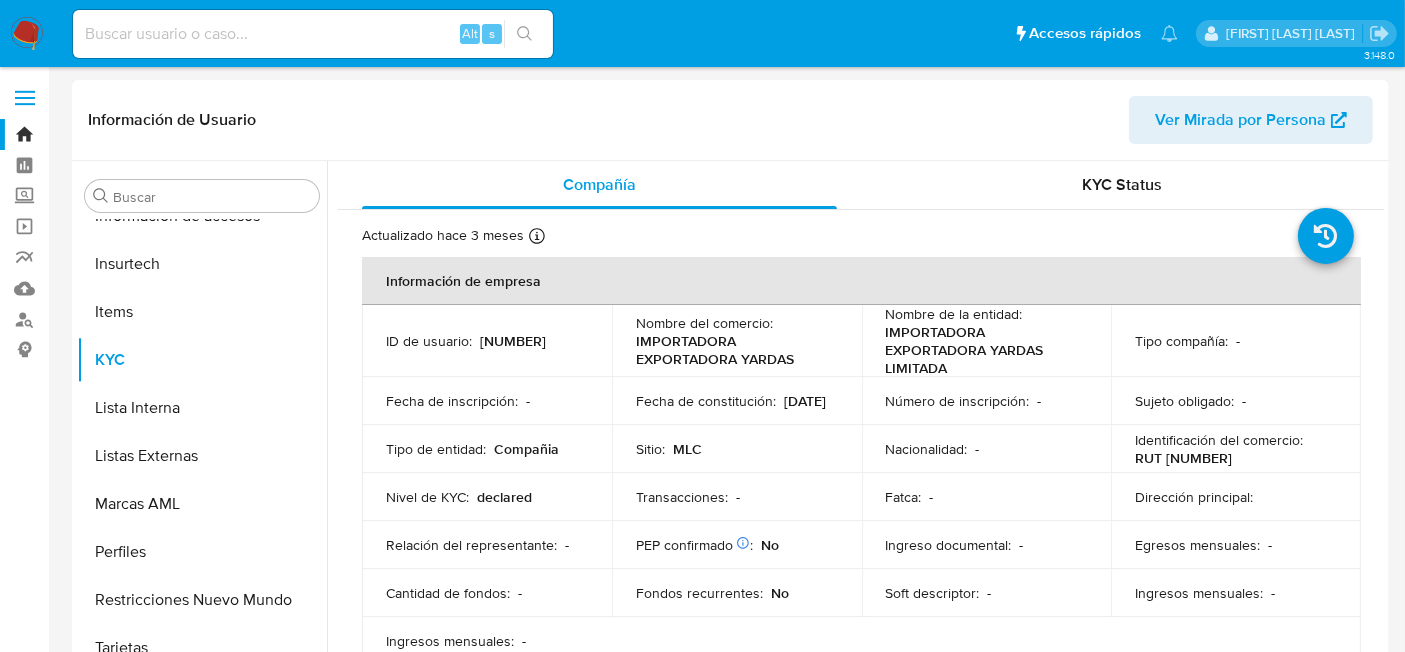 scroll, scrollTop: 25, scrollLeft: 0, axis: vertical 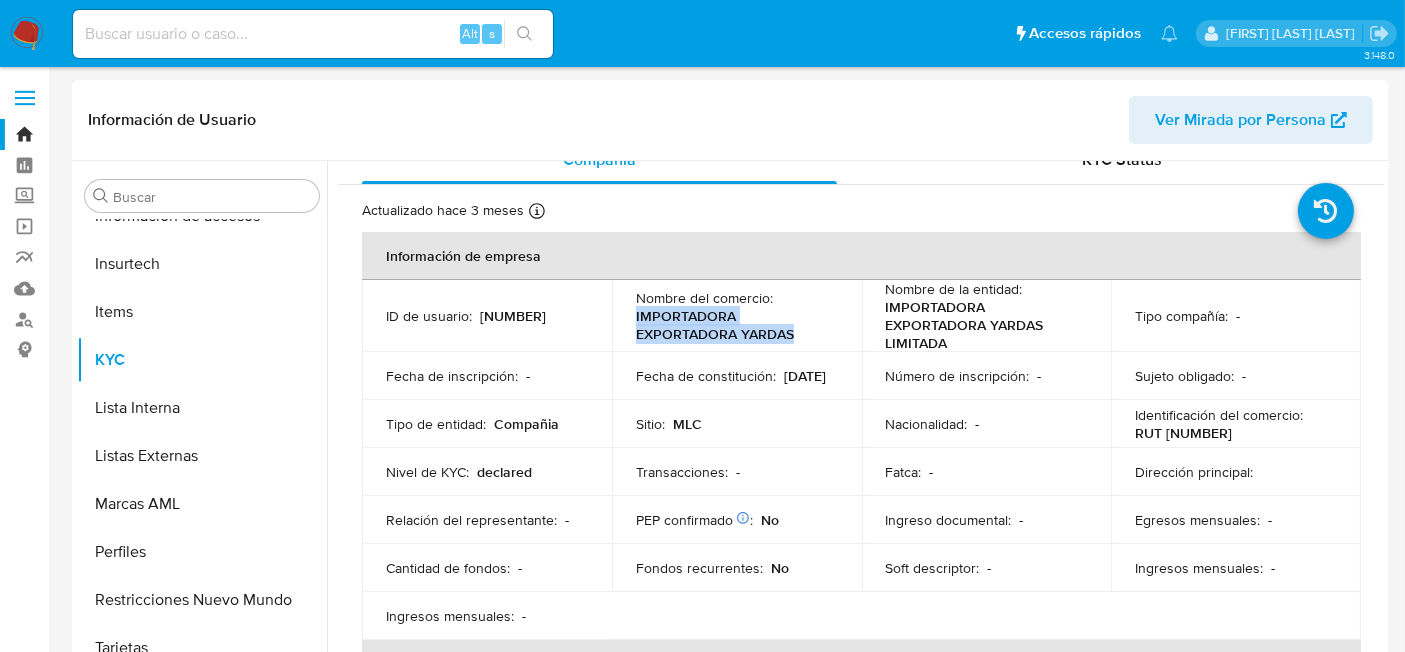 drag, startPoint x: 632, startPoint y: 316, endPoint x: 793, endPoint y: 341, distance: 162.92943 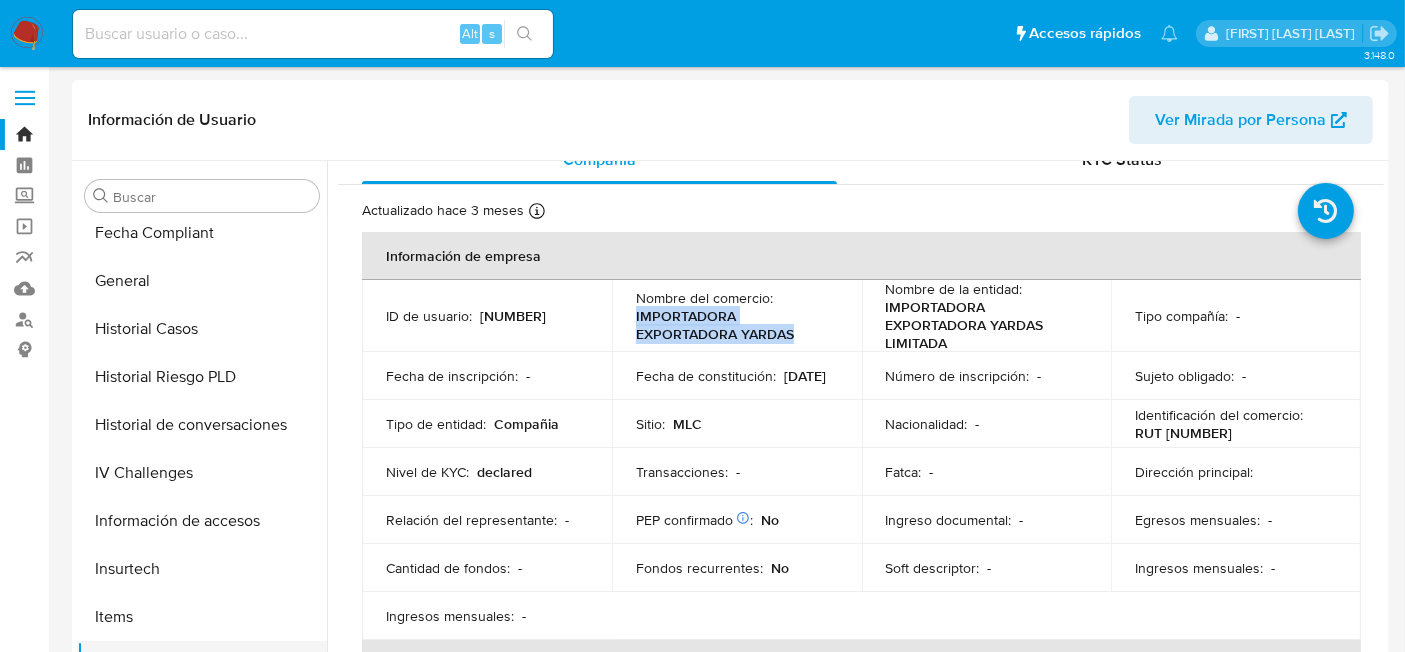 scroll, scrollTop: 449, scrollLeft: 0, axis: vertical 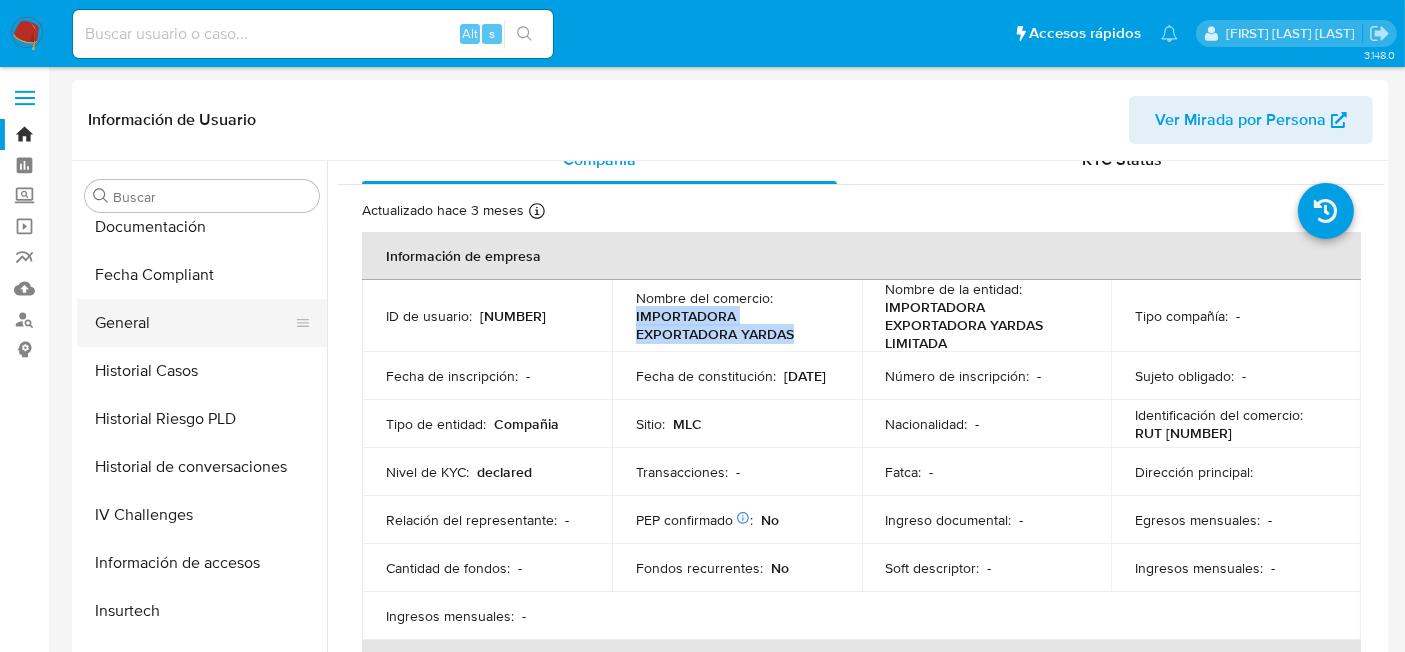 click on "General" at bounding box center (194, 323) 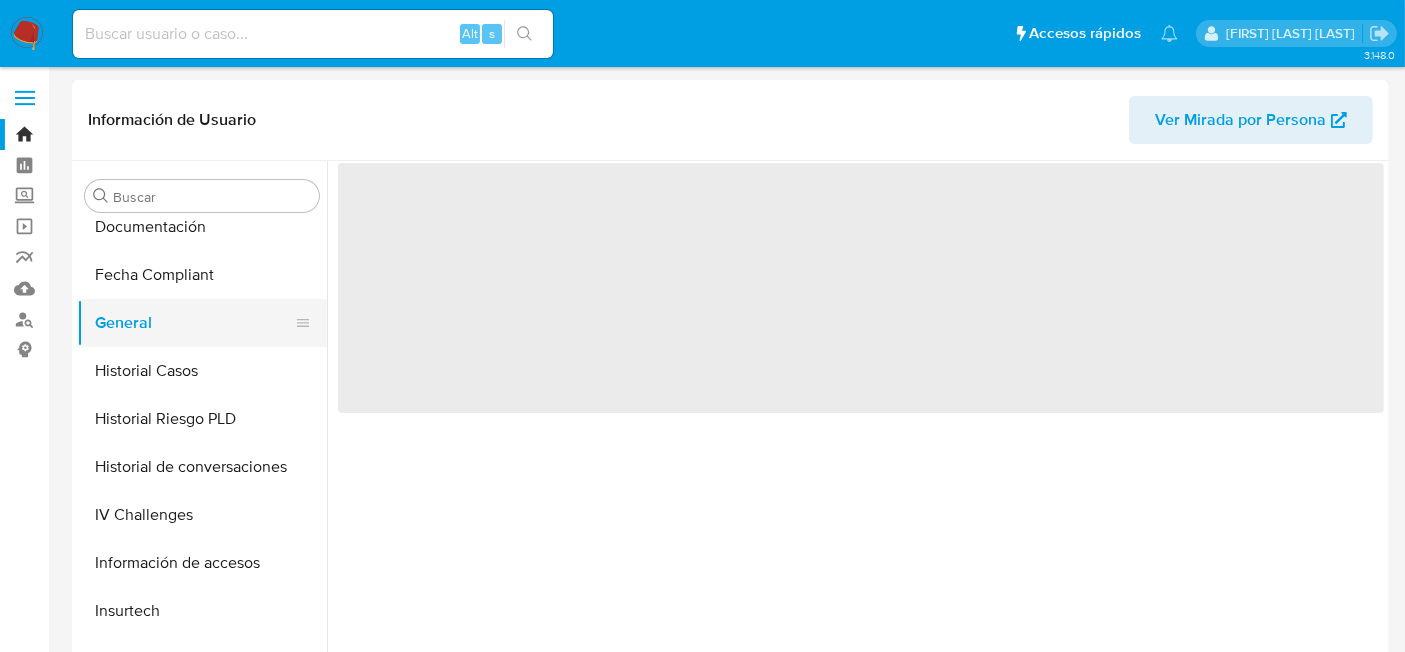 scroll, scrollTop: 0, scrollLeft: 0, axis: both 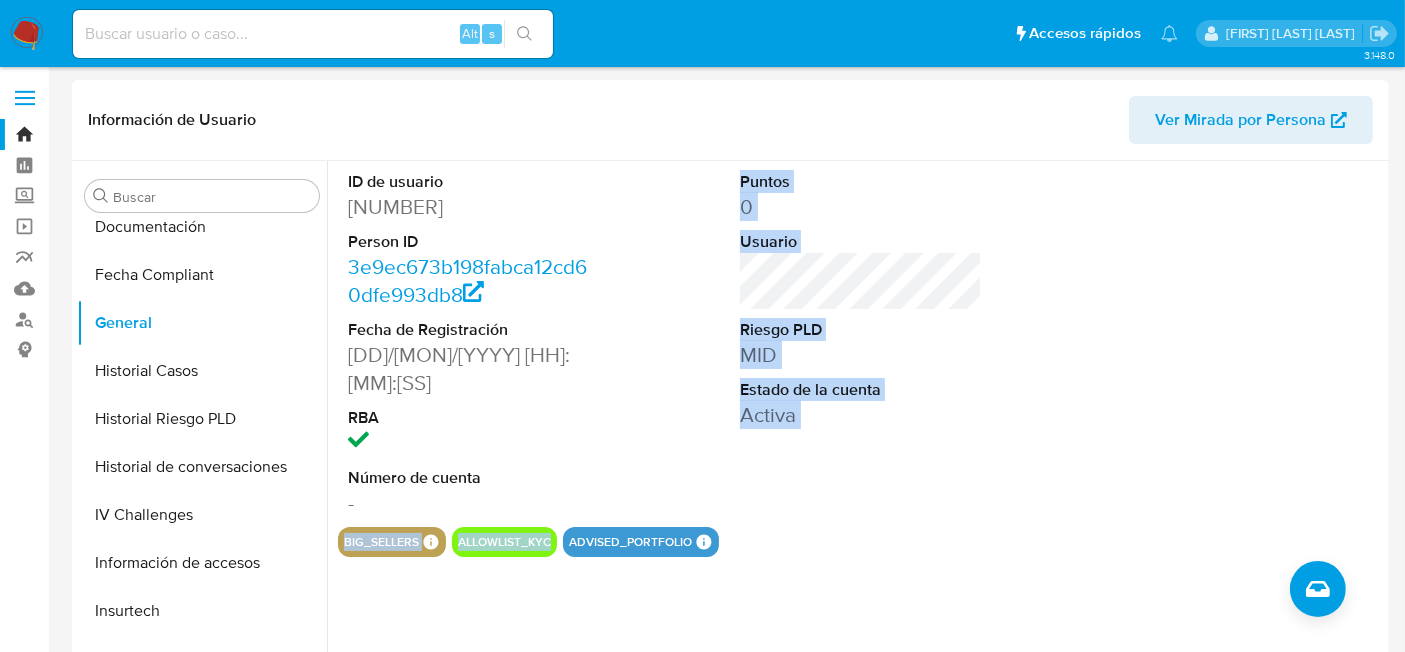 drag, startPoint x: 483, startPoint y: 481, endPoint x: 547, endPoint y: 520, distance: 74.94665 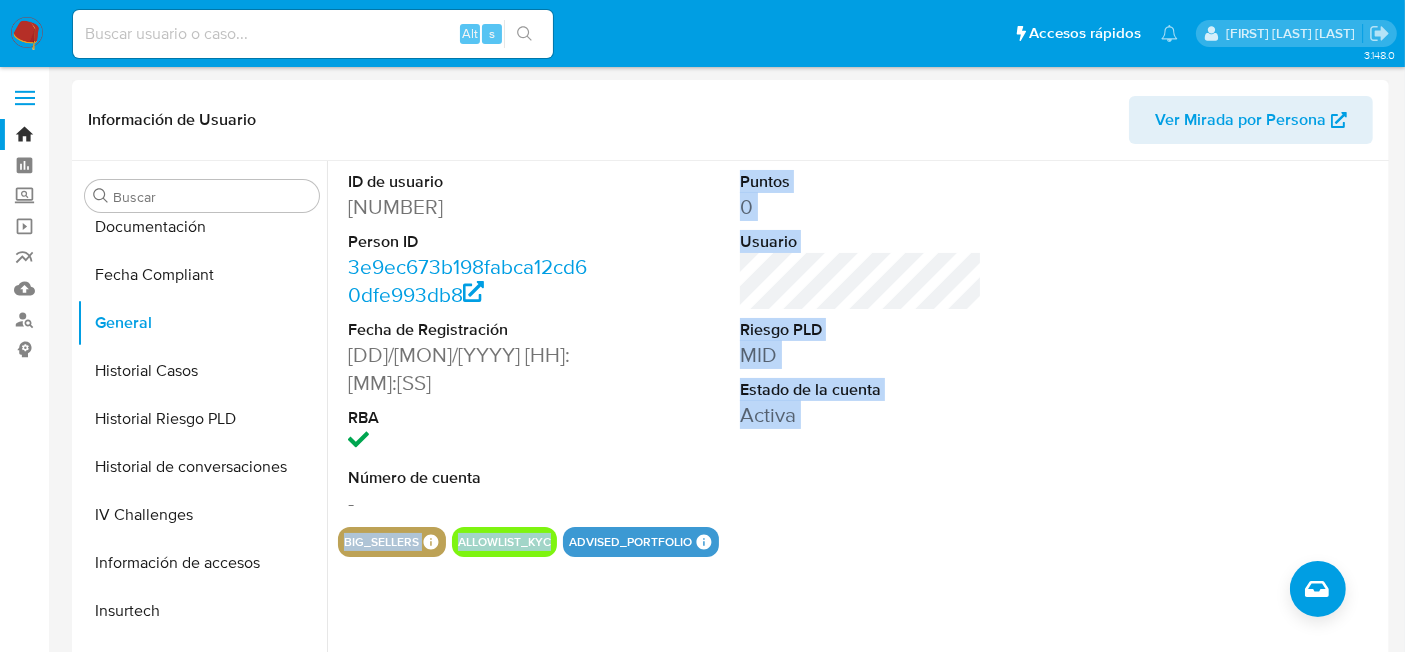 click on "ID de usuario [NUMBER] Person ID [HASH] Fecha de Registración [DD]/[MON]/[YYYY] [HH]:[MM]:[SS] RBA Número de cuenta - Puntos 0 Usuario Riesgo PLD MID Estado de la cuenta Activa big_sellers BIG SELLERS BIG SELLERS Advisor Email [EMAIL] Advisor Name [NAME] allowlist_kyc advised_portfolio Advised Portfolio Advised Portfolio Advisor Email [EMAIL] Advisor Name [NAME] Advised is_advised" at bounding box center [861, 359] 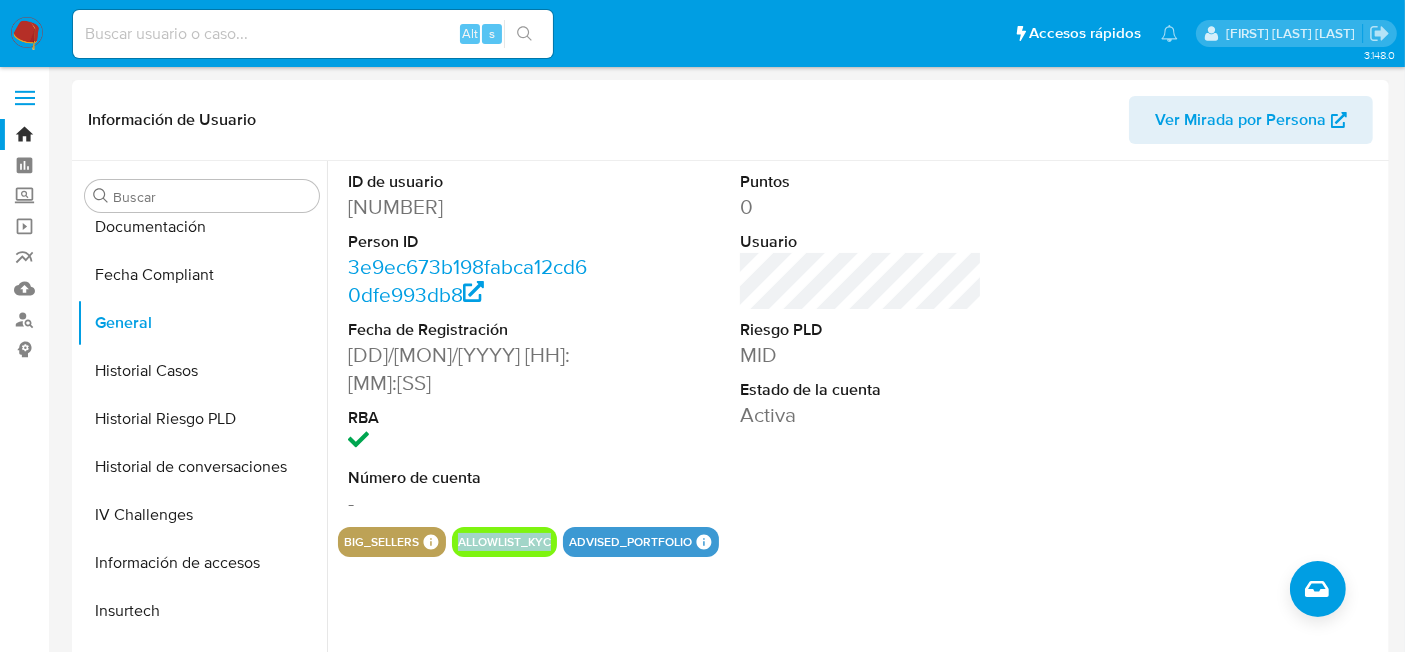 drag, startPoint x: 551, startPoint y: 510, endPoint x: 454, endPoint y: 515, distance: 97.128784 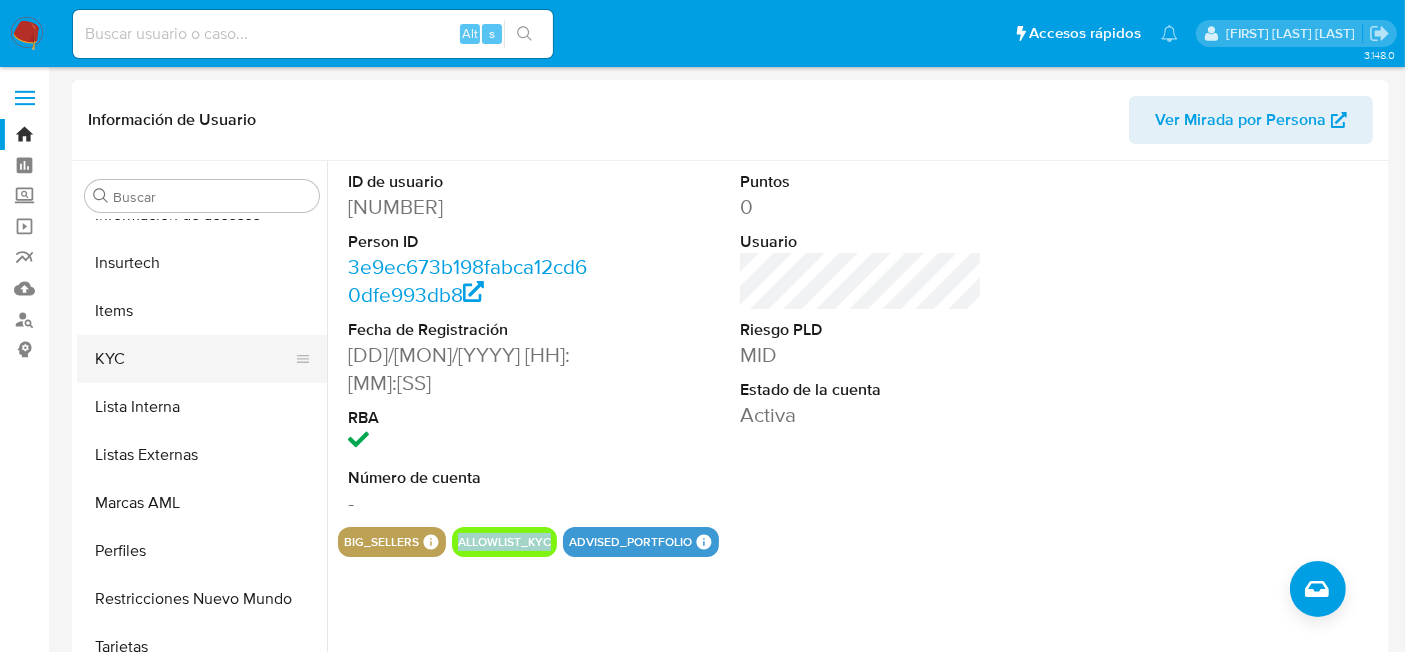 scroll, scrollTop: 797, scrollLeft: 0, axis: vertical 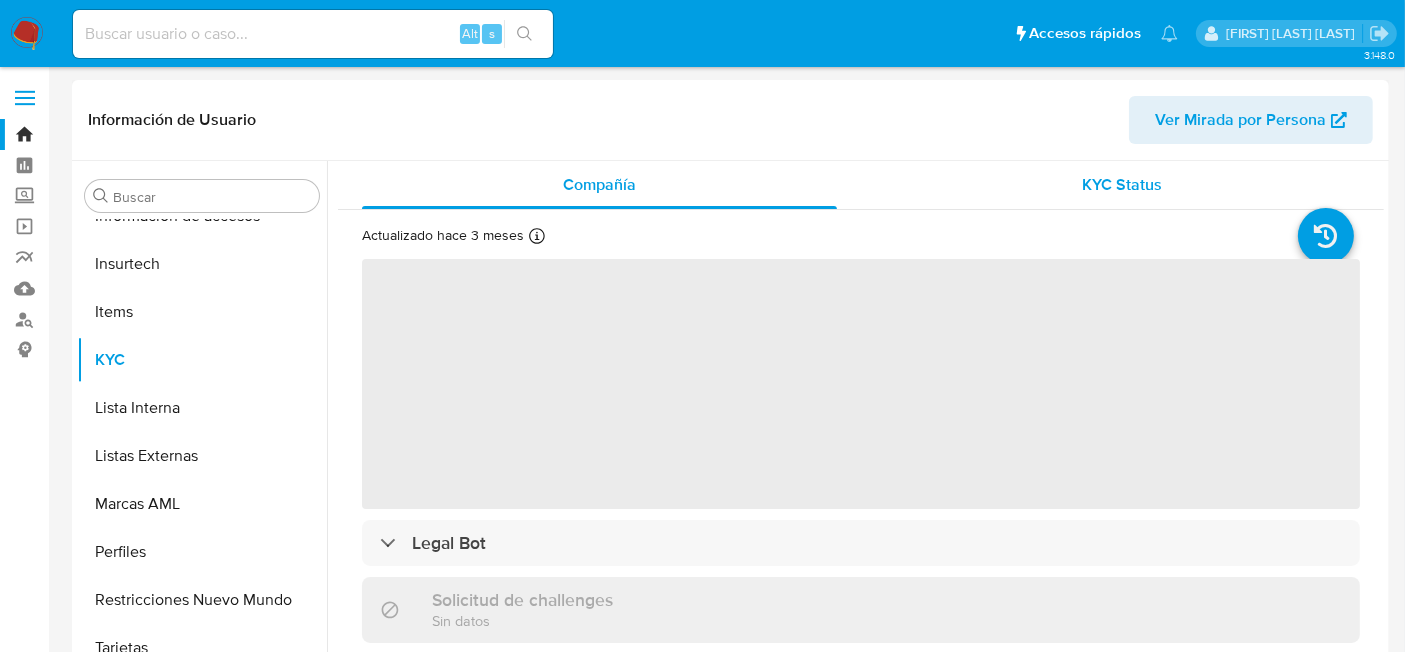 click on "KYC Status" at bounding box center (1123, 184) 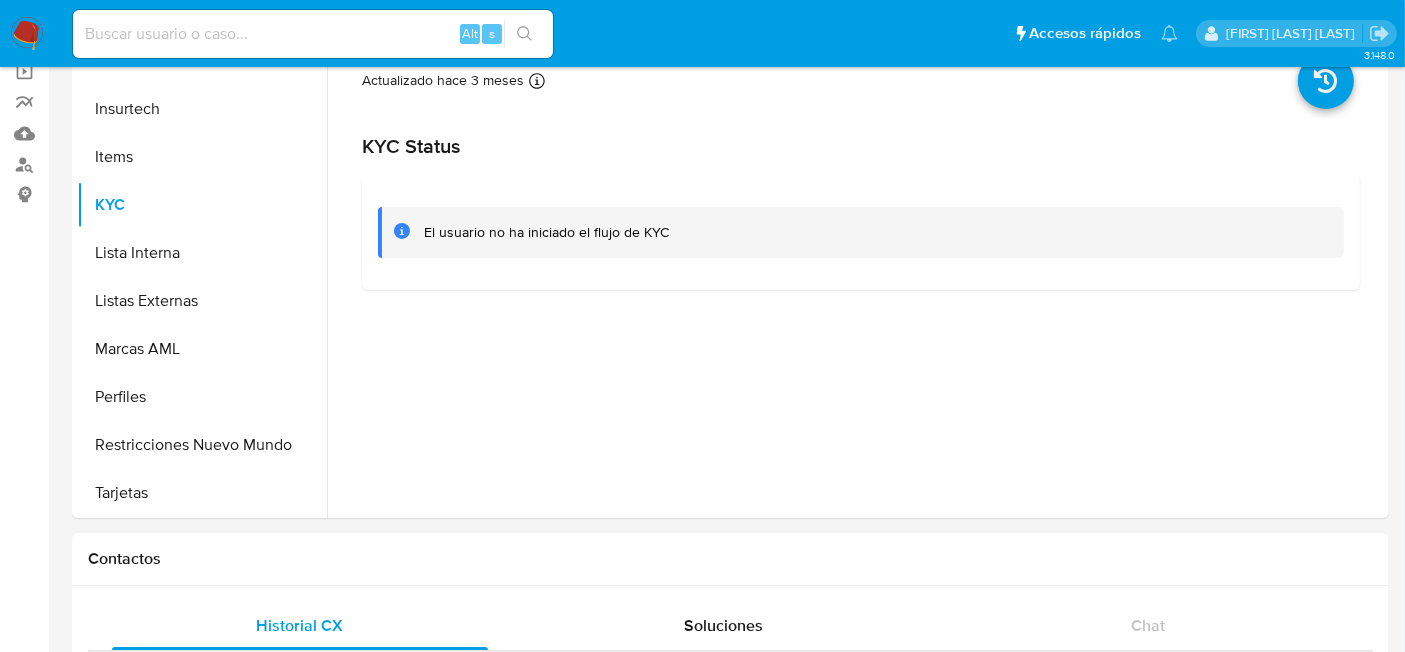 scroll, scrollTop: 0, scrollLeft: 0, axis: both 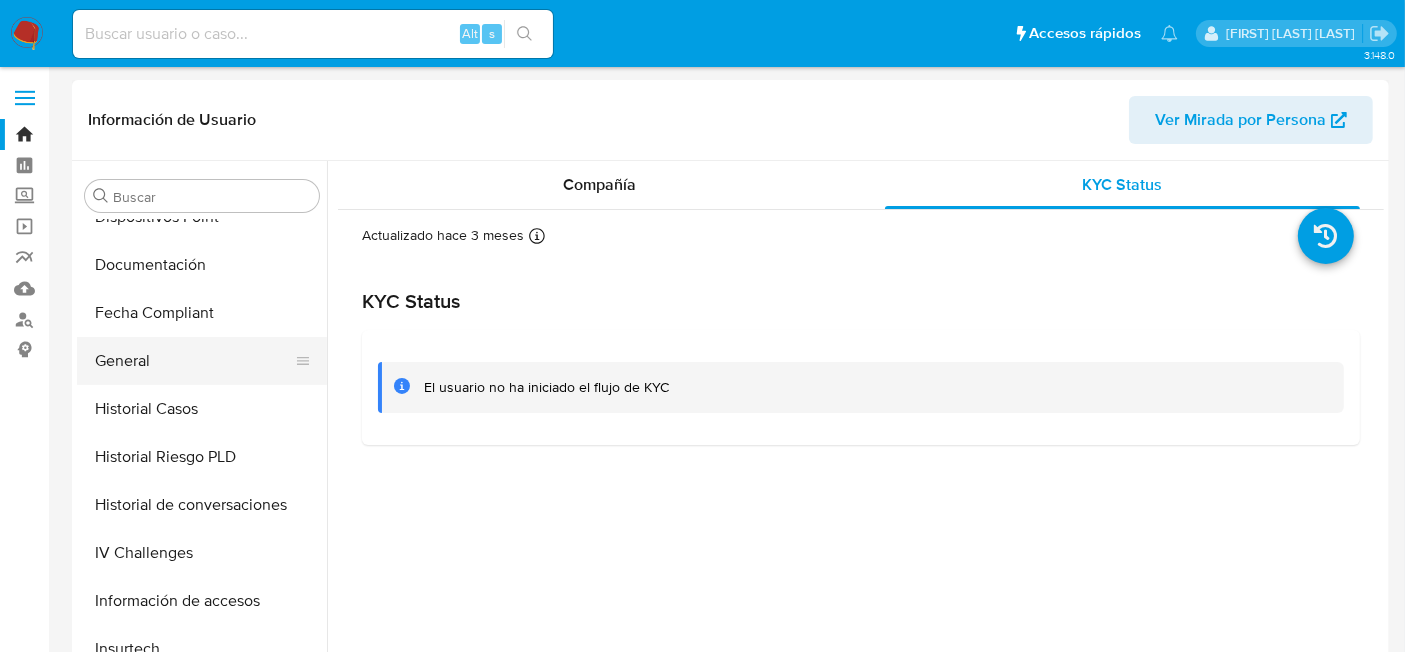 click on "General" at bounding box center (194, 361) 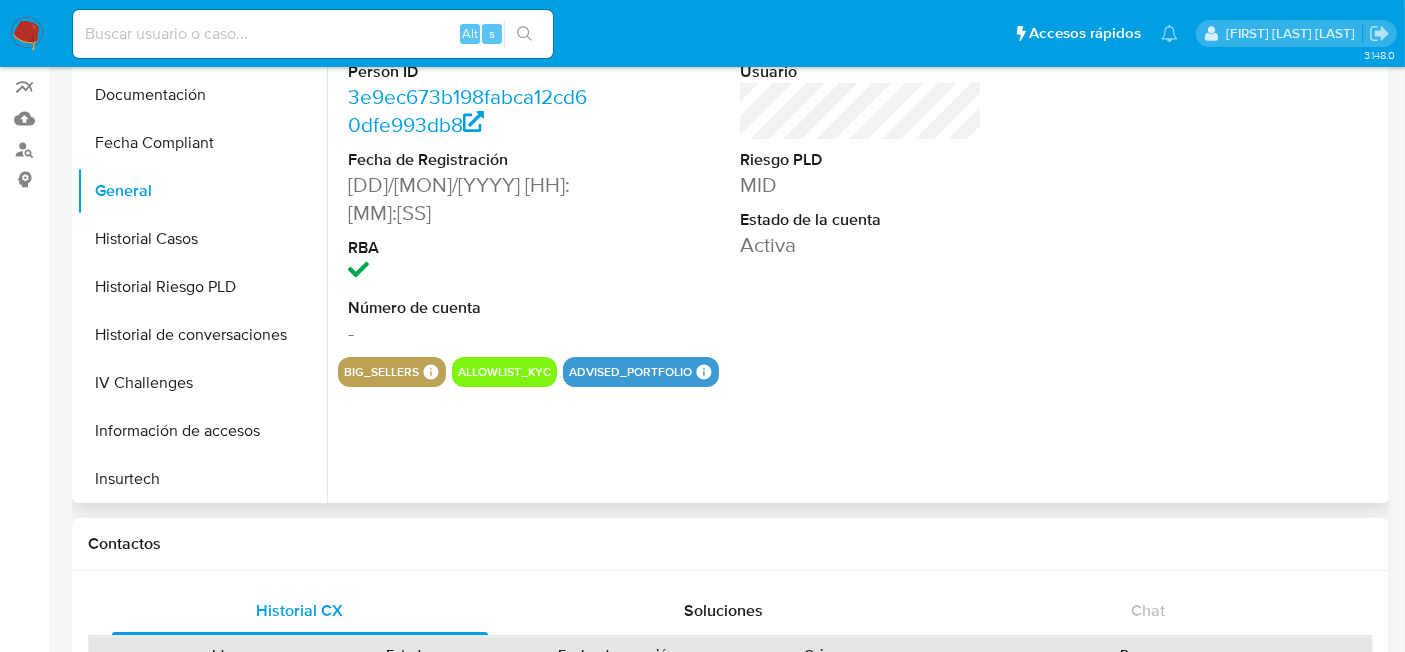 scroll, scrollTop: 171, scrollLeft: 0, axis: vertical 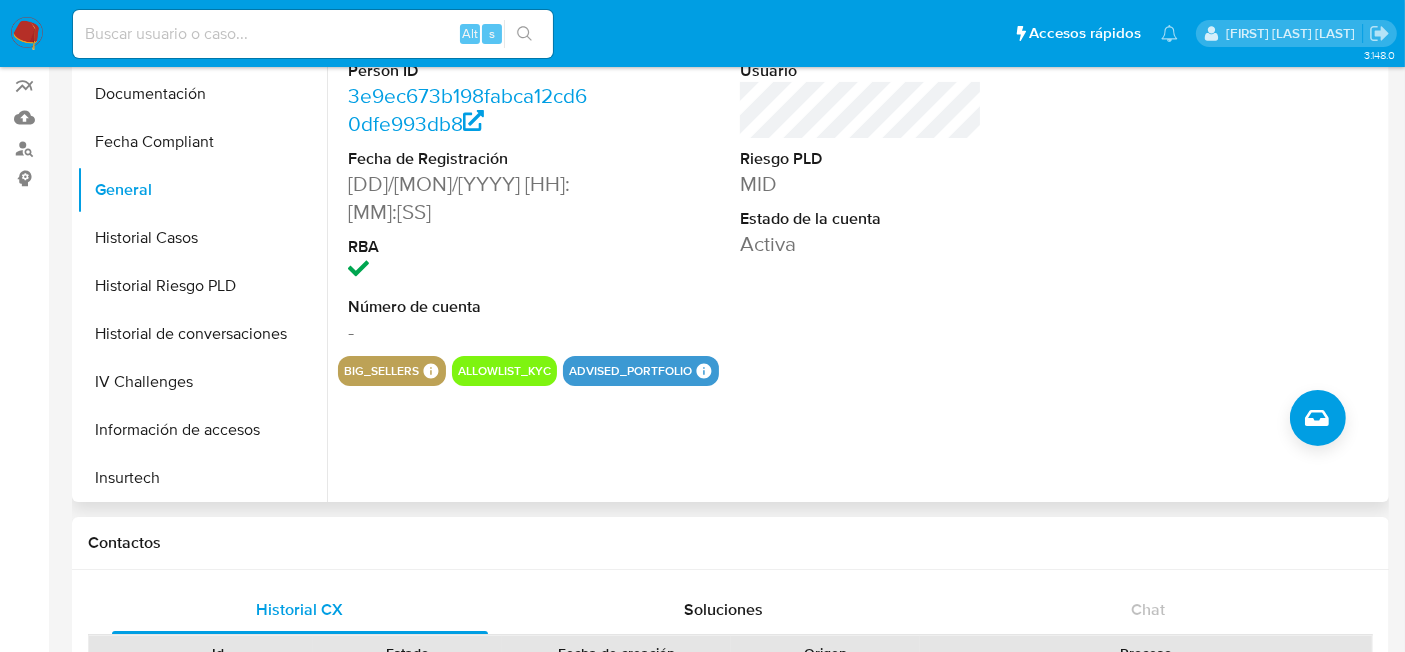 drag, startPoint x: 734, startPoint y: 558, endPoint x: 726, endPoint y: 352, distance: 206.15529 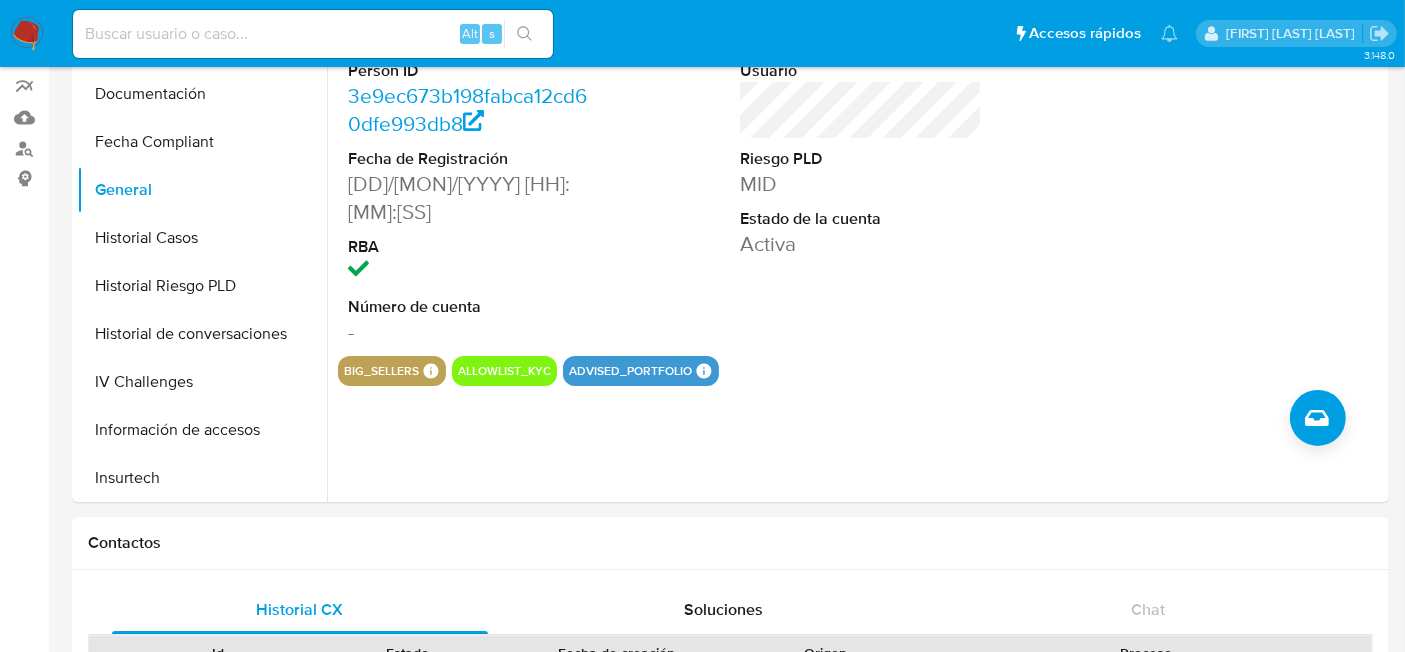 scroll, scrollTop: 23, scrollLeft: 0, axis: vertical 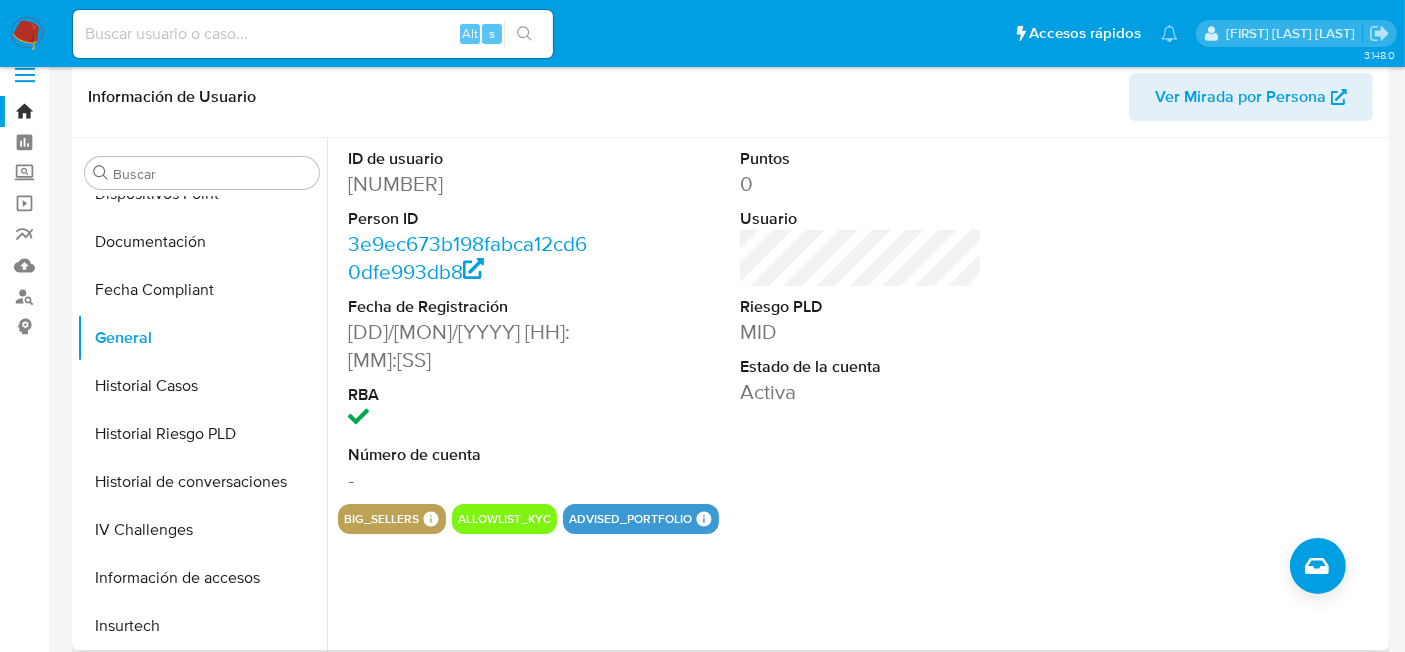 drag, startPoint x: 451, startPoint y: 184, endPoint x: 346, endPoint y: 187, distance: 105.04285 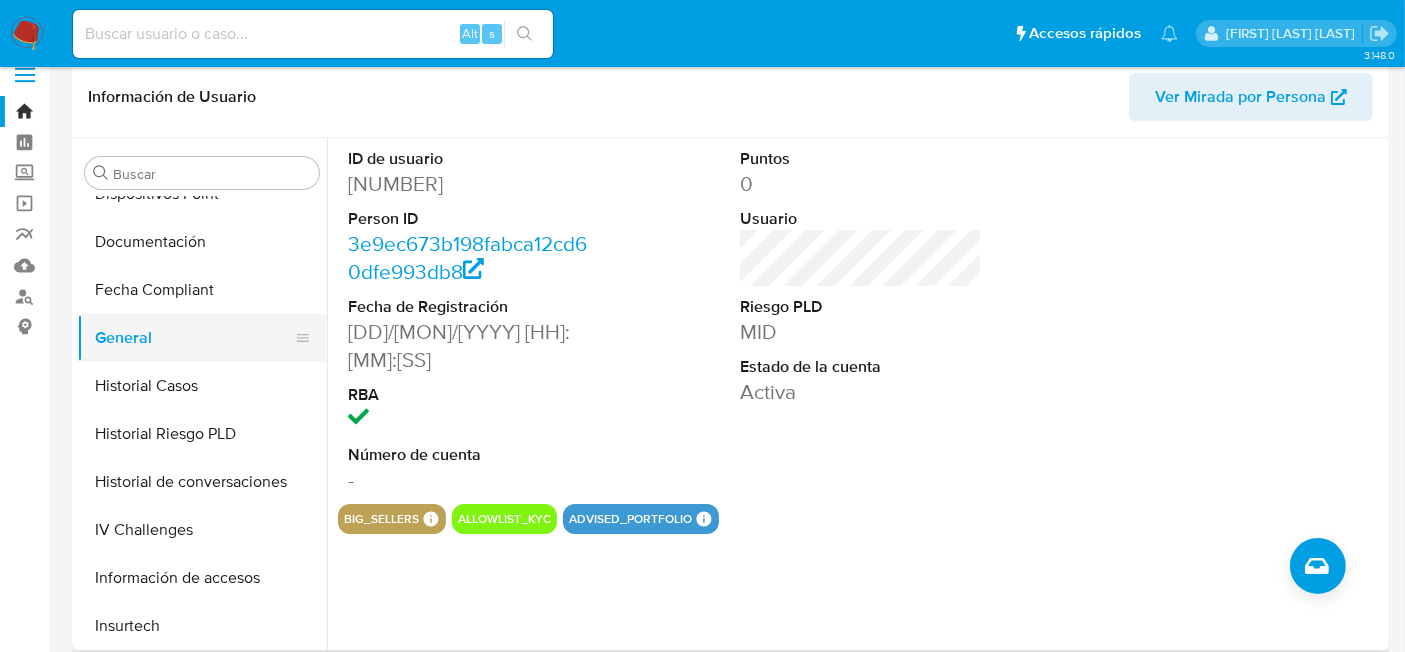 scroll, scrollTop: 647, scrollLeft: 0, axis: vertical 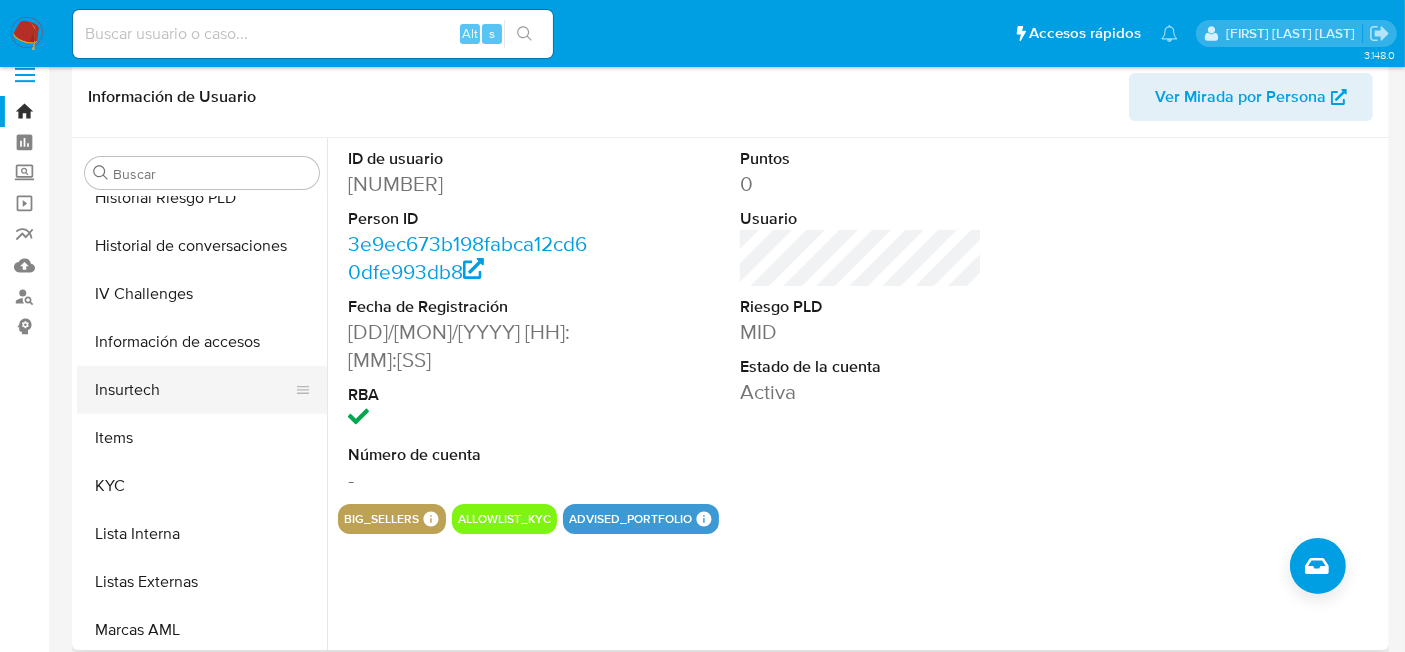 copy on "[NUMBER]" 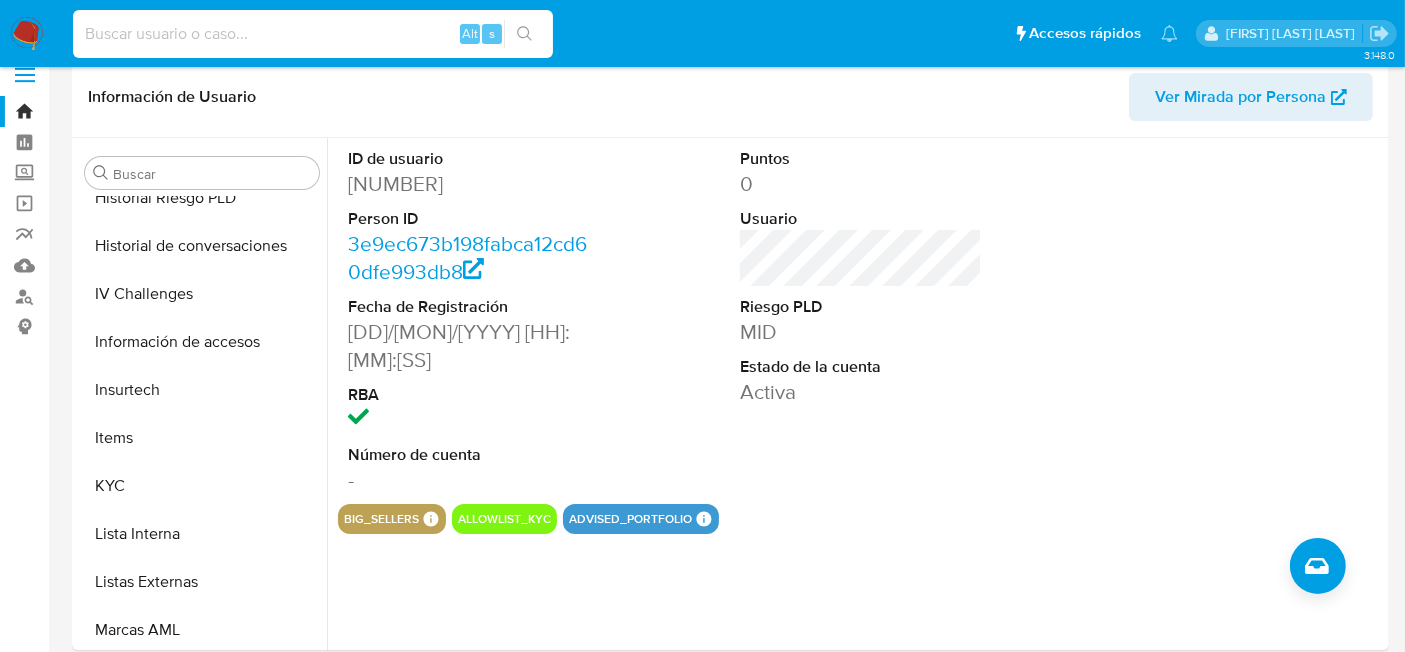 click at bounding box center [313, 34] 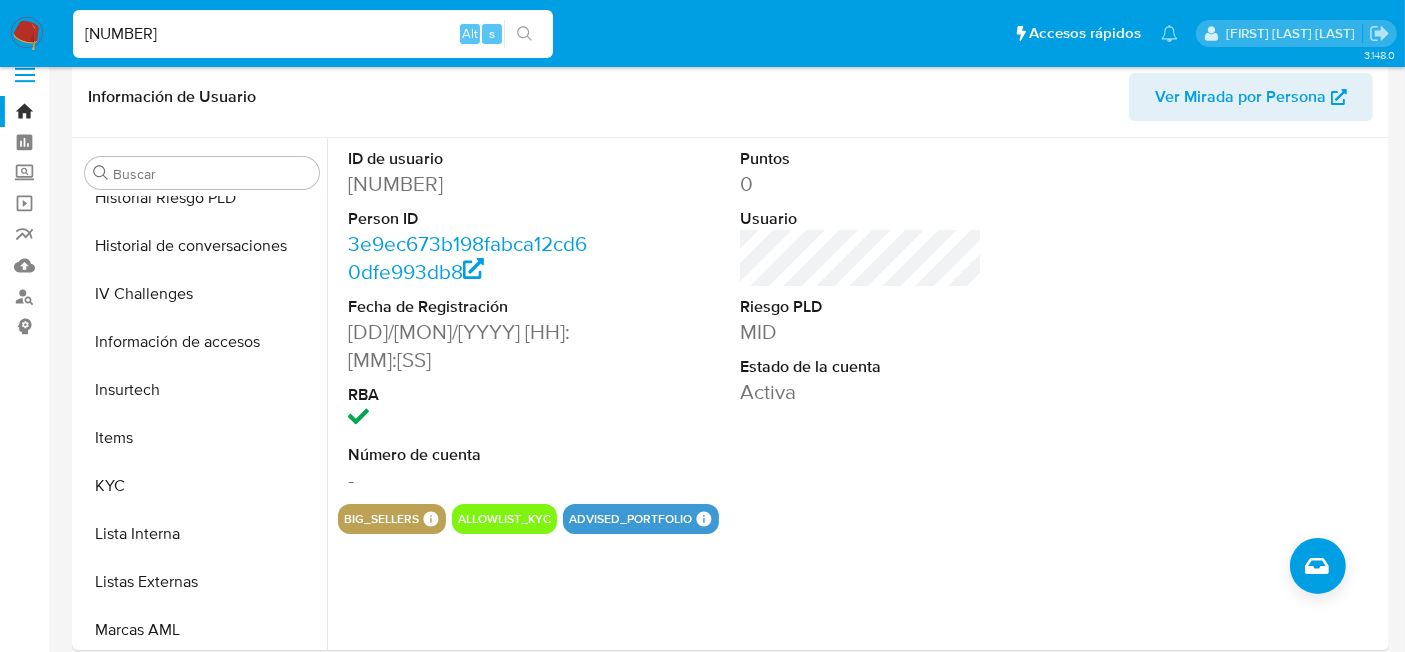 type on "[NUMBER]" 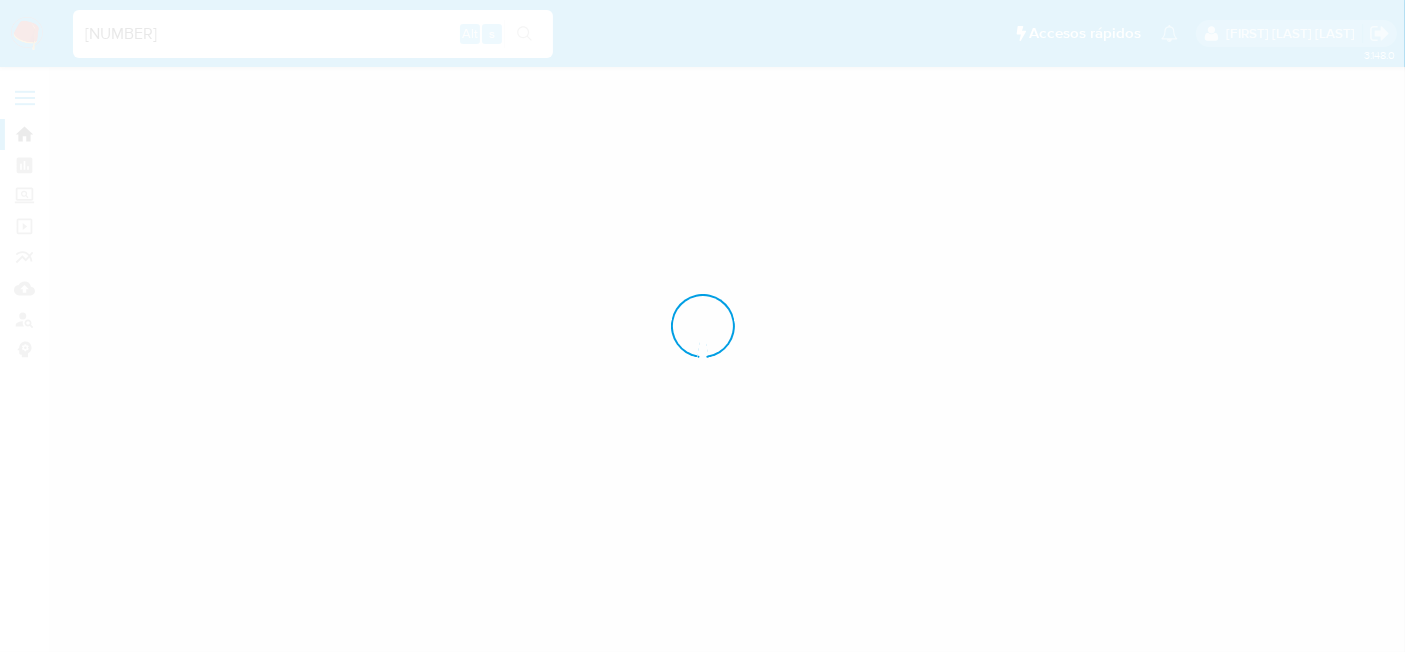 scroll, scrollTop: 0, scrollLeft: 0, axis: both 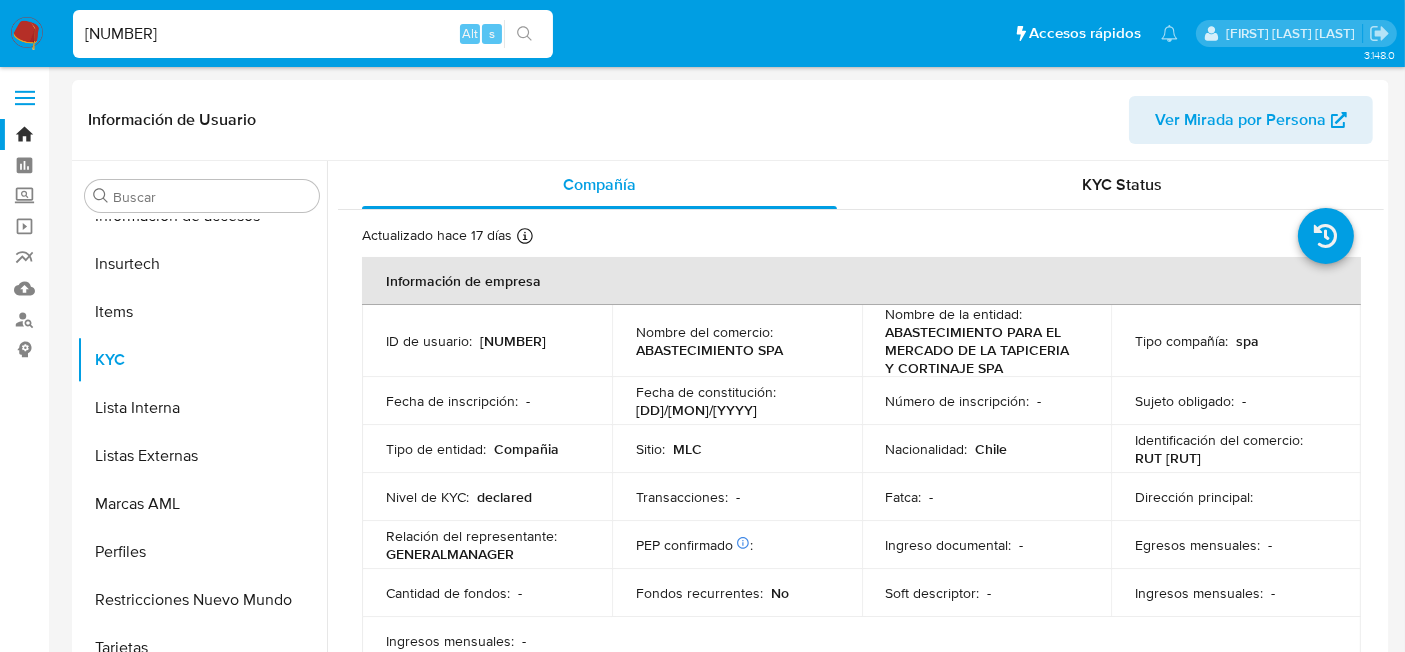 select on "10" 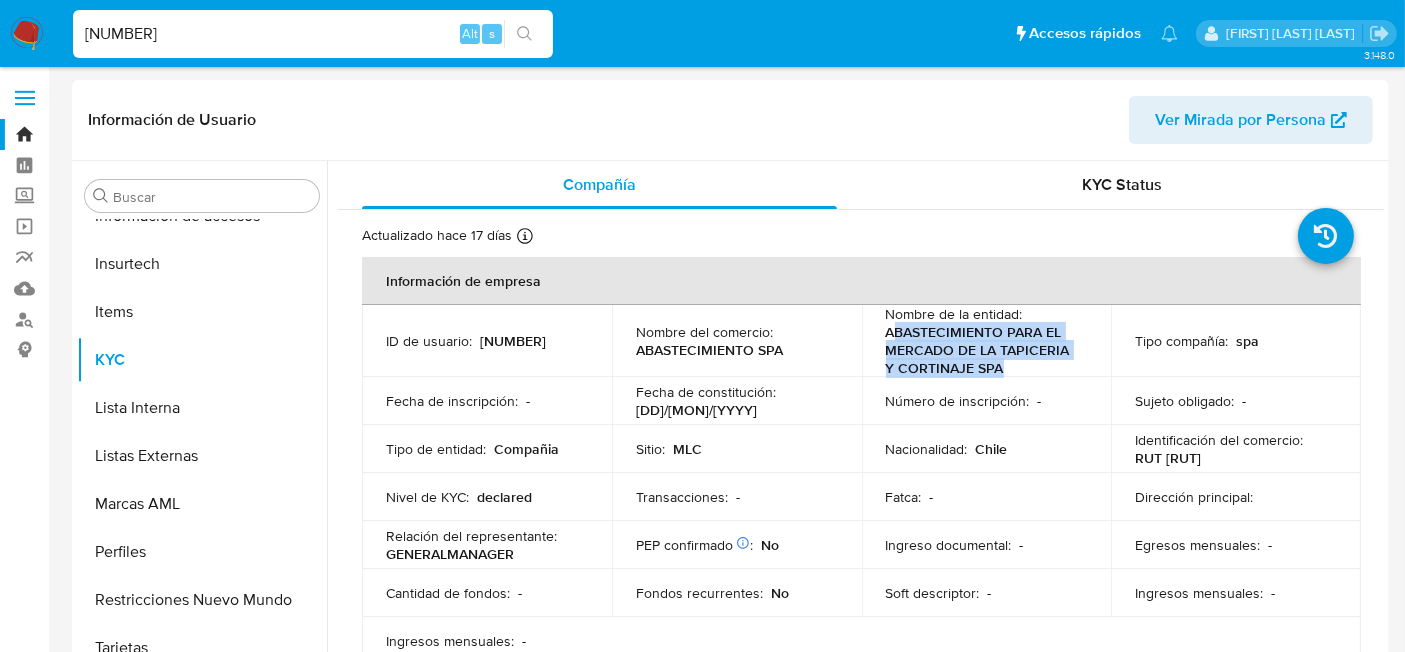 drag, startPoint x: 888, startPoint y: 330, endPoint x: 1034, endPoint y: 367, distance: 150.6154 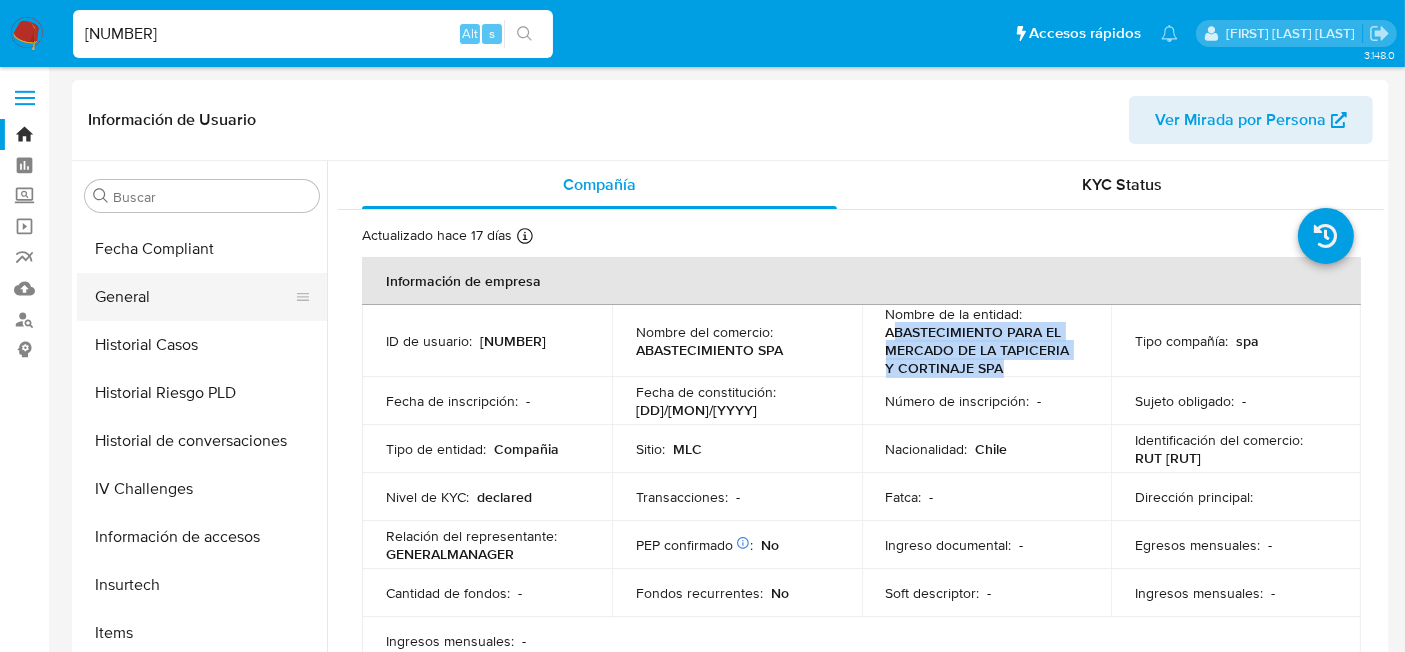 scroll, scrollTop: 474, scrollLeft: 0, axis: vertical 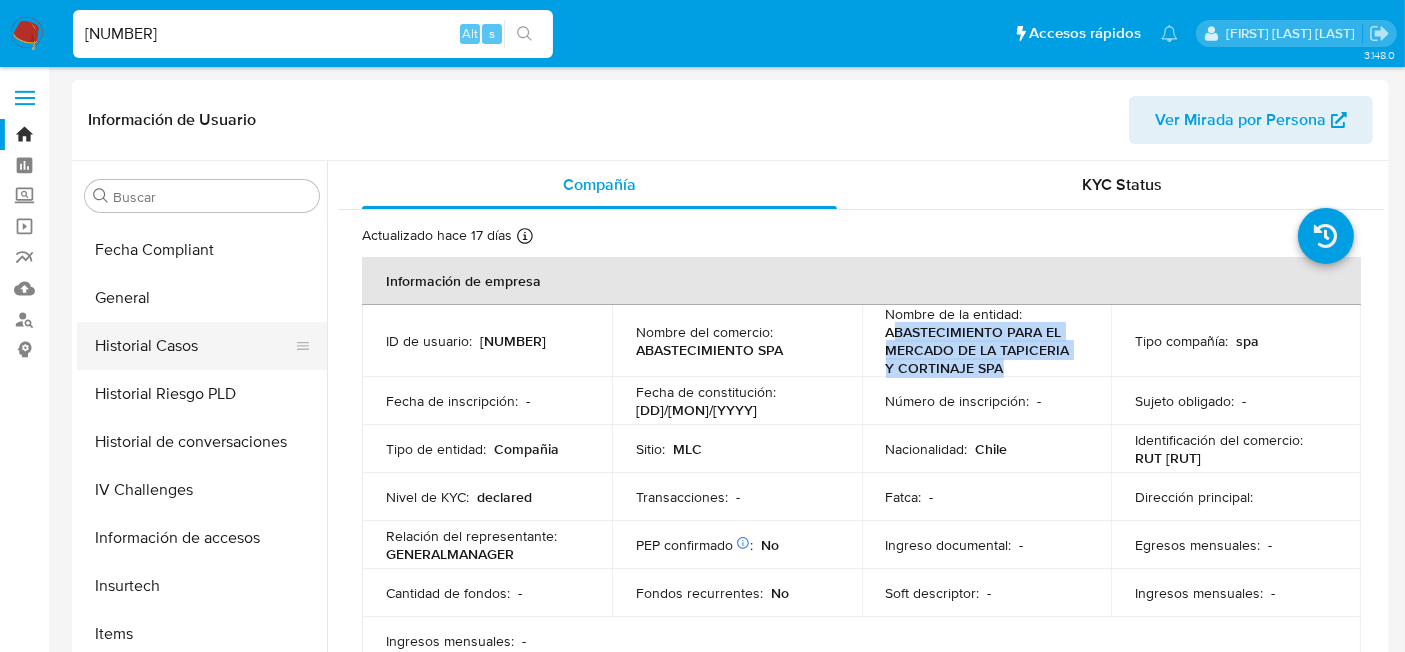 click on "General" at bounding box center [202, 298] 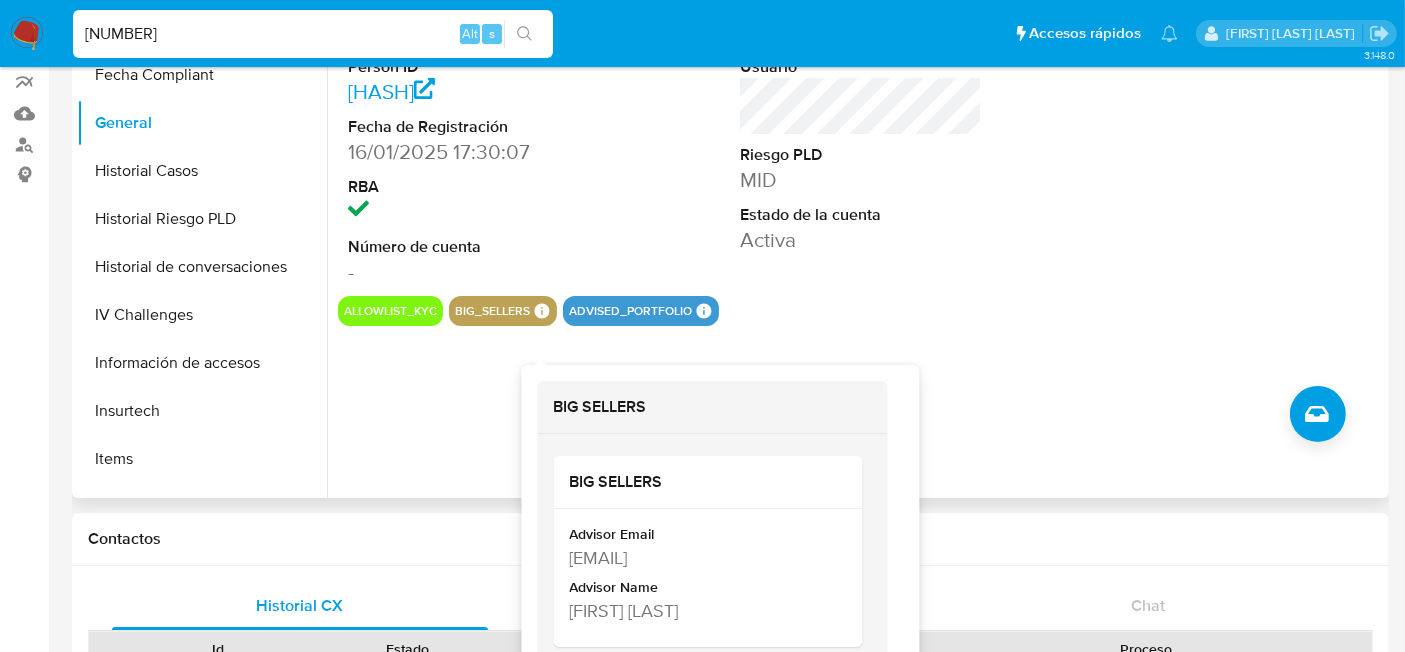 scroll, scrollTop: 191, scrollLeft: 0, axis: vertical 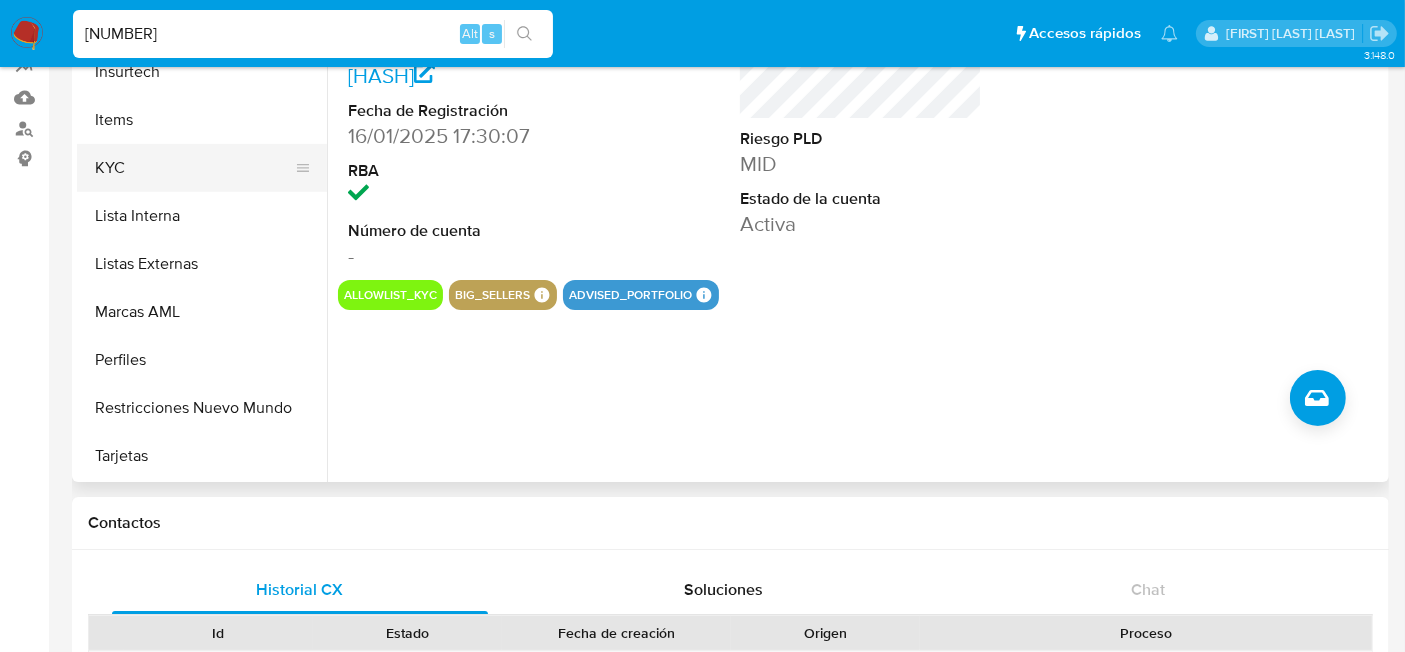 click on "KYC" at bounding box center [194, 168] 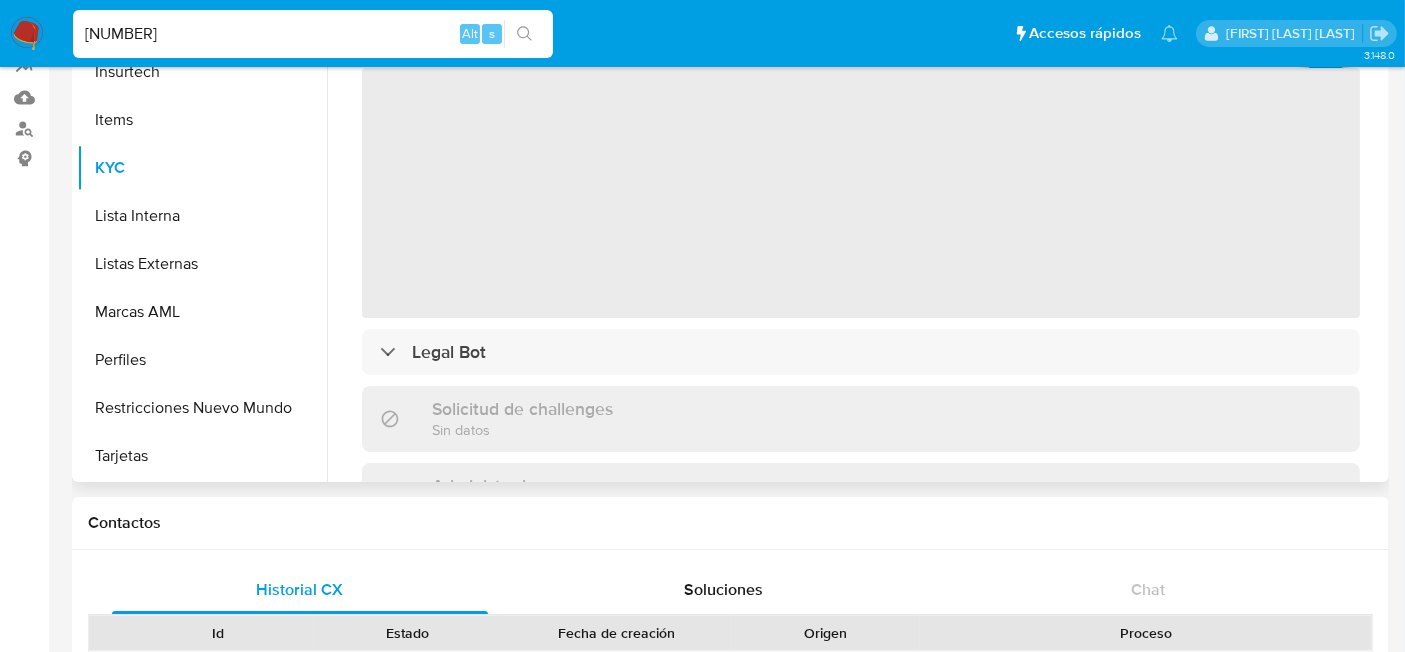 scroll, scrollTop: 796, scrollLeft: 0, axis: vertical 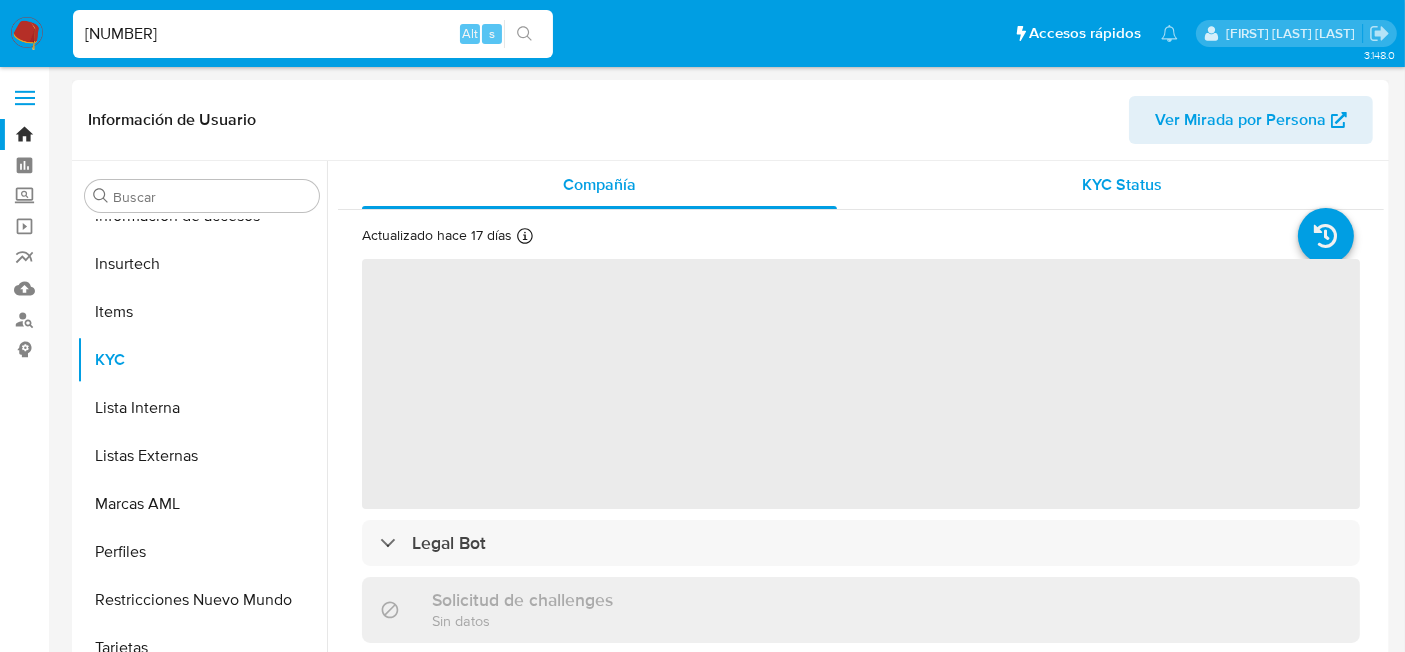click on "KYC Status" at bounding box center (1122, 185) 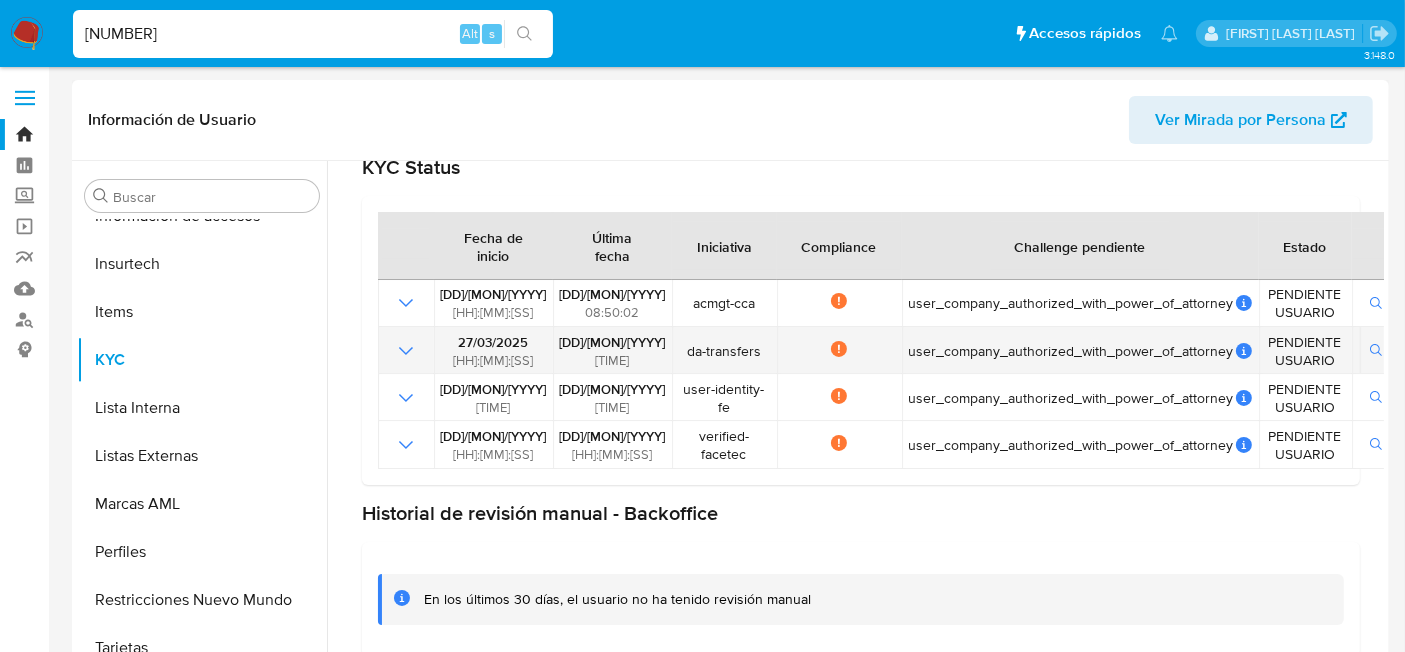 scroll, scrollTop: 151, scrollLeft: 0, axis: vertical 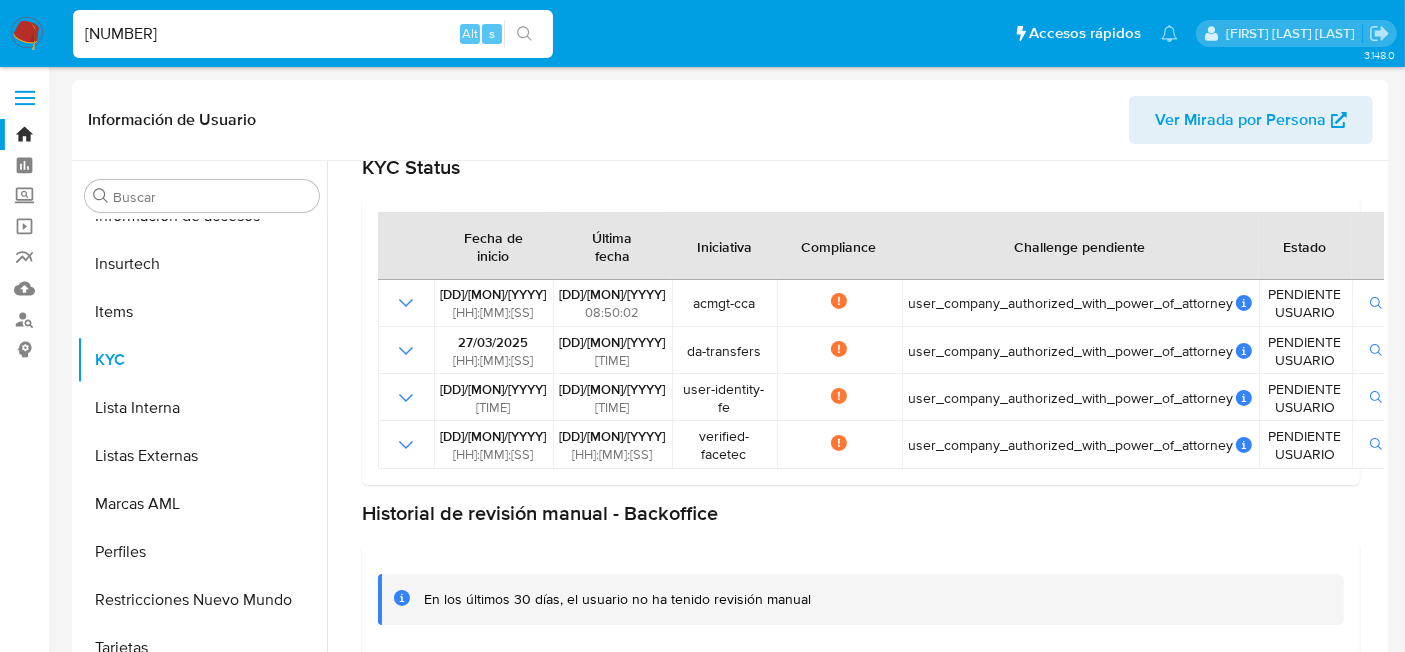 click on "[NUMBER]" at bounding box center [313, 34] 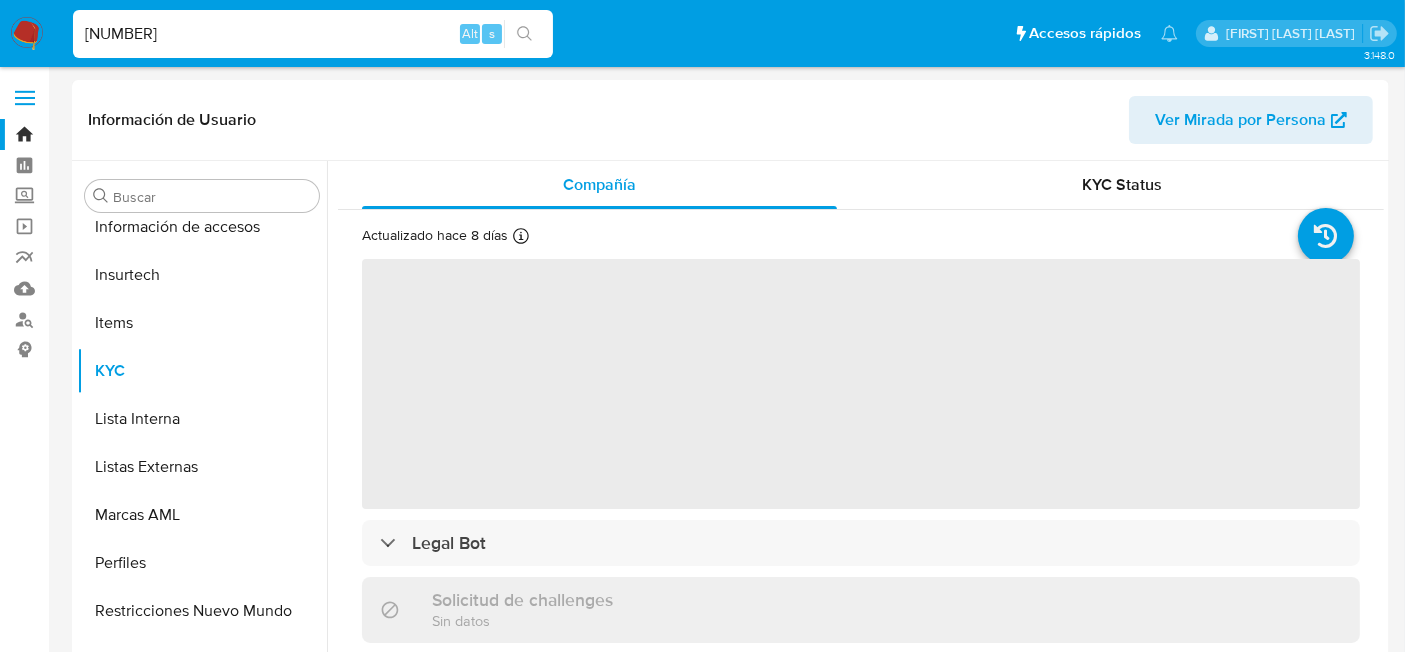 scroll, scrollTop: 796, scrollLeft: 0, axis: vertical 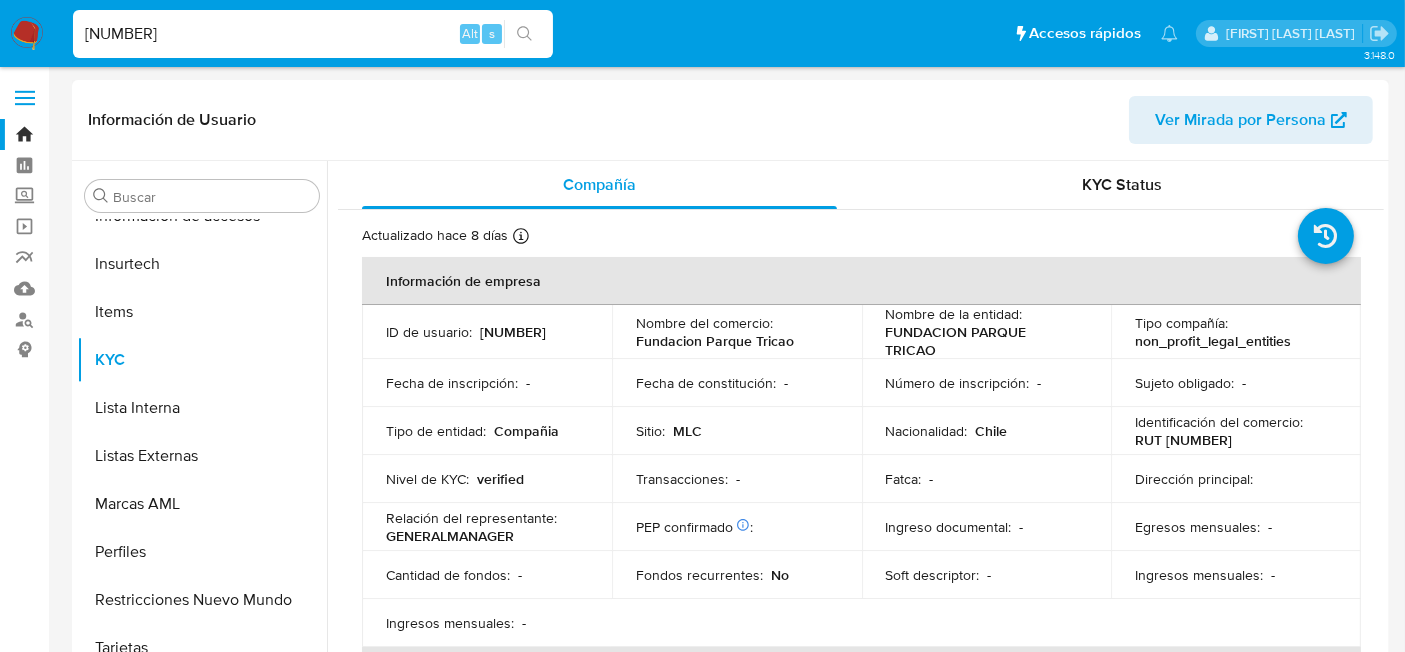 select on "10" 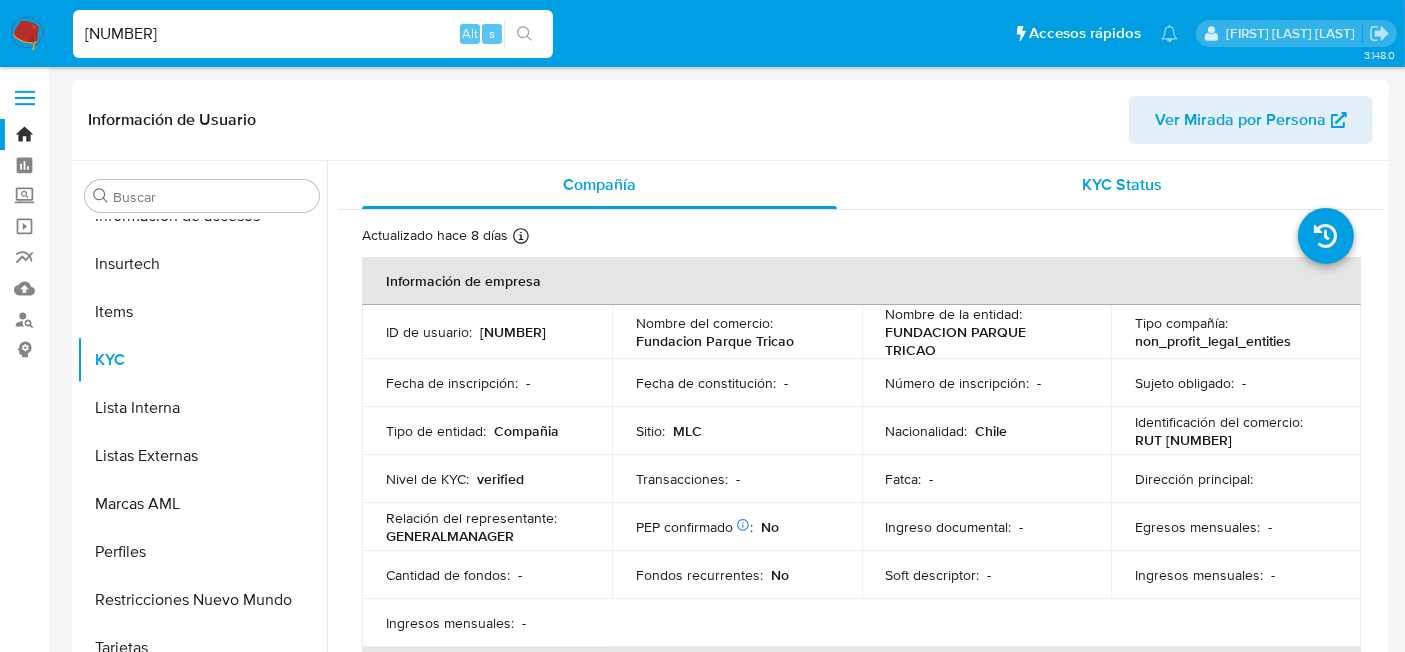 click on "KYC Status" at bounding box center (1123, 184) 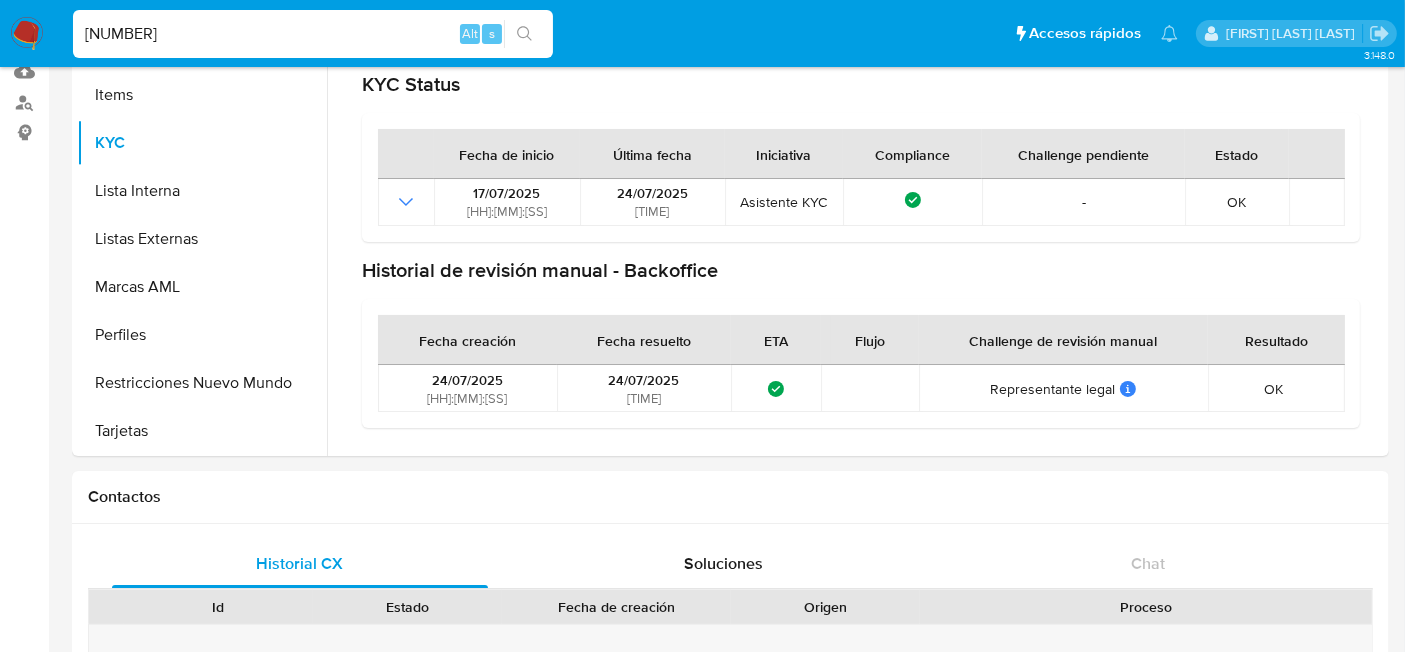 scroll, scrollTop: 219, scrollLeft: 0, axis: vertical 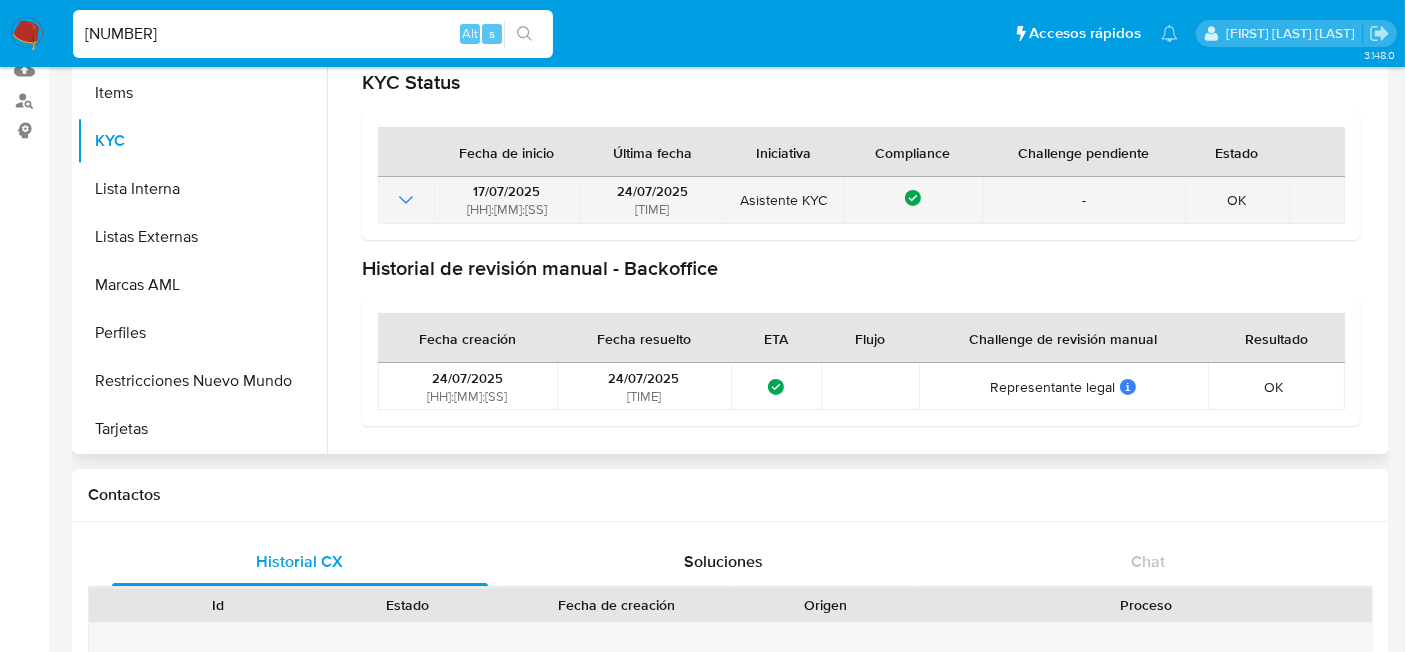 drag, startPoint x: 753, startPoint y: 196, endPoint x: 886, endPoint y: 209, distance: 133.63383 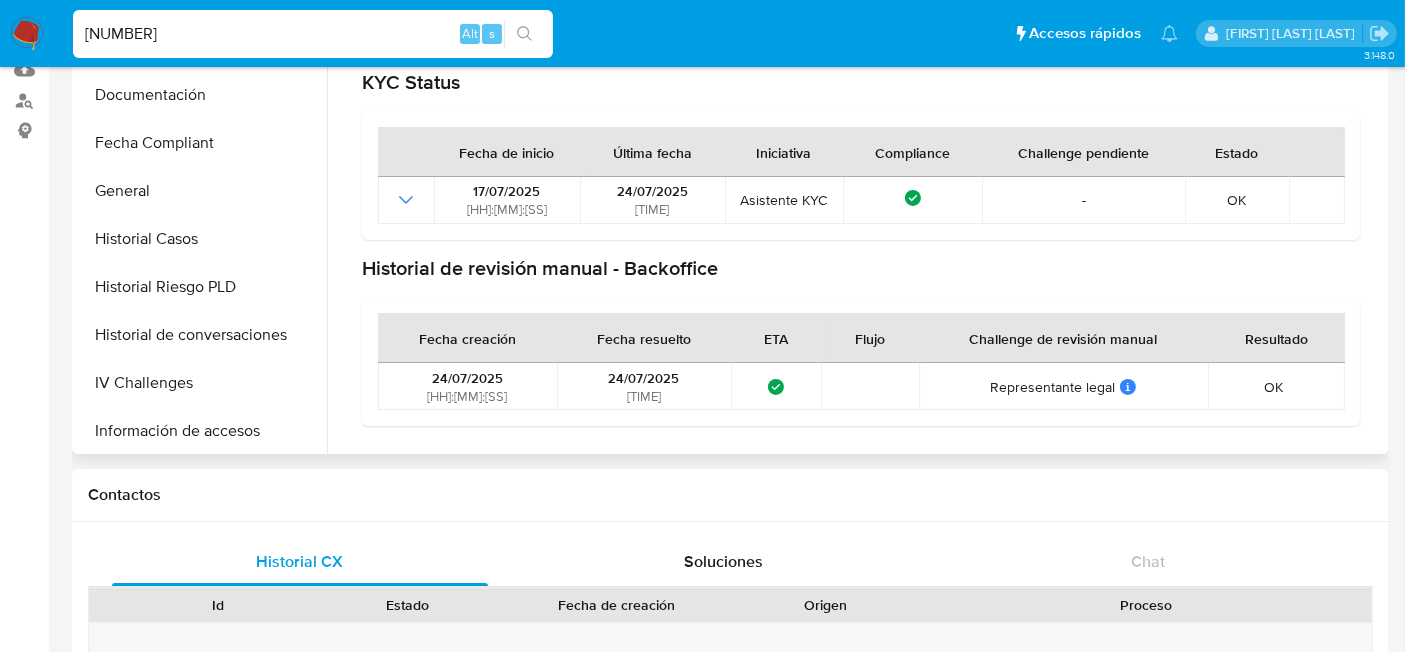 scroll, scrollTop: 357, scrollLeft: 0, axis: vertical 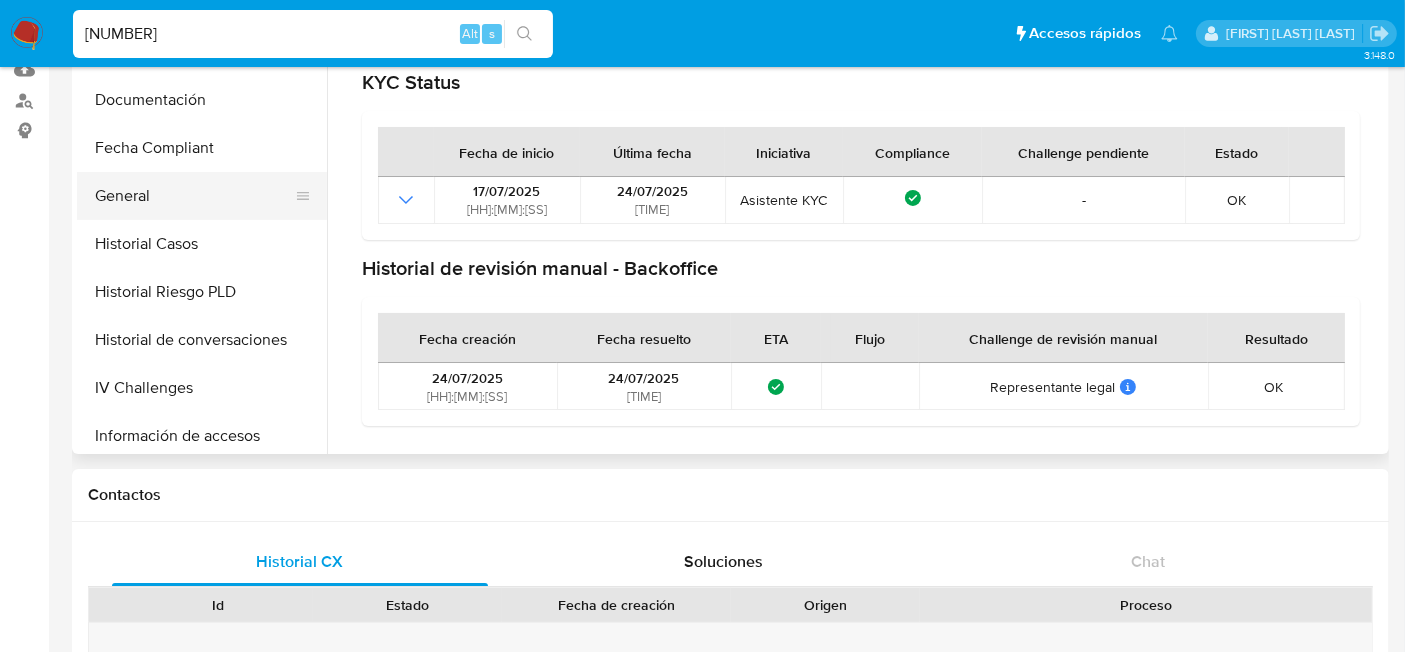 click on "General" at bounding box center [194, 196] 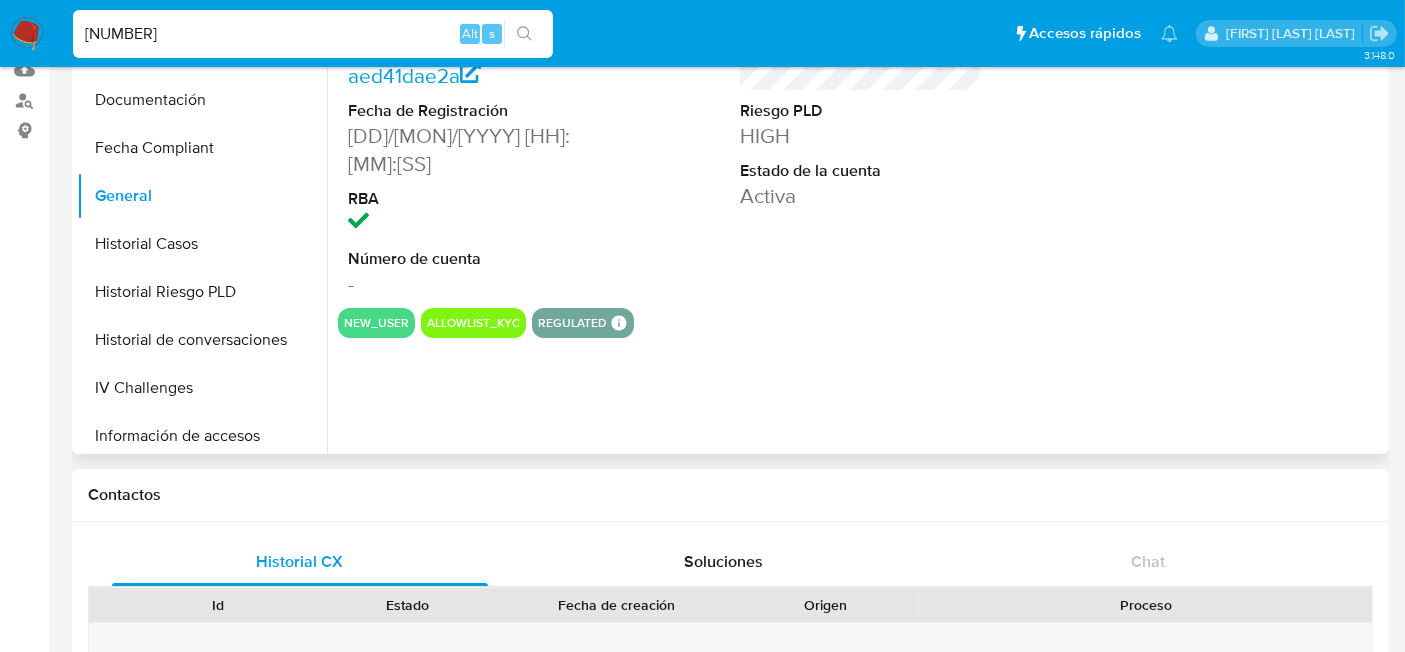 scroll, scrollTop: 408, scrollLeft: 0, axis: vertical 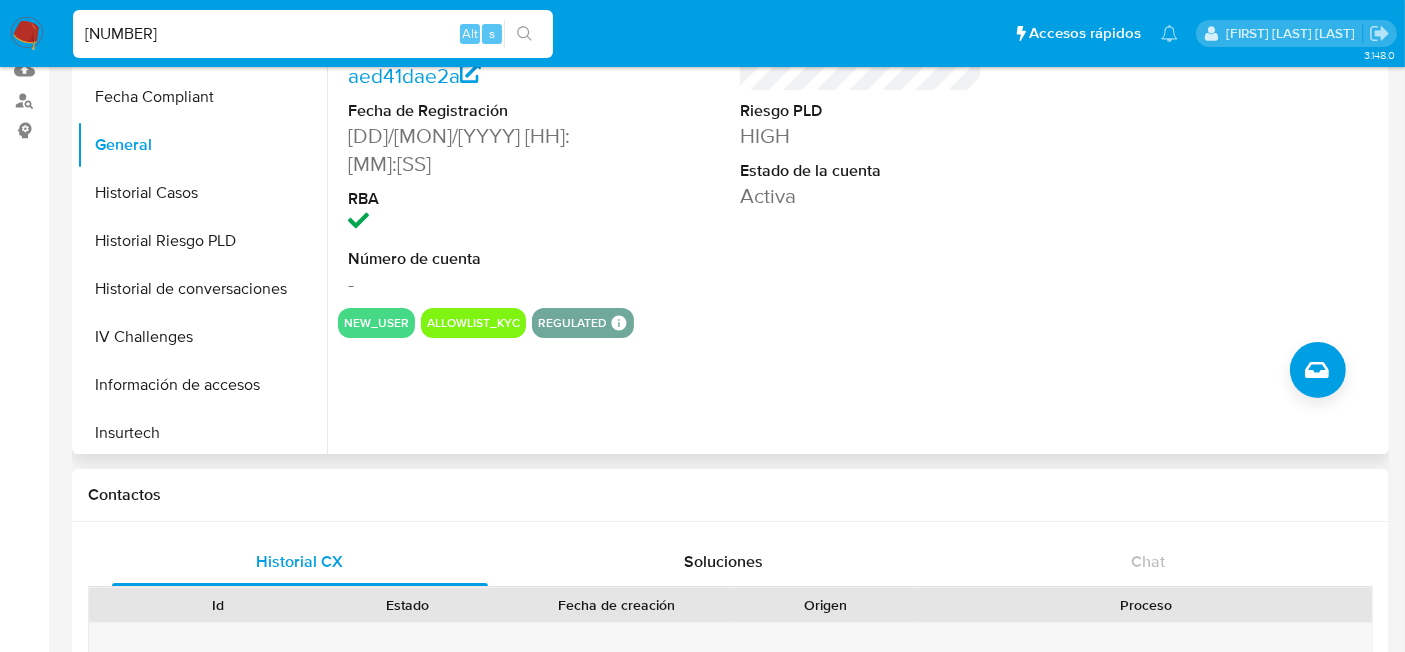 click on "ID de usuario [NUMBER] Person ID [HASH] Fecha de Registración [DATE] [TIME] RBA Número de cuenta - Puntos 0 Usuario Riesgo PLD HIGH Estado de la cuenta Activa new_user allowlist_kyc regulated   Regulated MLC OPERADOR Evaluation Result COMPLIES User Regulated Date [DATE]T[TIME]-[OFFSET] User Cancelled Date - Cancelled Regulation Status APPLIED" at bounding box center [855, 198] 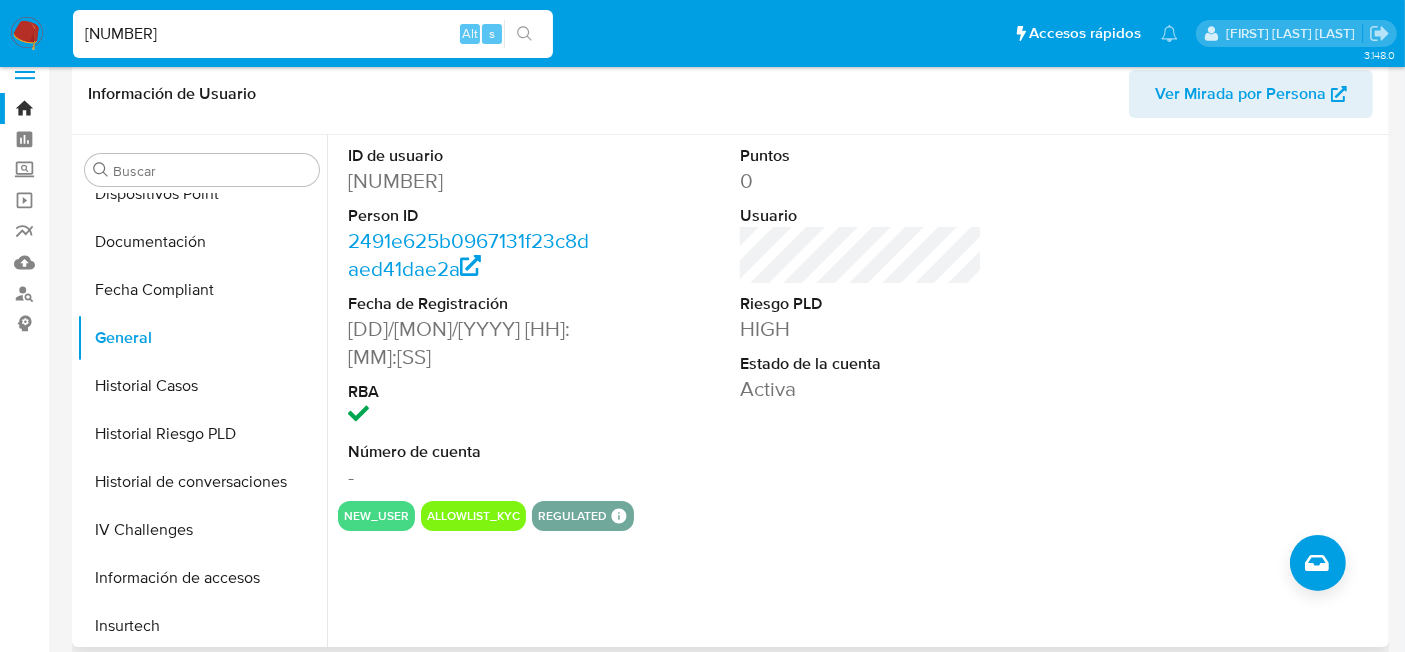 scroll, scrollTop: 25, scrollLeft: 0, axis: vertical 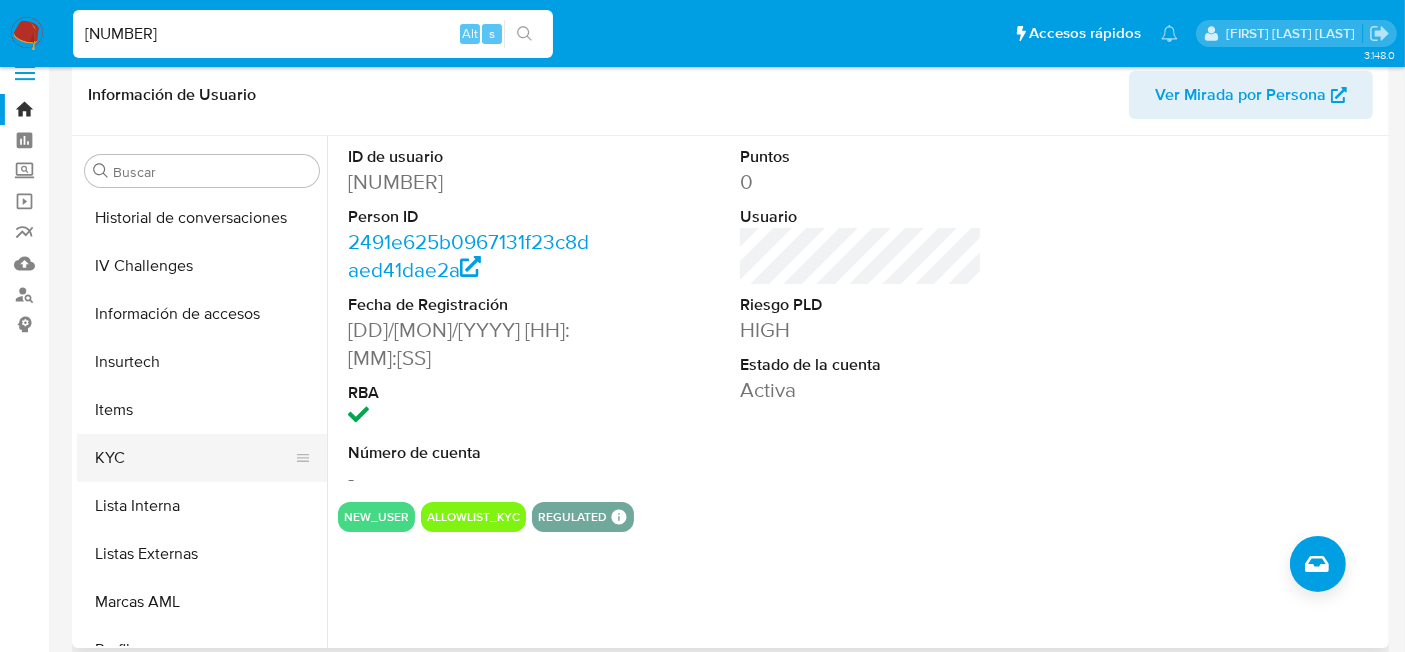 click on "KYC" at bounding box center [194, 458] 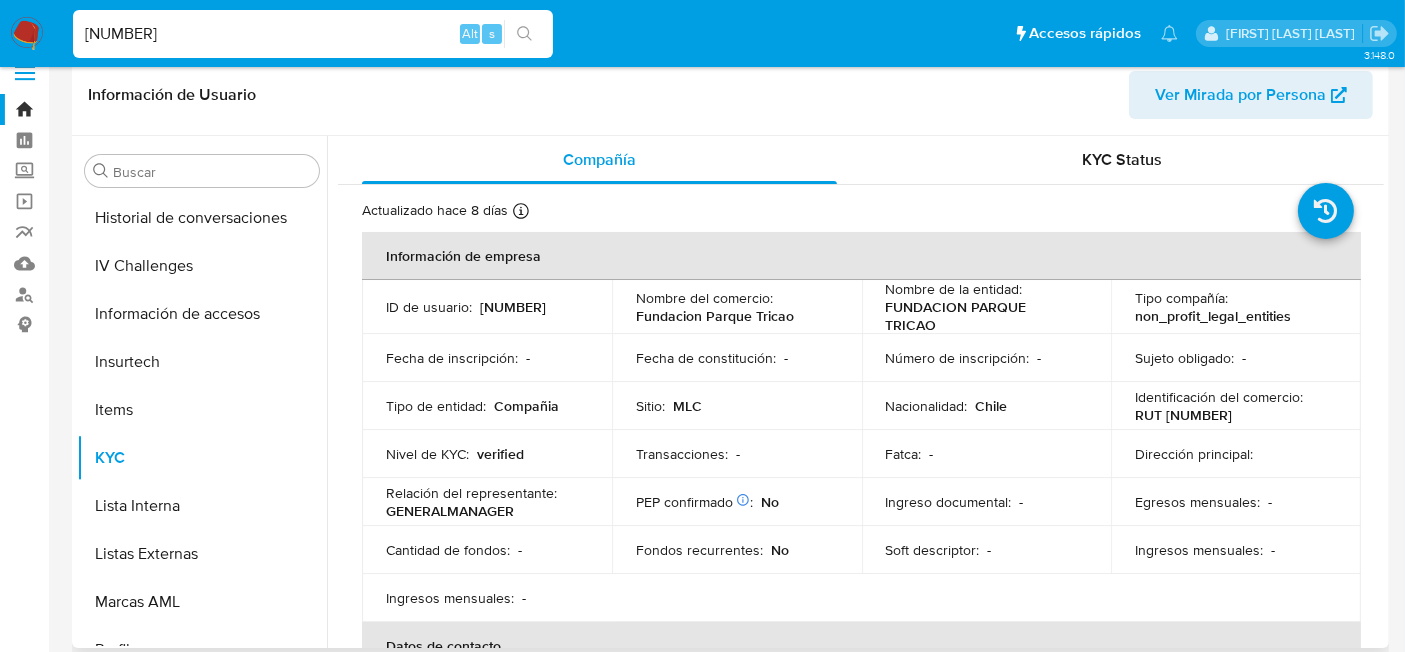 type 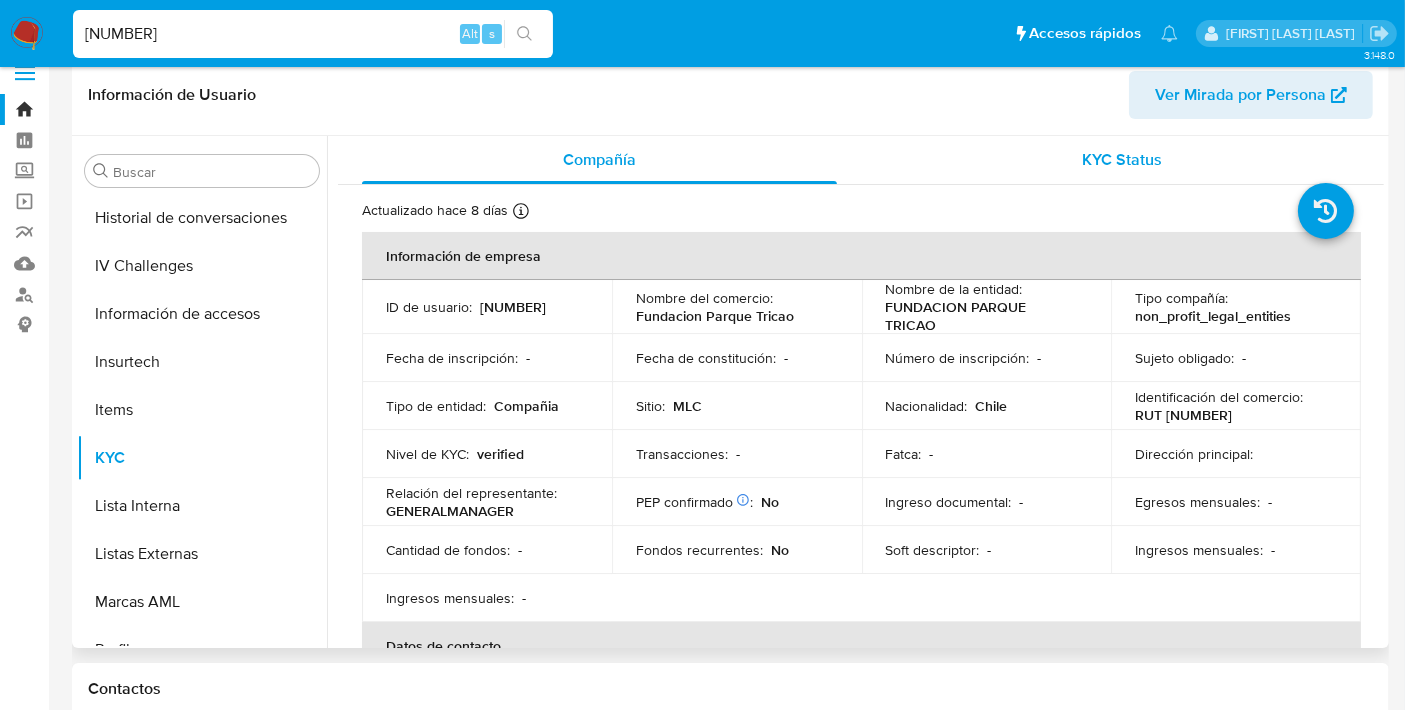 click on "KYC Status" at bounding box center [1122, 160] 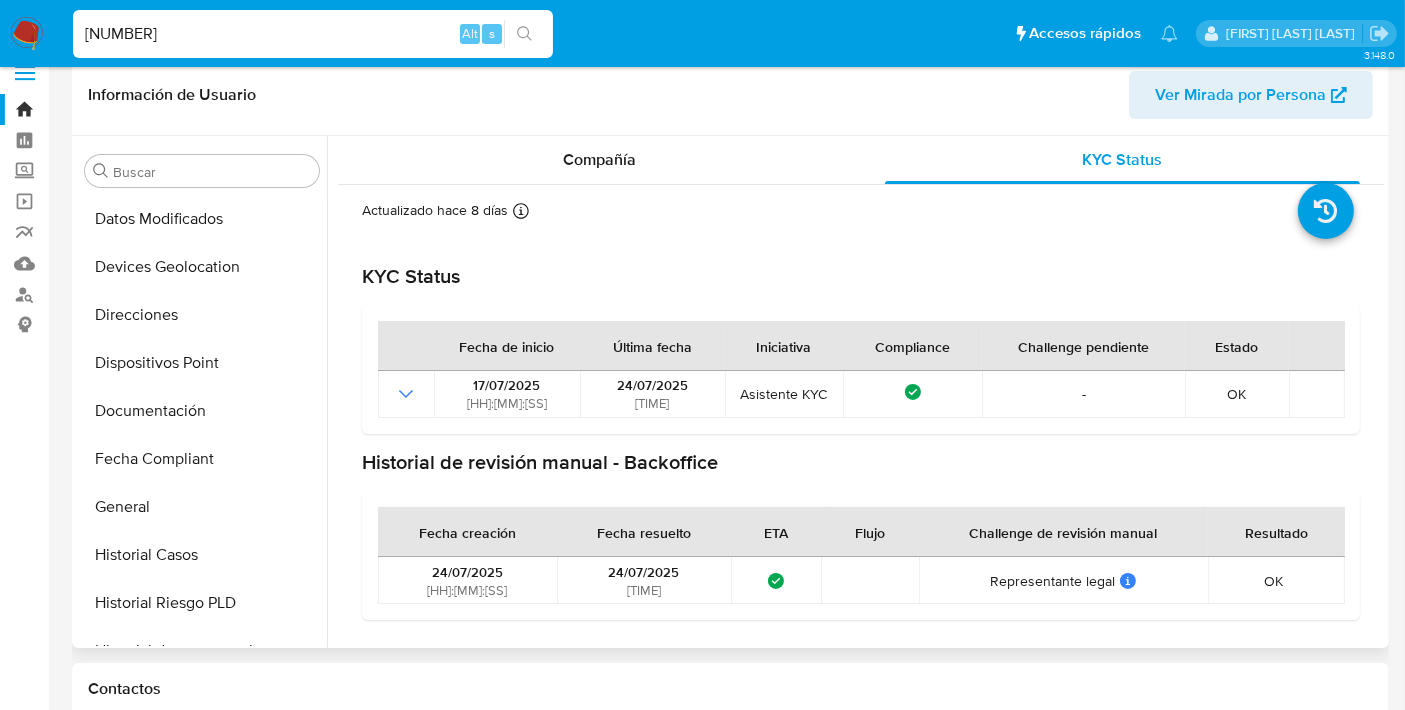 scroll, scrollTop: 220, scrollLeft: 0, axis: vertical 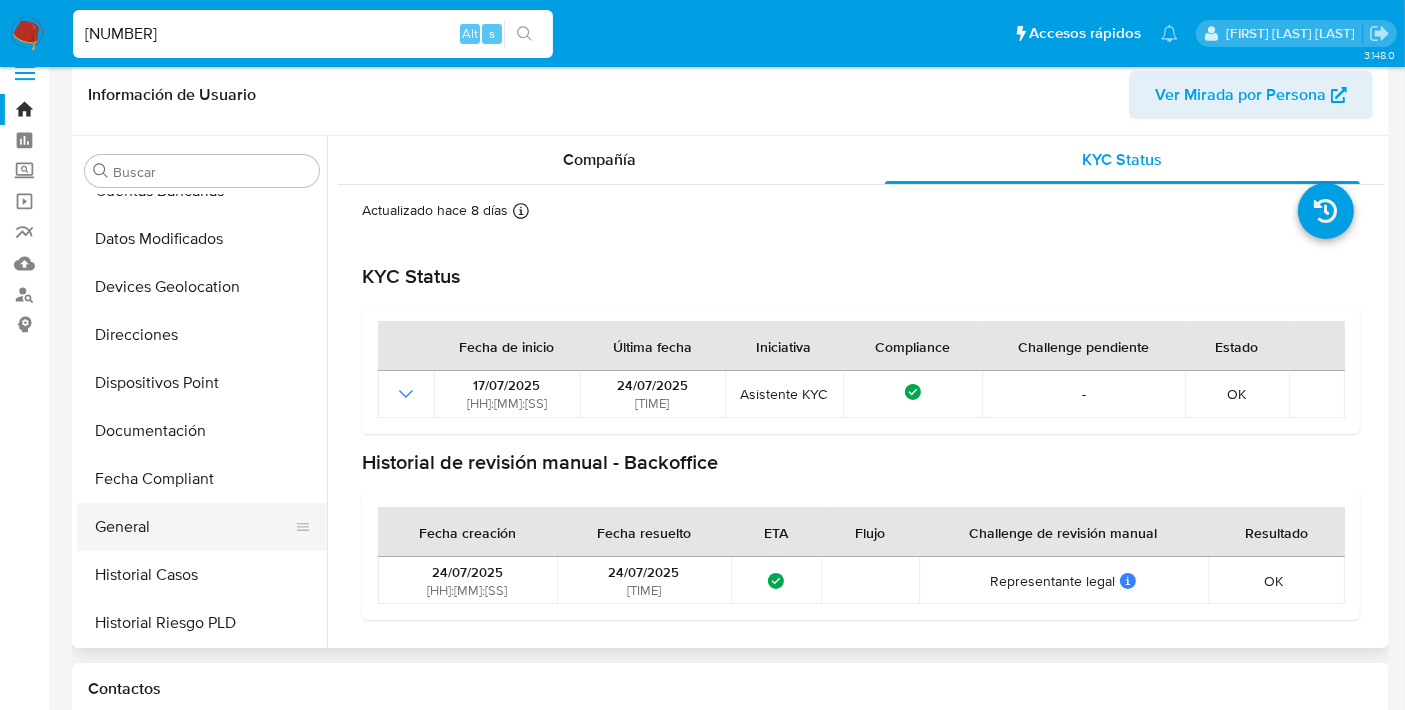 click on "General" at bounding box center [194, 527] 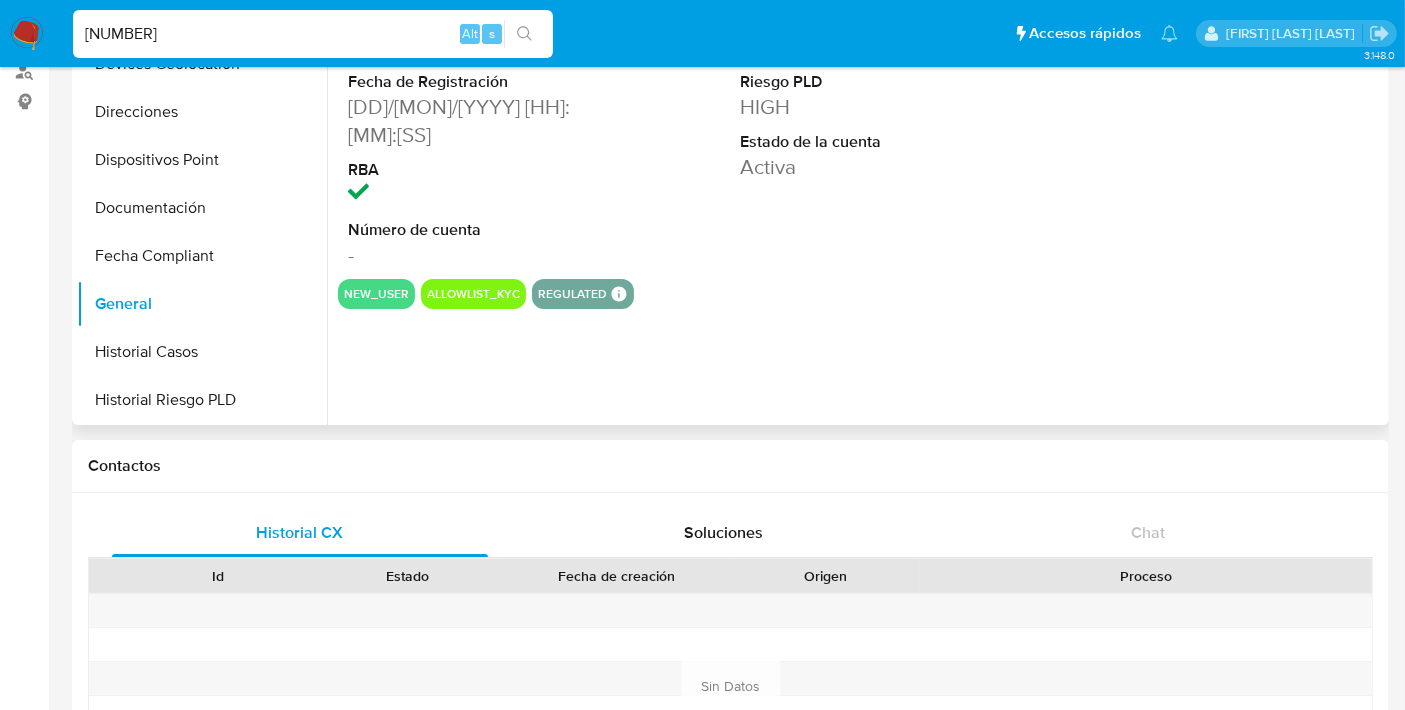 scroll, scrollTop: 251, scrollLeft: 0, axis: vertical 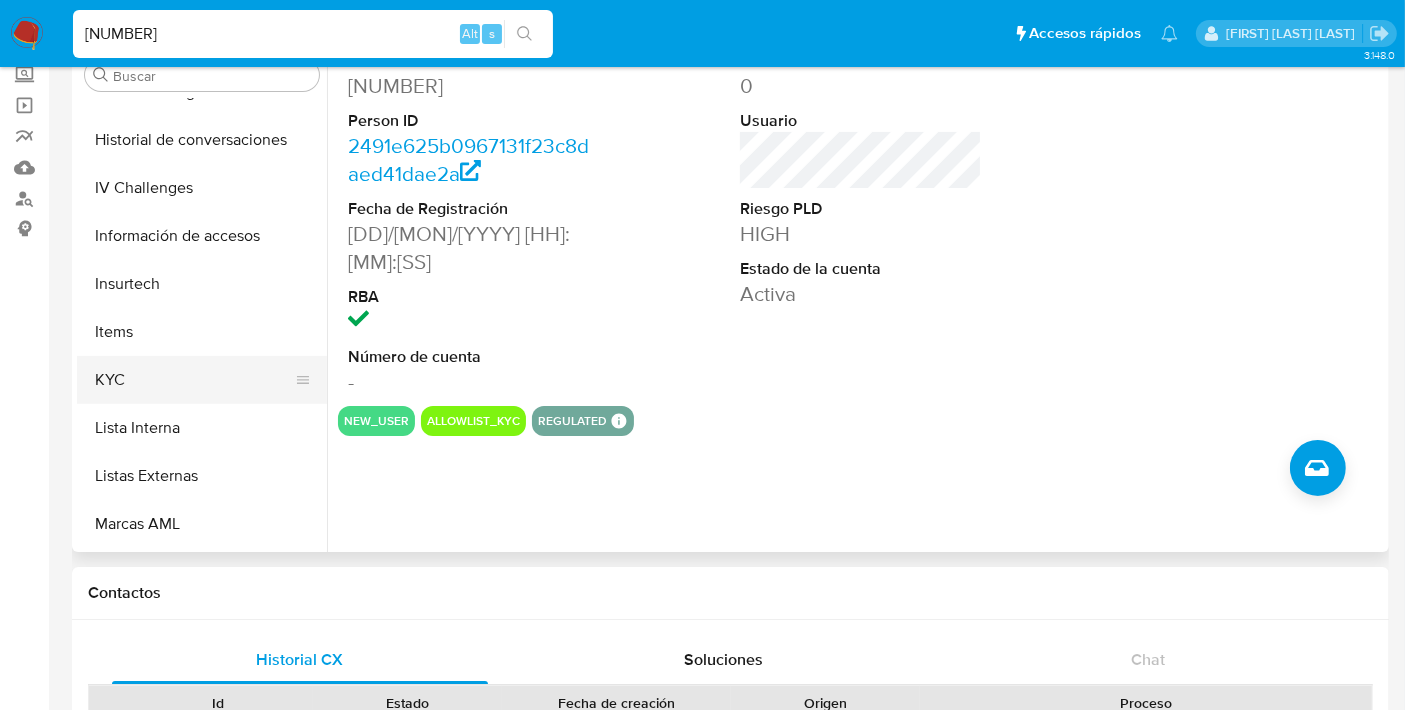 click on "KYC" at bounding box center [194, 380] 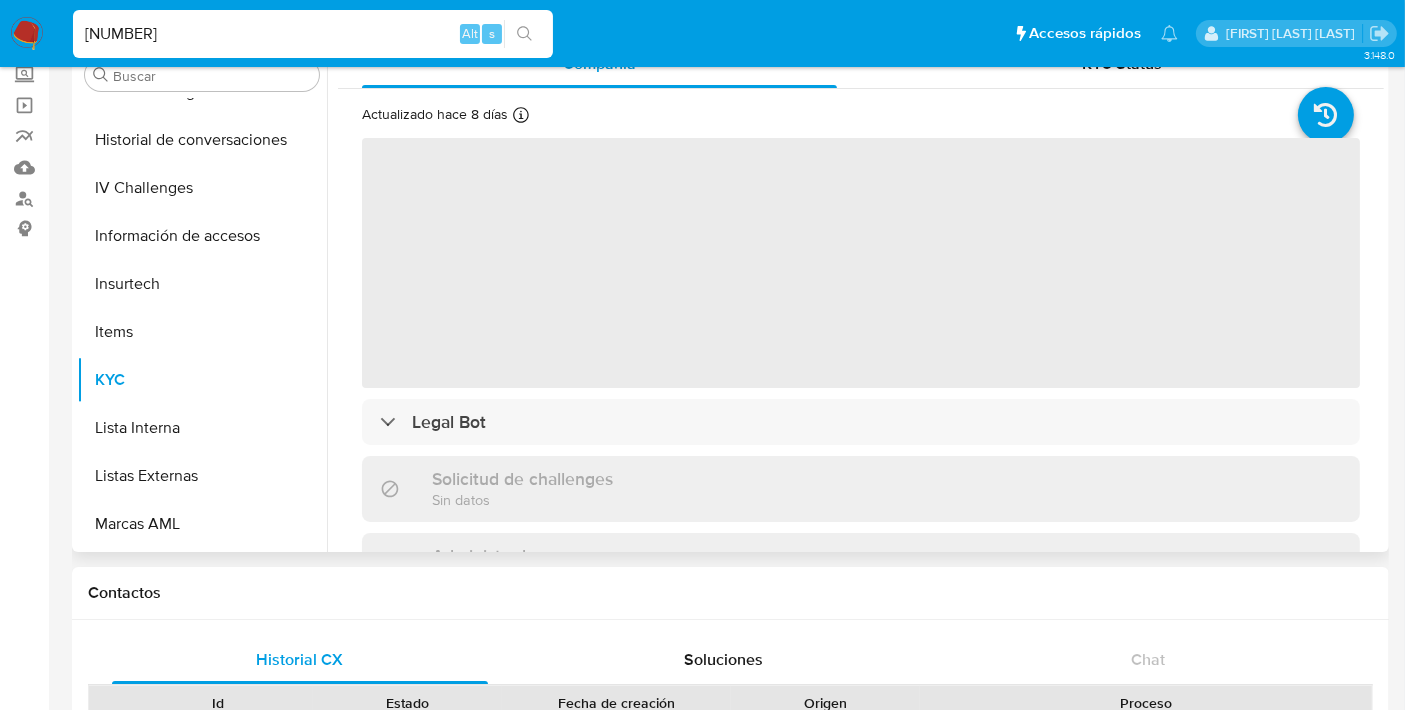 scroll, scrollTop: 0, scrollLeft: 0, axis: both 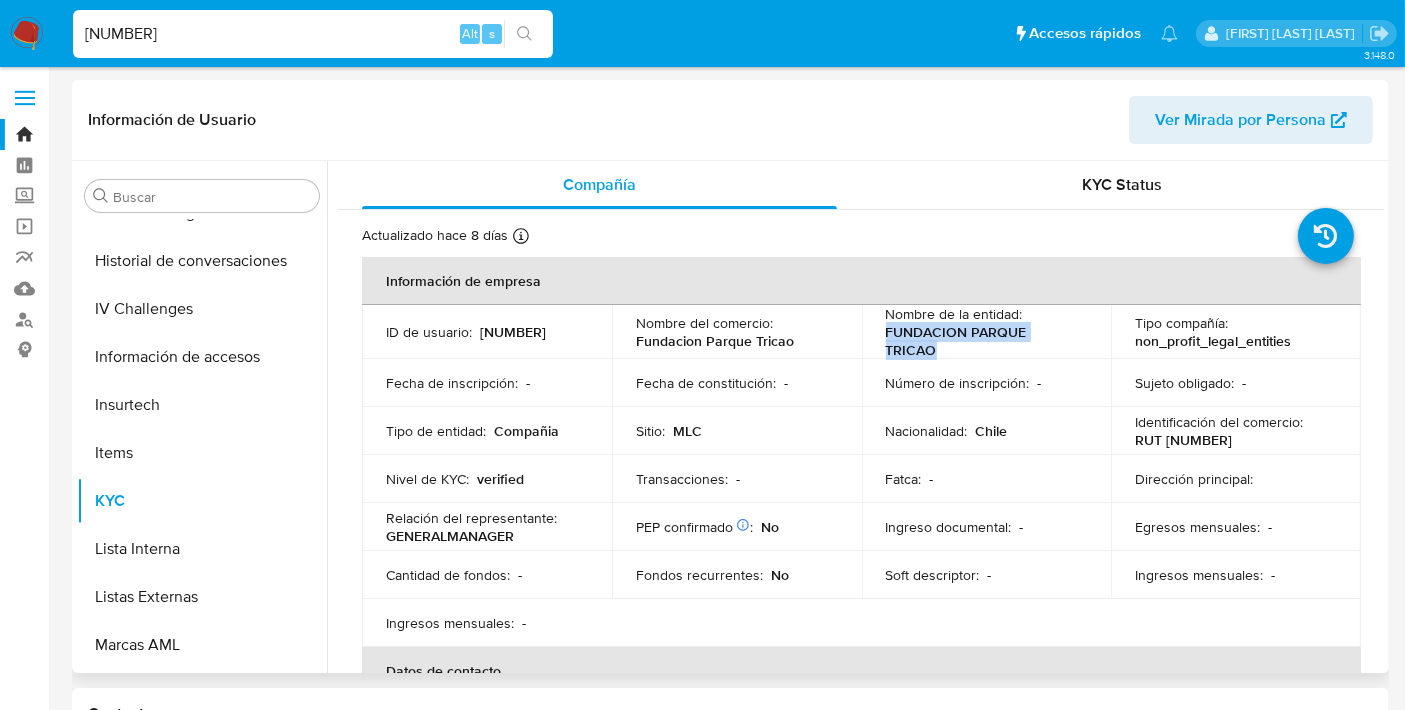 drag, startPoint x: 877, startPoint y: 338, endPoint x: 1079, endPoint y: 338, distance: 202 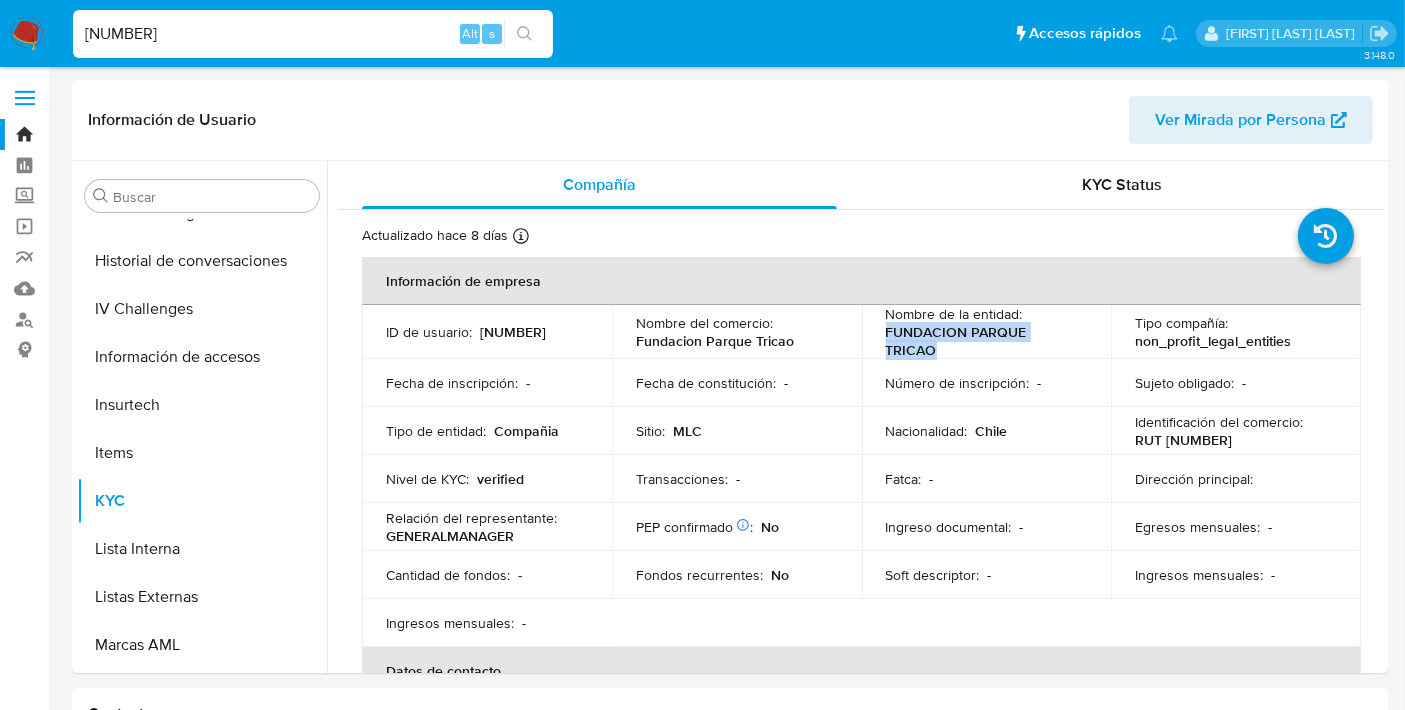 click on "[NUMBER]" at bounding box center (313, 34) 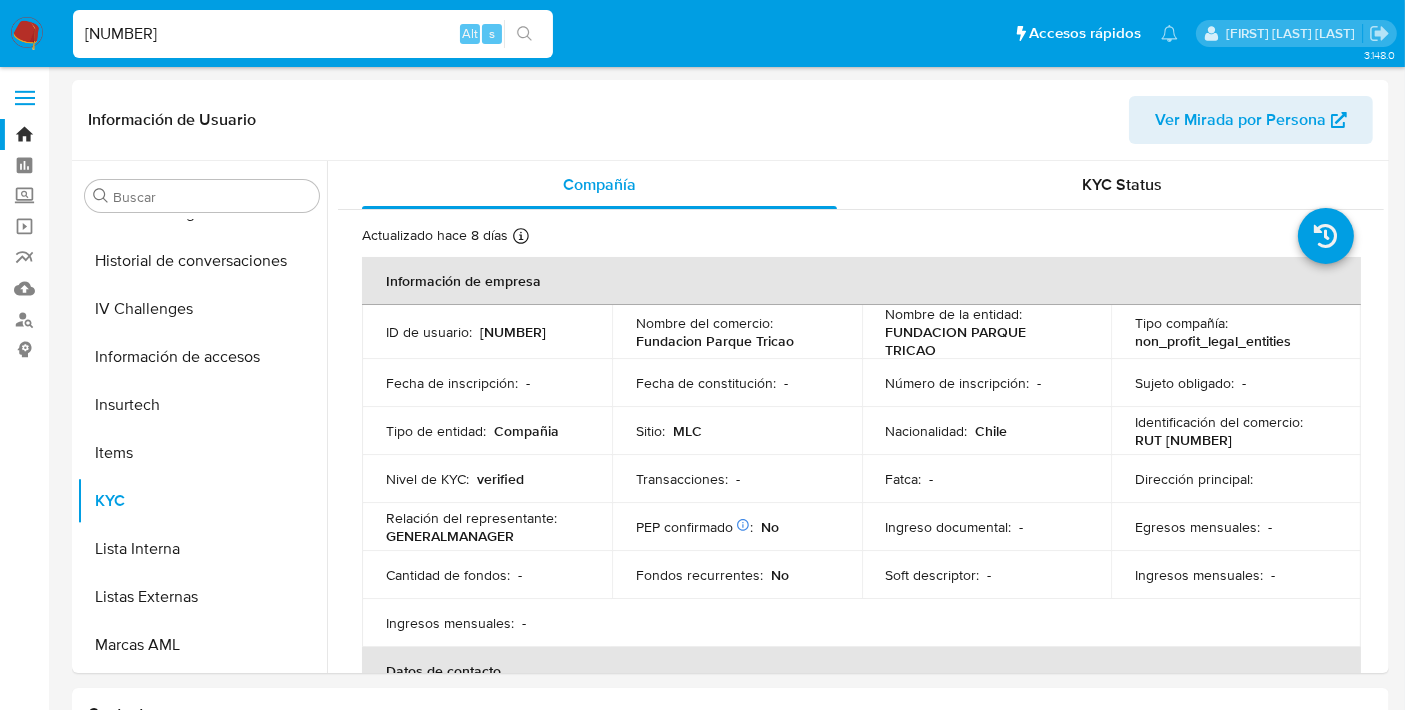 click on "[NUMBER]" at bounding box center [313, 34] 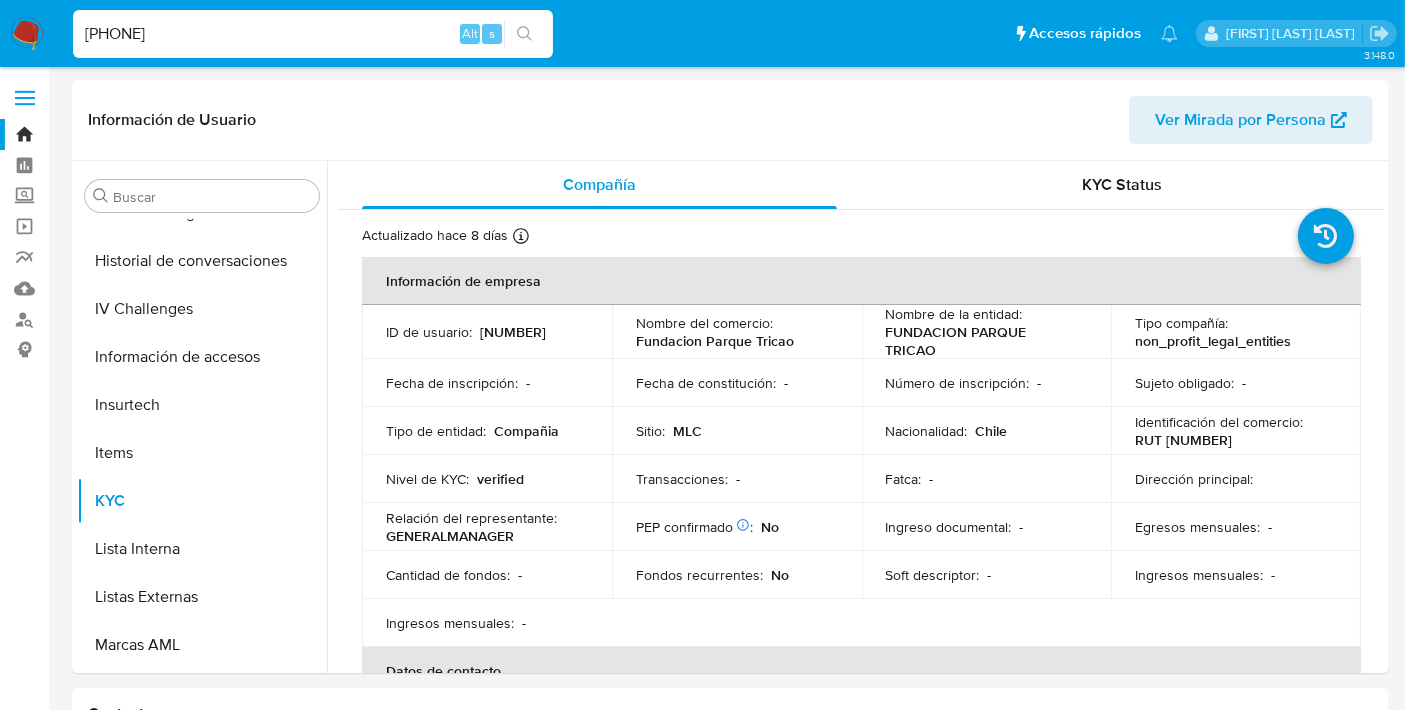 type on "[PHONE]" 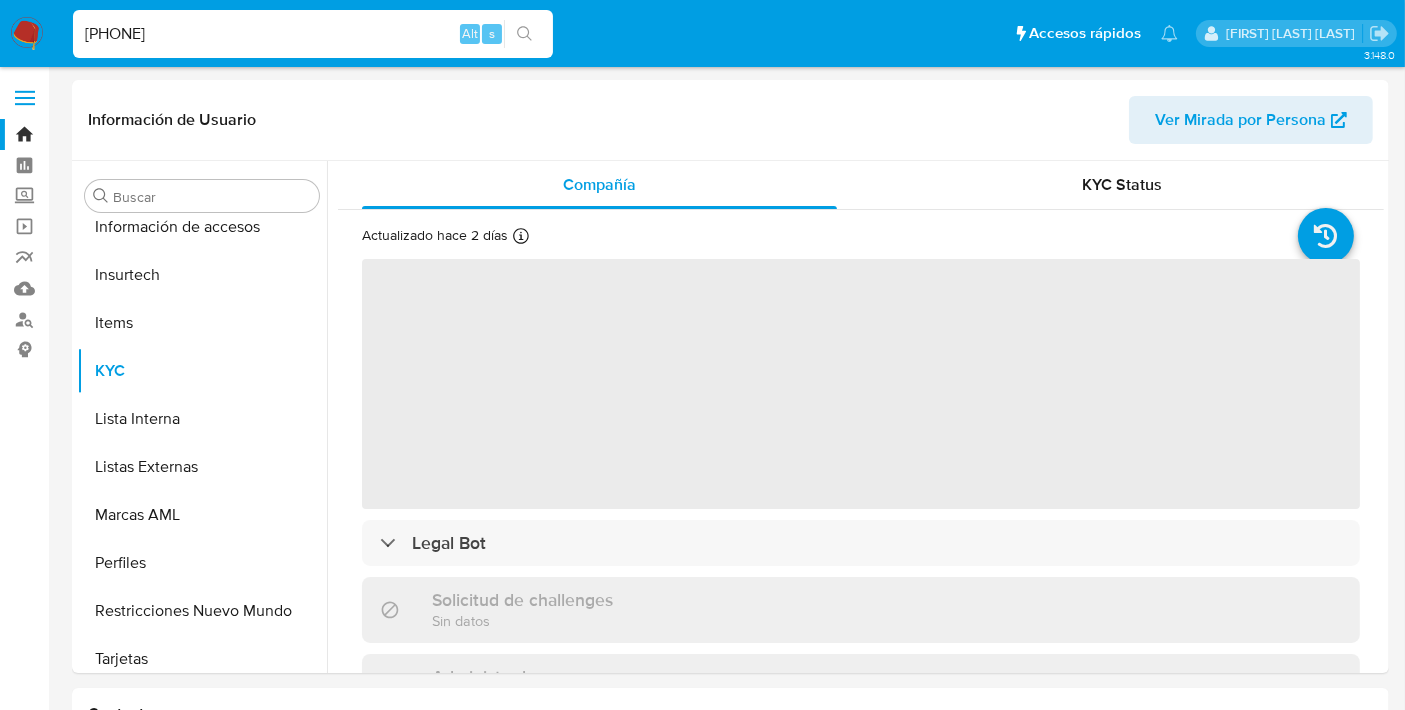 scroll, scrollTop: 796, scrollLeft: 0, axis: vertical 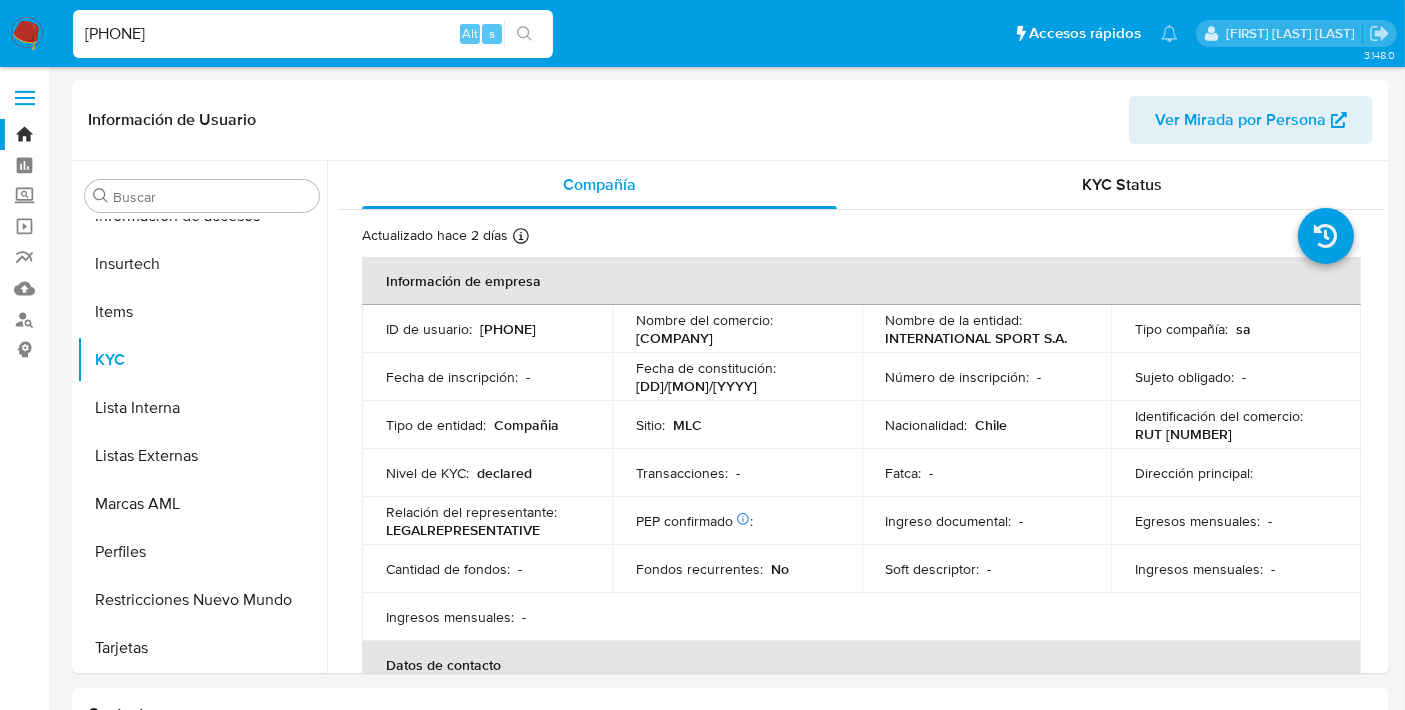 select on "10" 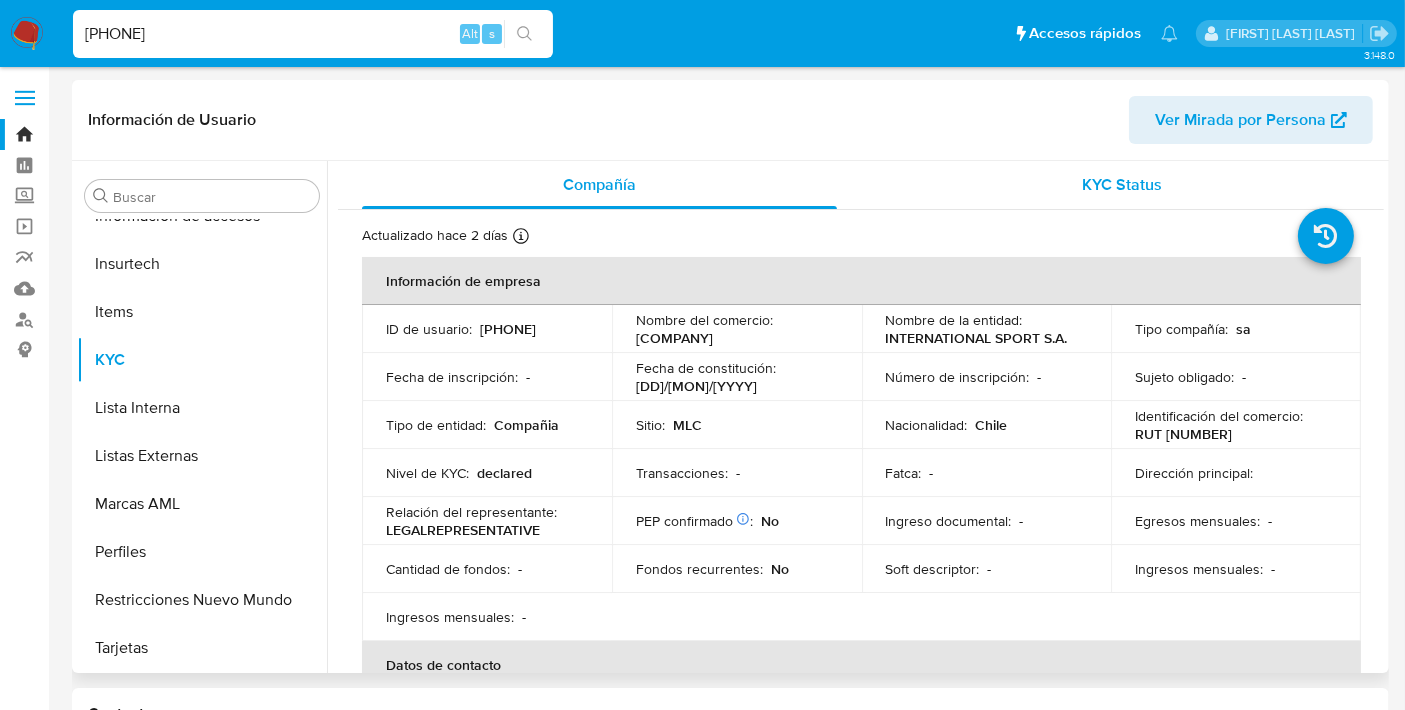 click on "KYC Status" at bounding box center (1123, 184) 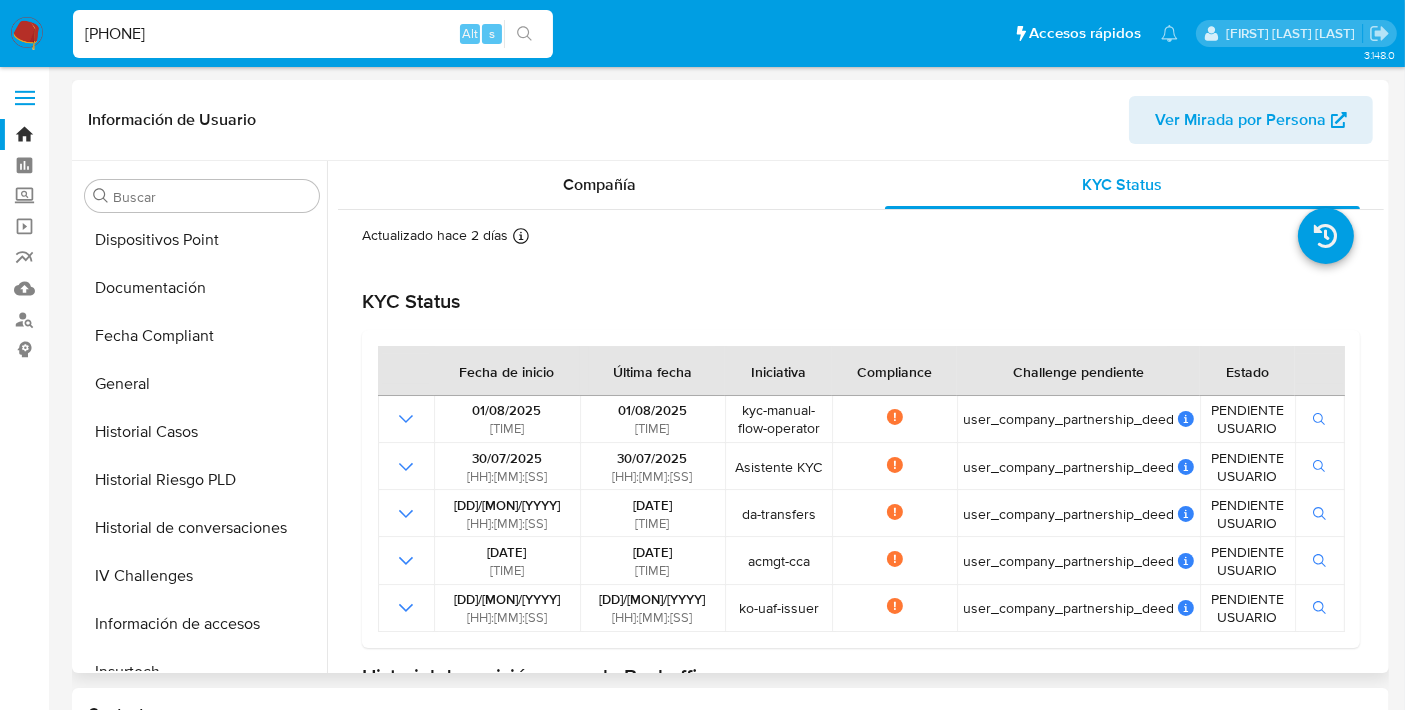 scroll, scrollTop: 347, scrollLeft: 0, axis: vertical 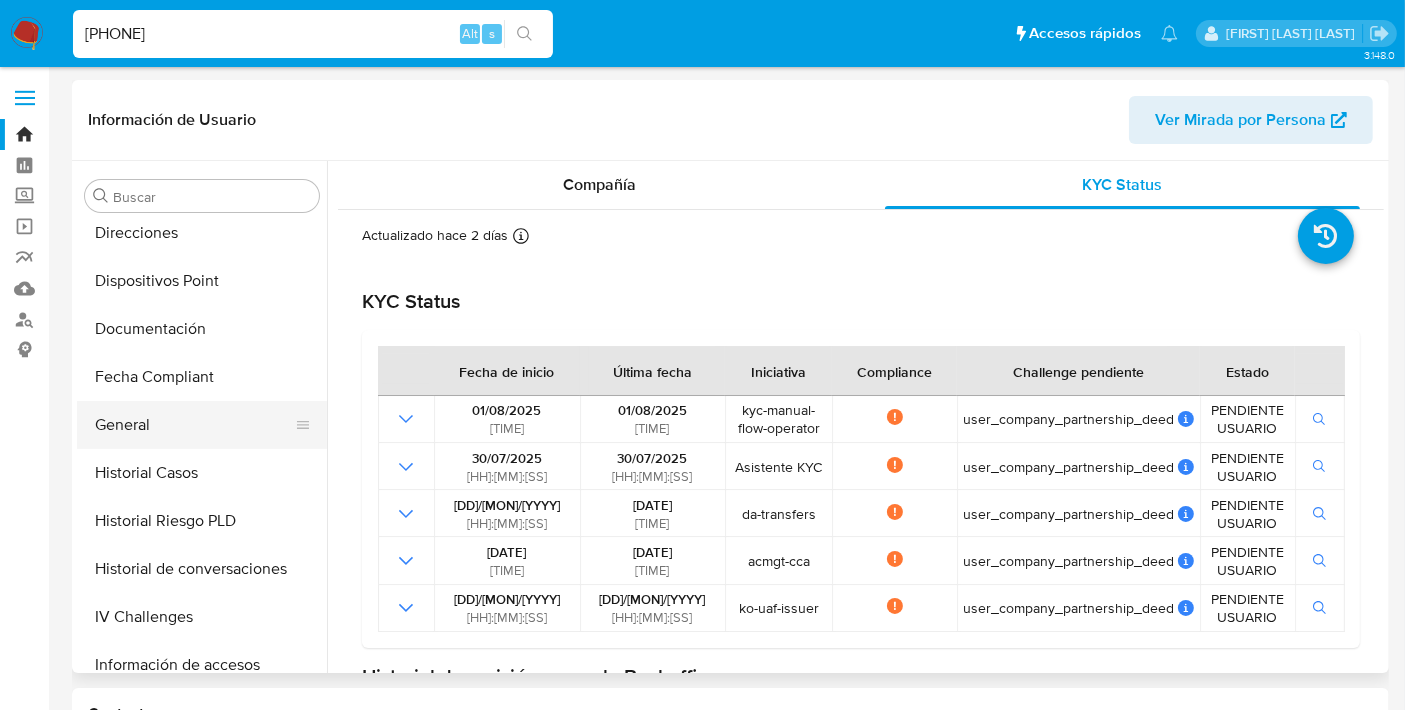 click on "General" at bounding box center [194, 425] 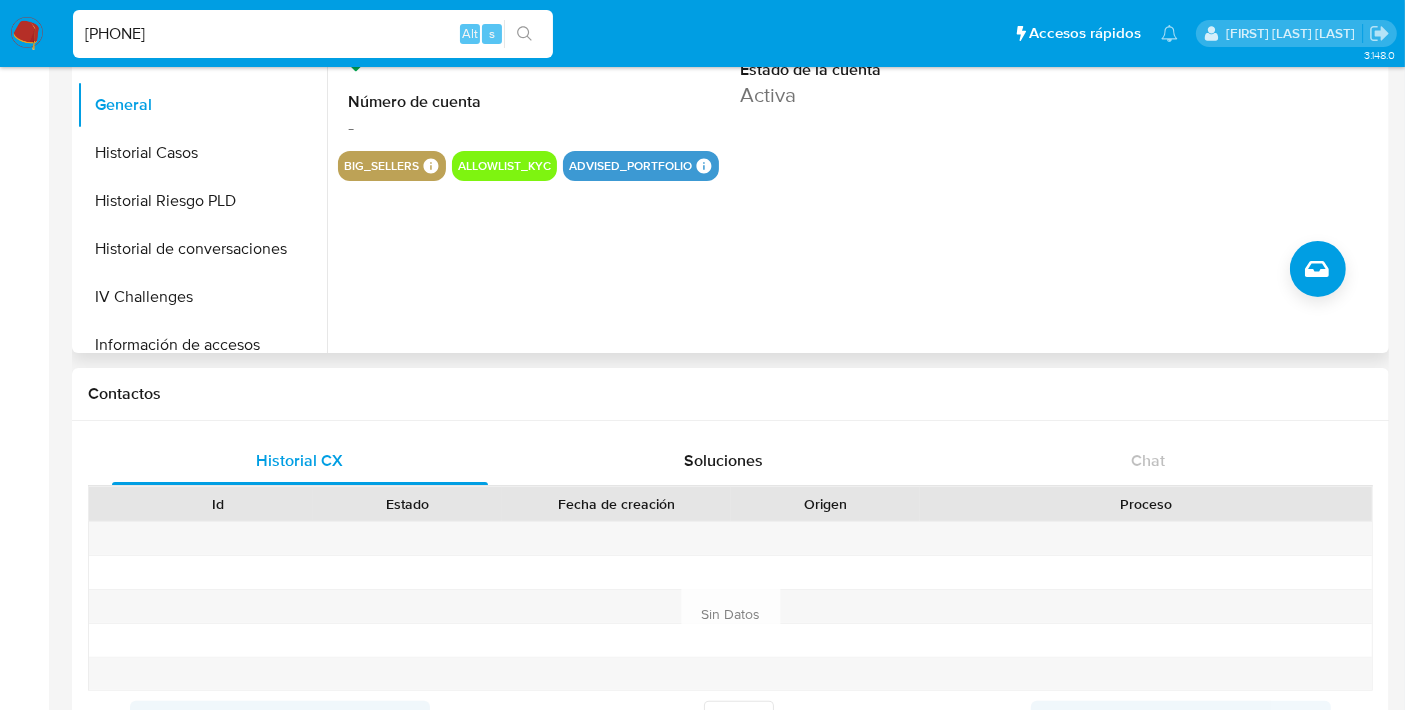 scroll, scrollTop: 324, scrollLeft: 0, axis: vertical 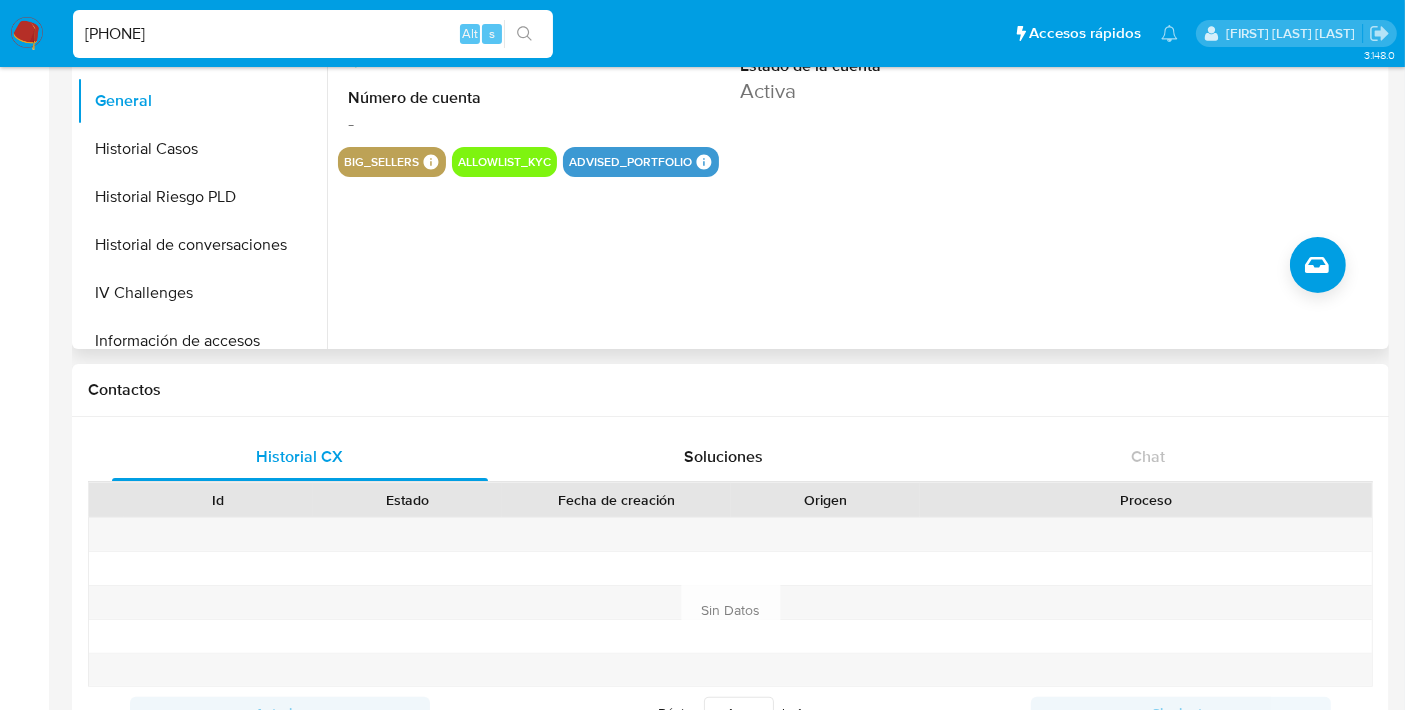 type 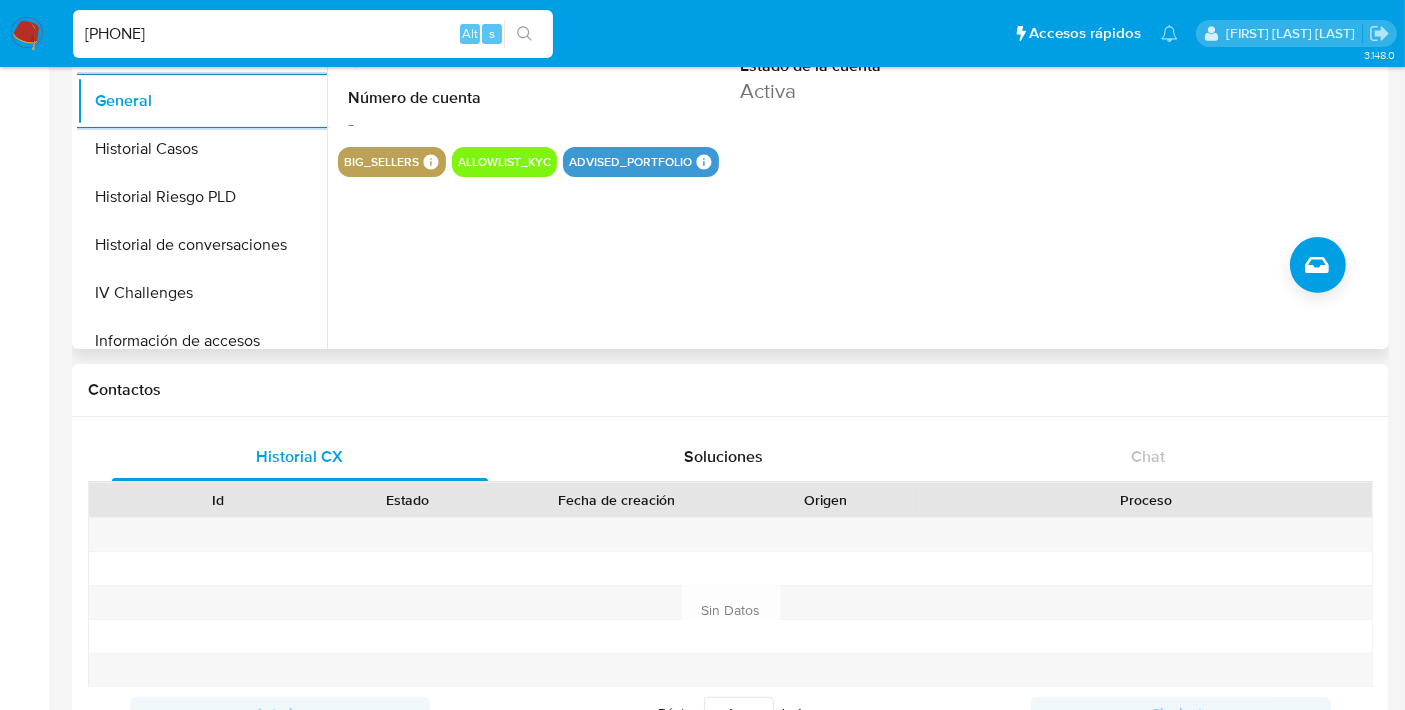 scroll, scrollTop: 0, scrollLeft: 0, axis: both 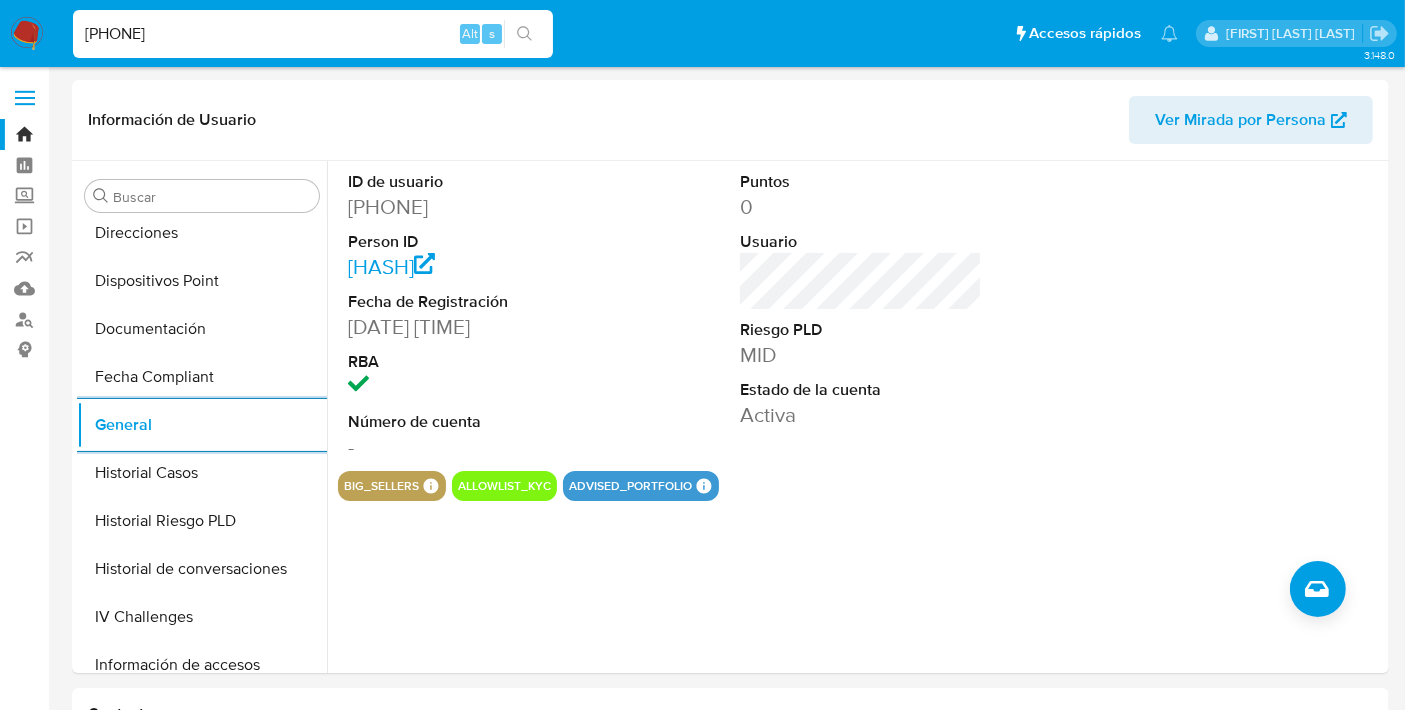 click on "[PHONE]" at bounding box center [313, 34] 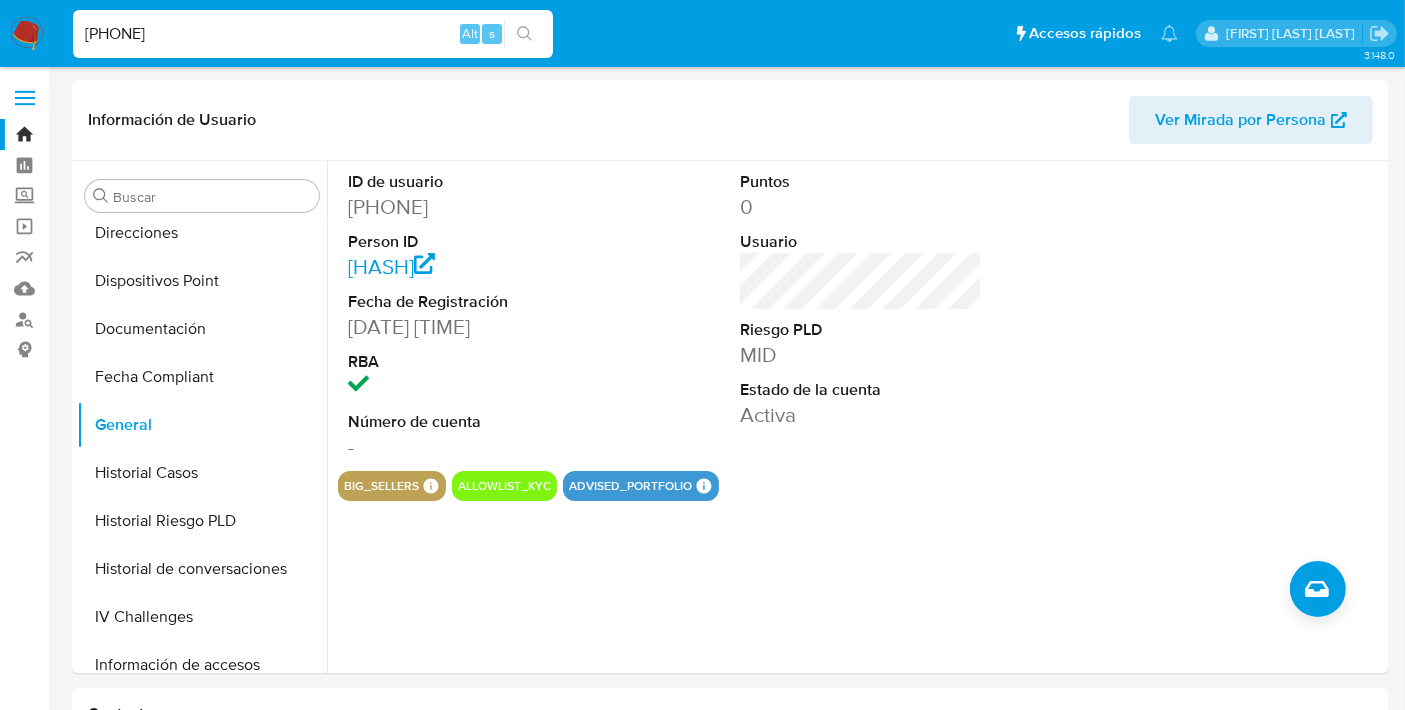 click on "[PHONE]" at bounding box center [313, 34] 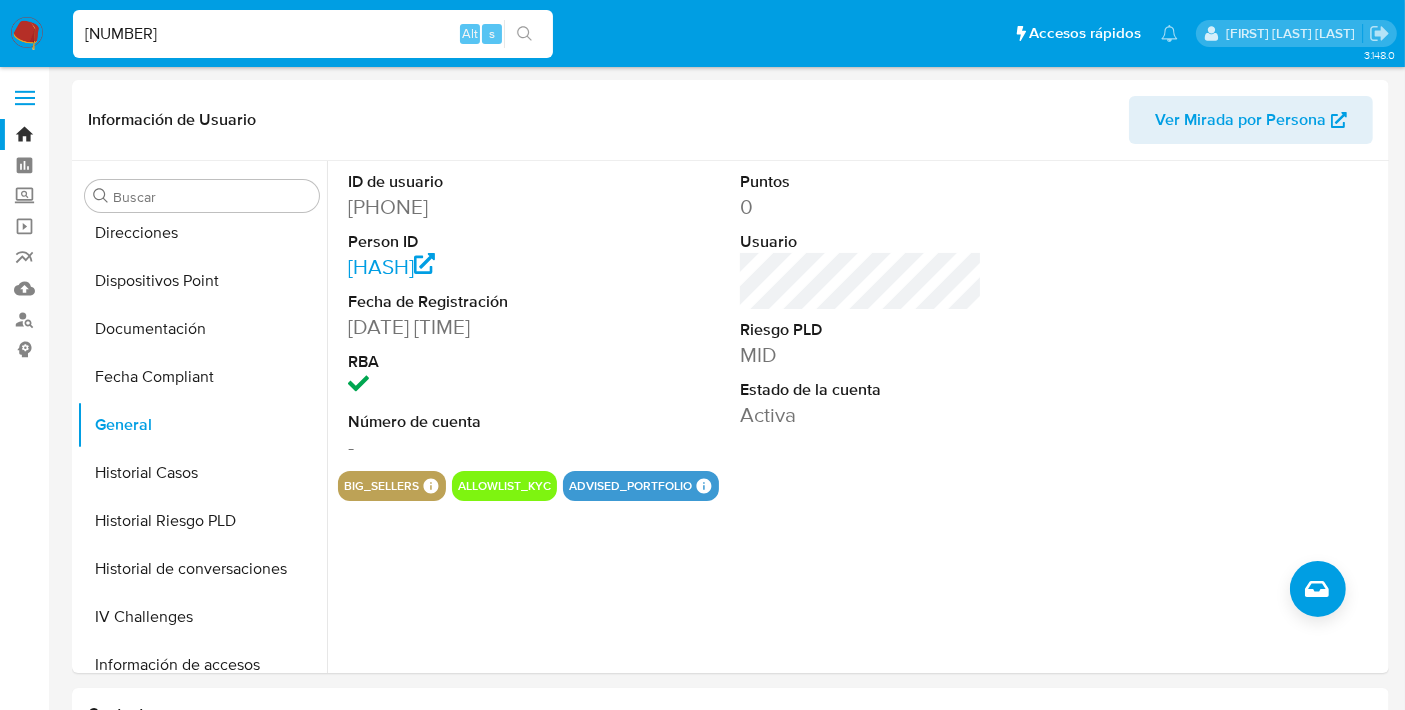 type on "[NUMBER]" 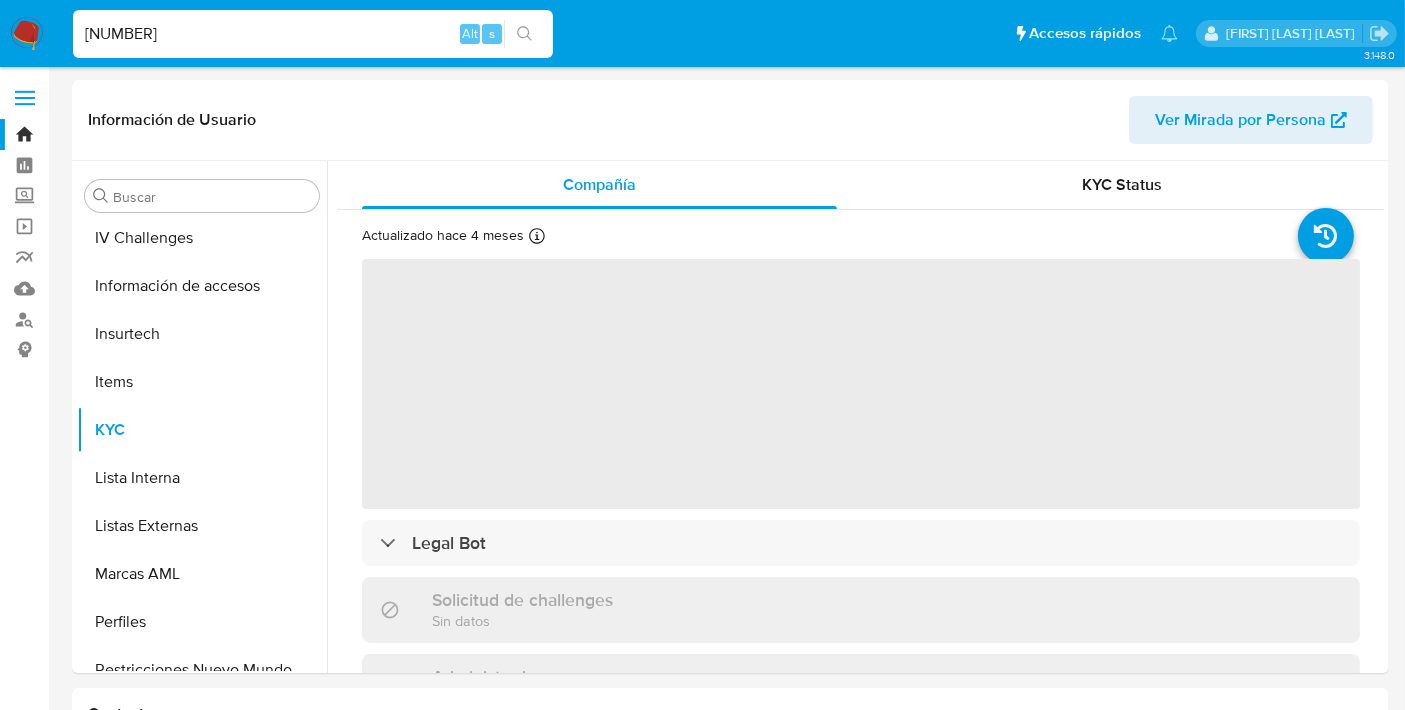 scroll, scrollTop: 796, scrollLeft: 0, axis: vertical 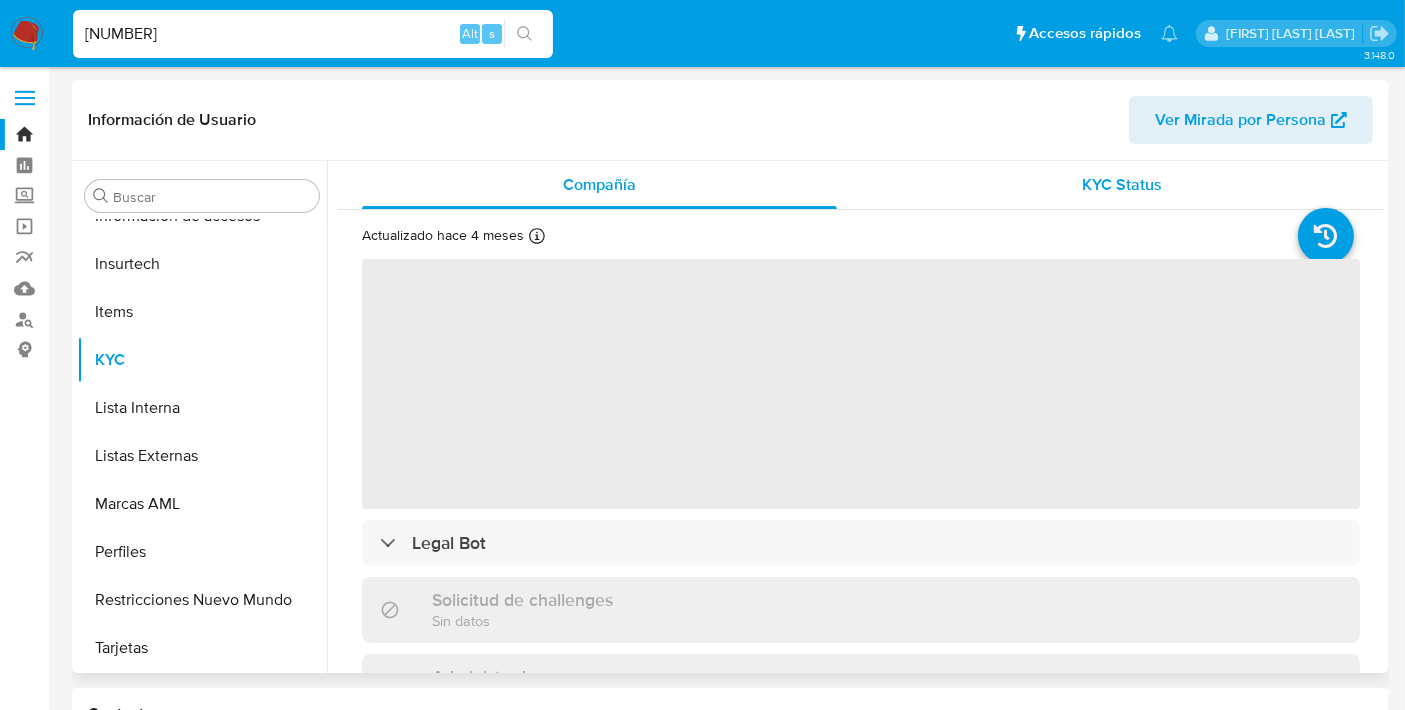 click on "KYC Status" at bounding box center (1122, 185) 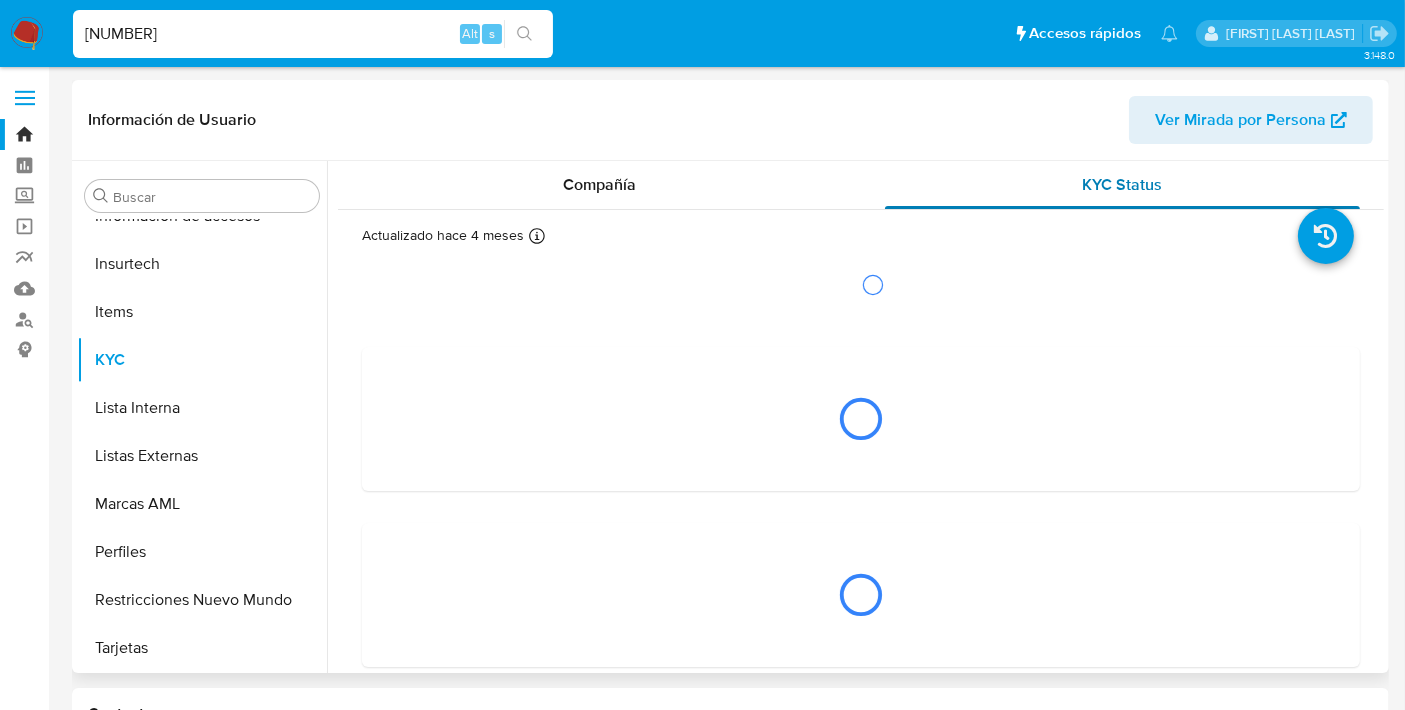select on "10" 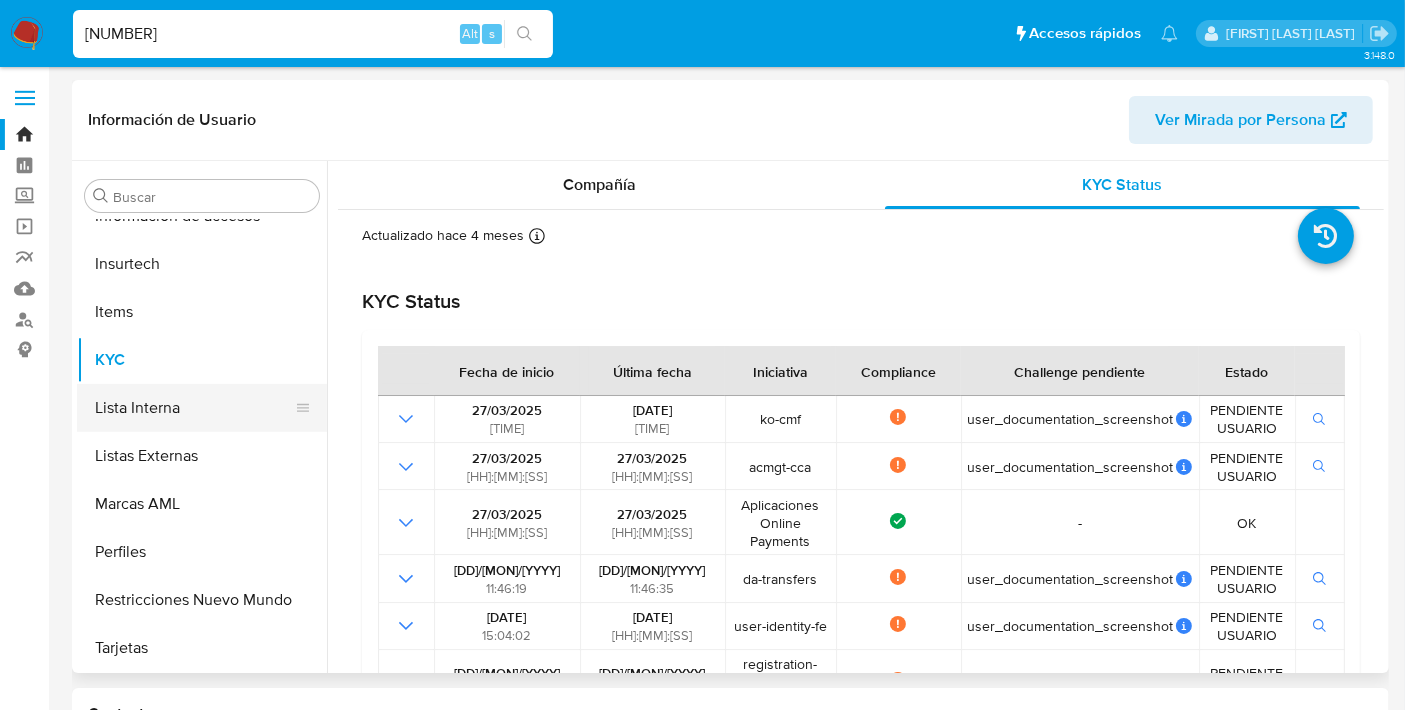 scroll, scrollTop: 500, scrollLeft: 0, axis: vertical 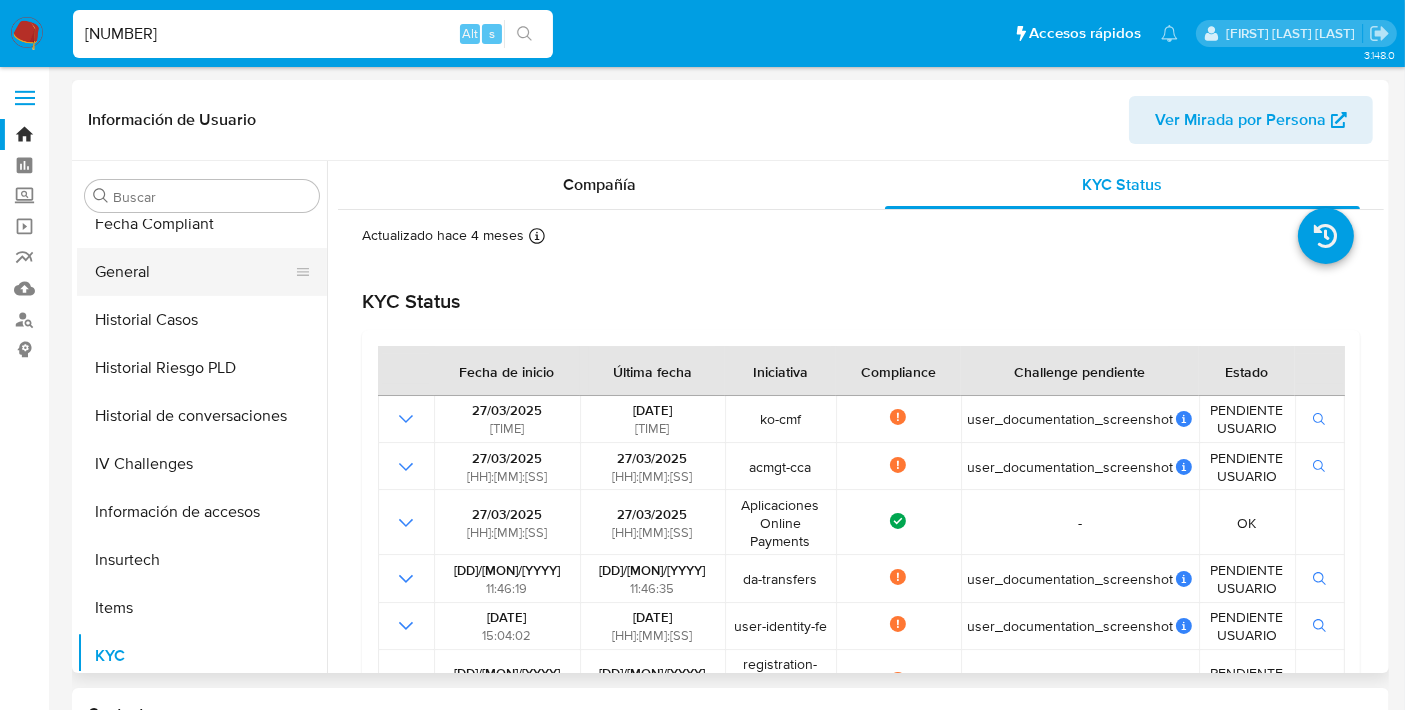 click on "General" at bounding box center (194, 272) 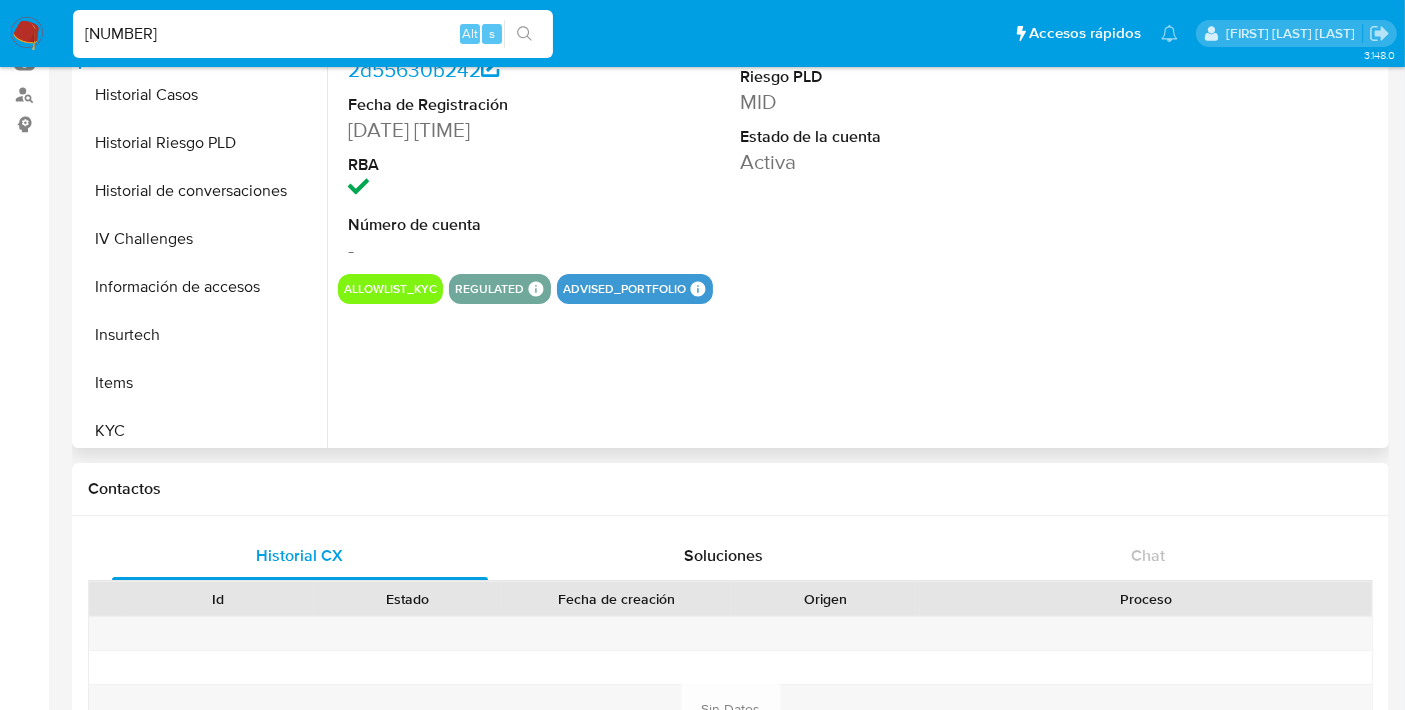 scroll, scrollTop: 226, scrollLeft: 0, axis: vertical 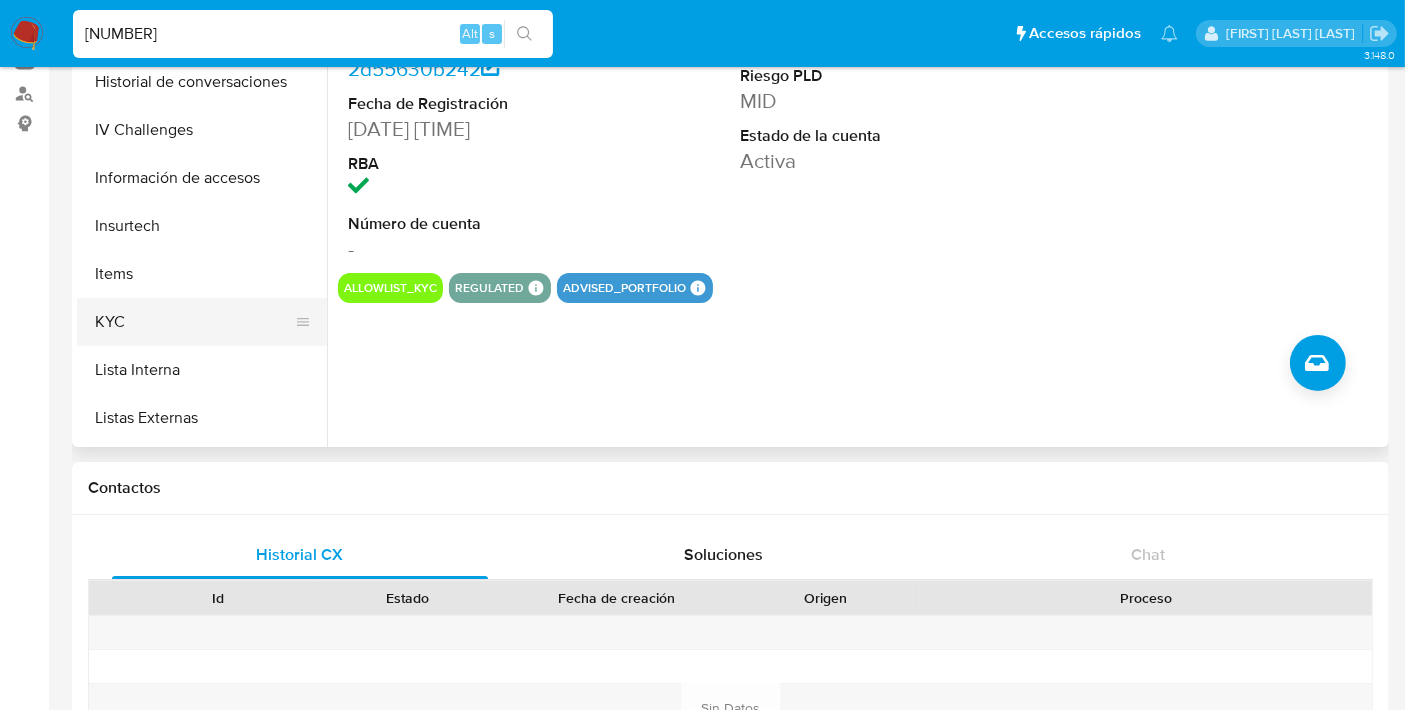 click on "KYC" at bounding box center [194, 322] 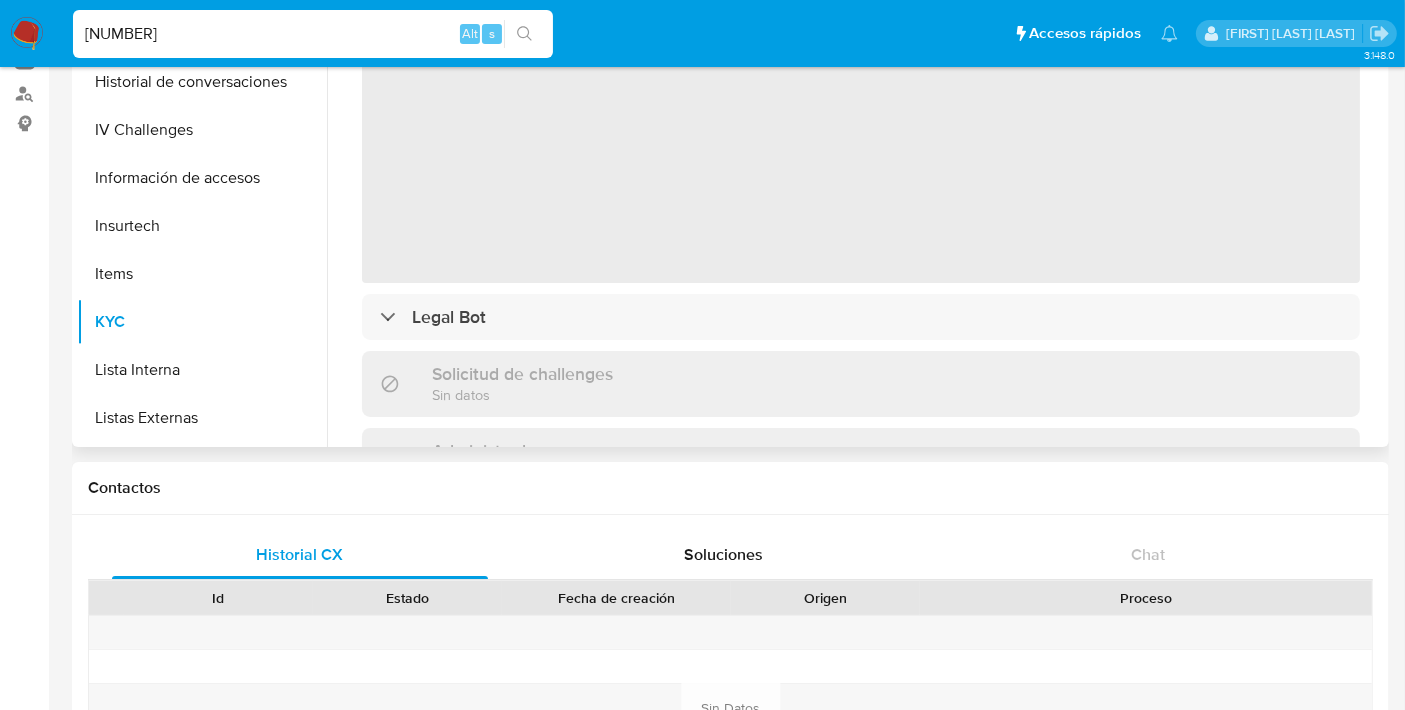 scroll, scrollTop: 0, scrollLeft: 0, axis: both 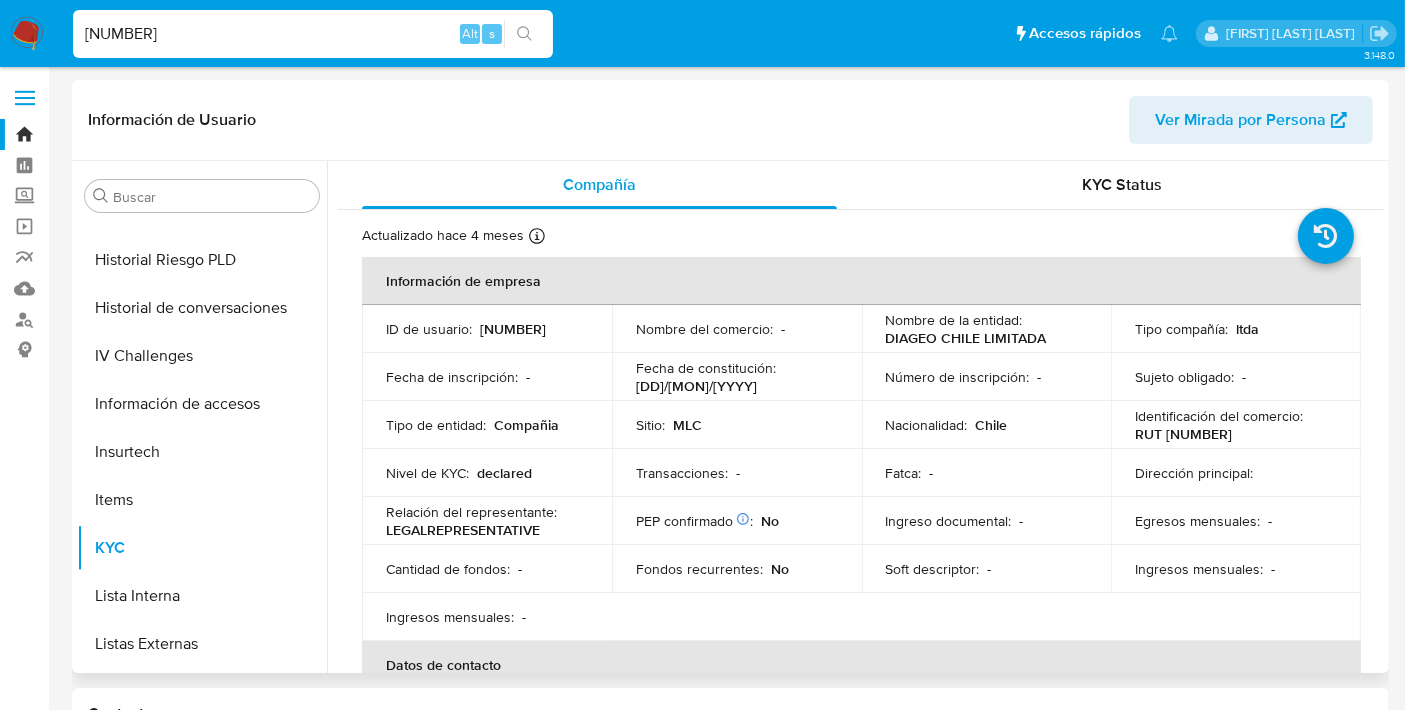 type 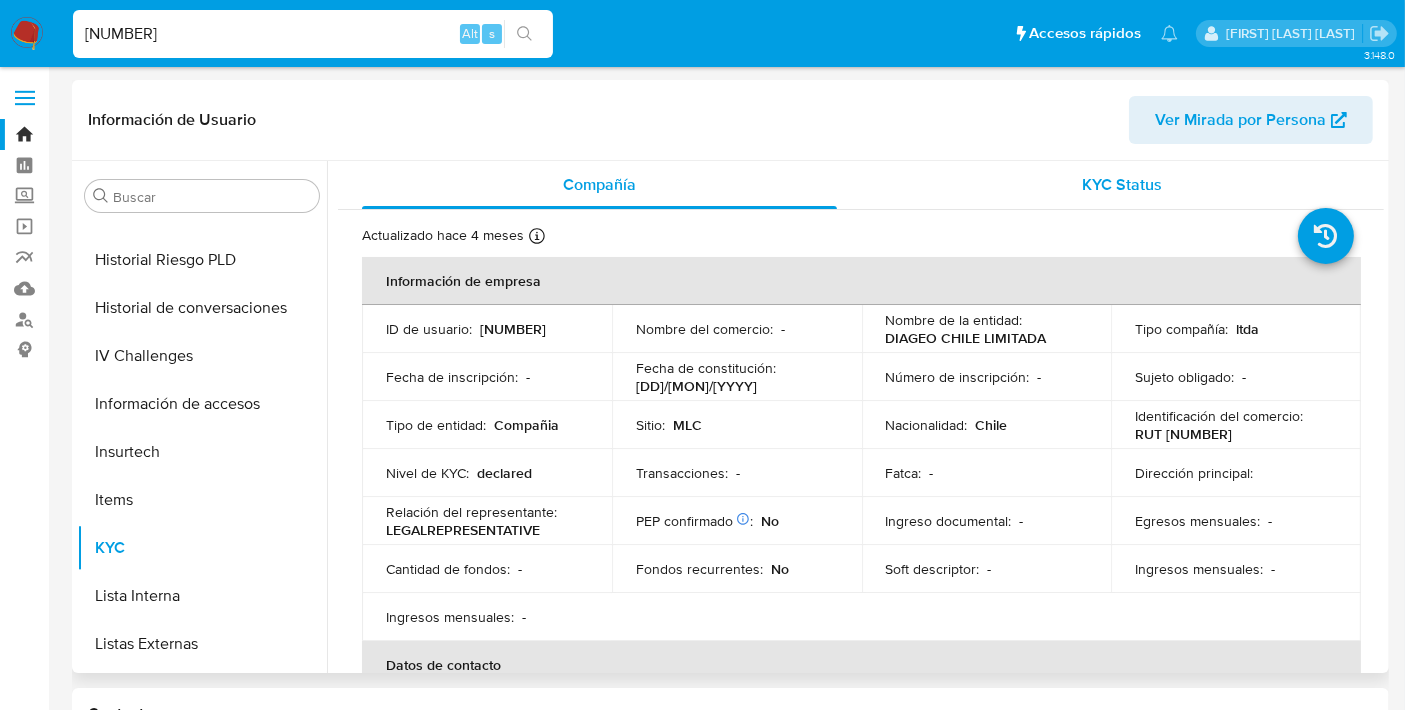 click on "KYC Status" at bounding box center (1123, 184) 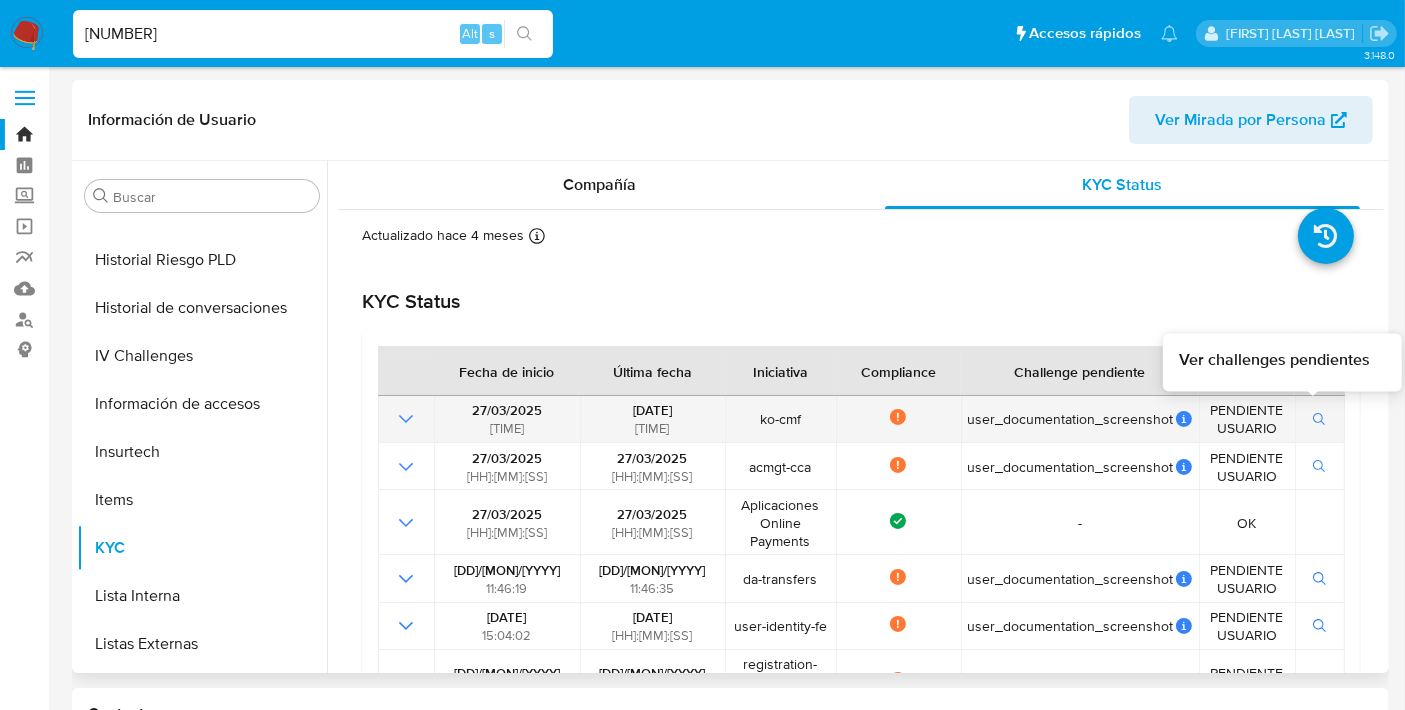 click 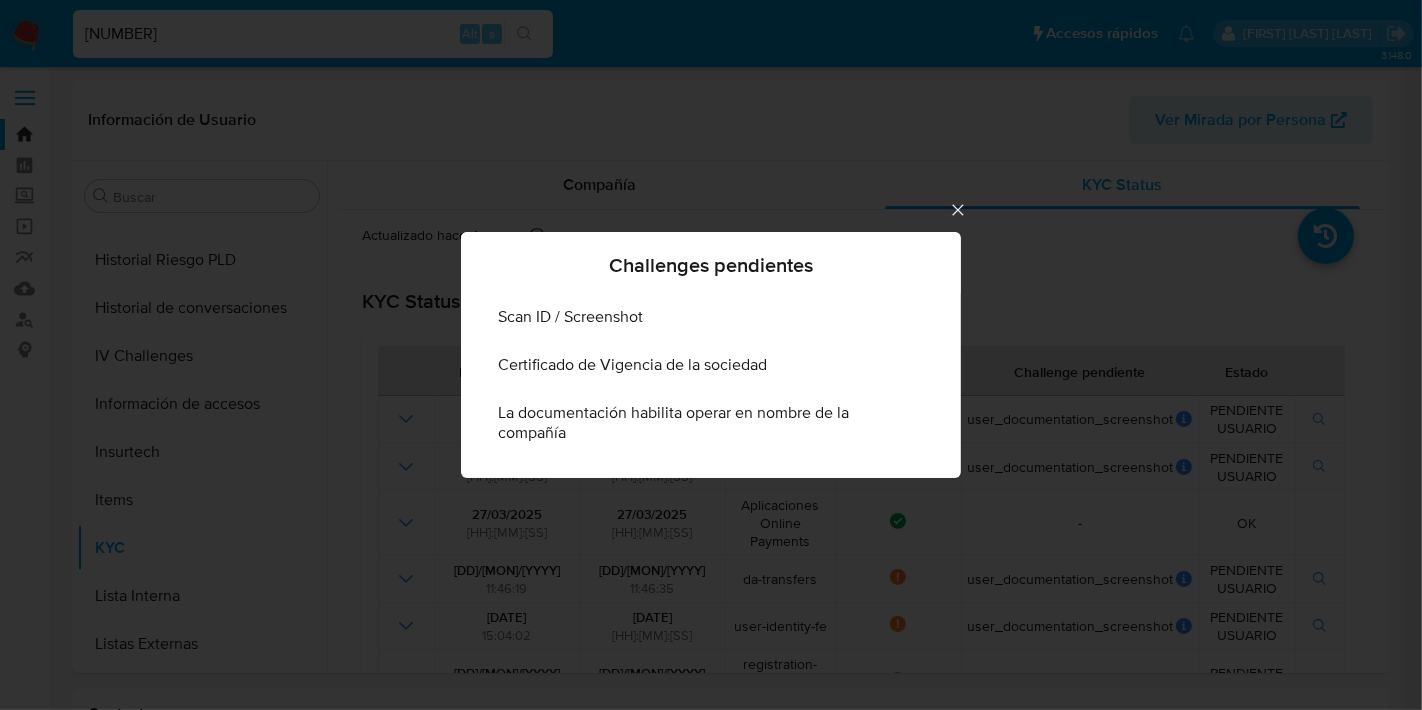 click 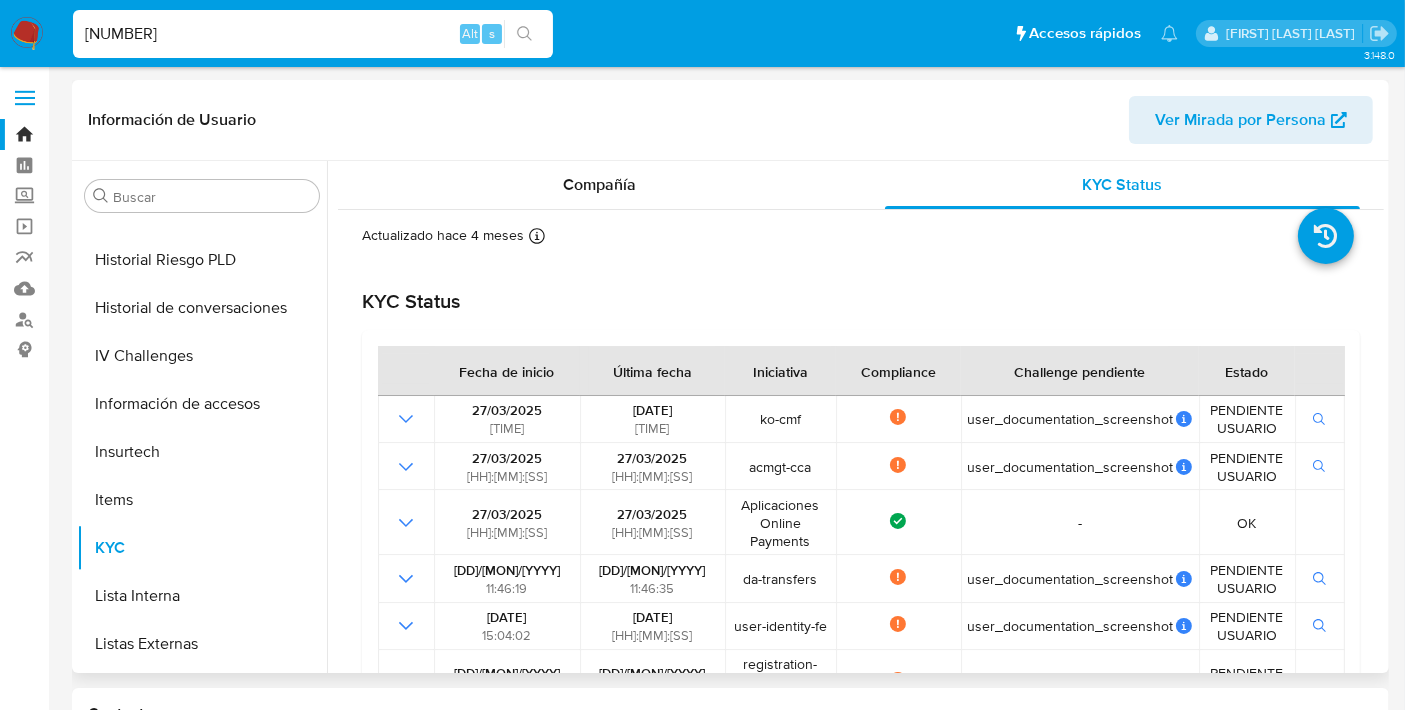 scroll, scrollTop: 325, scrollLeft: 0, axis: vertical 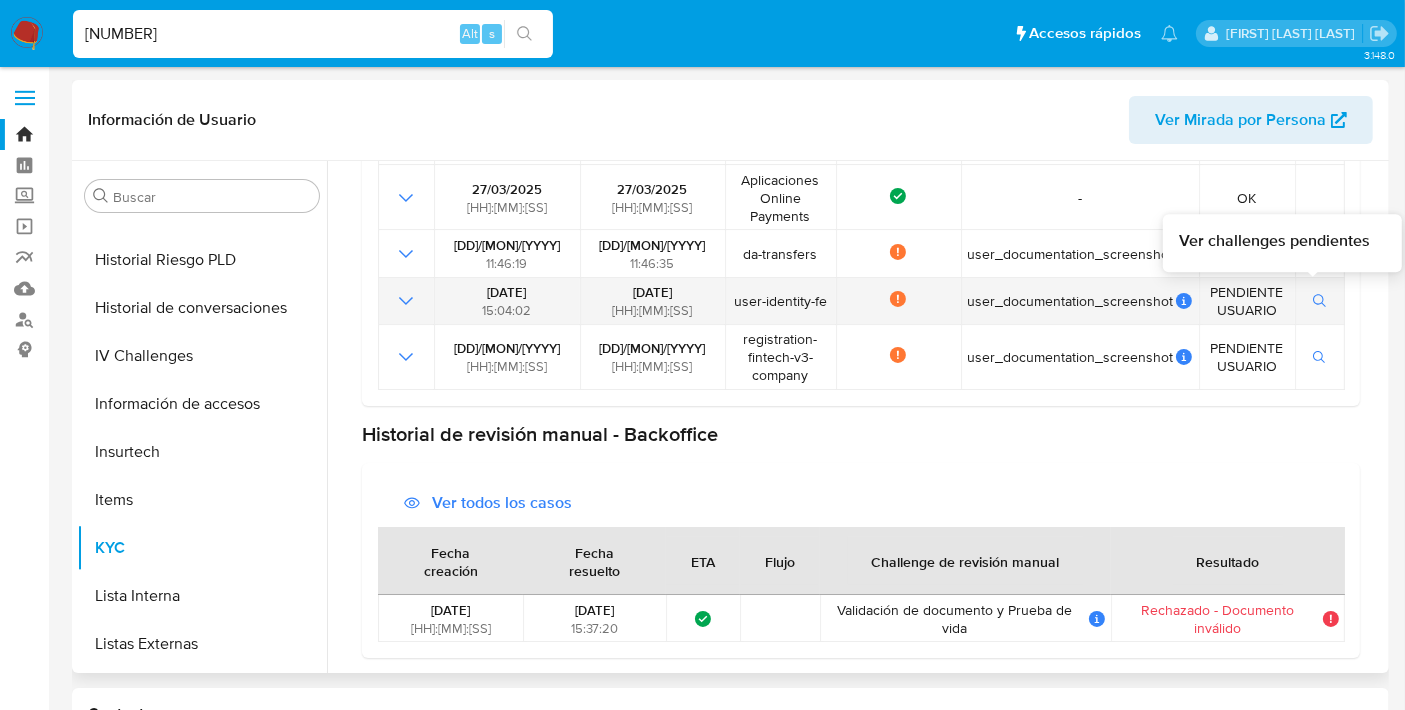 click 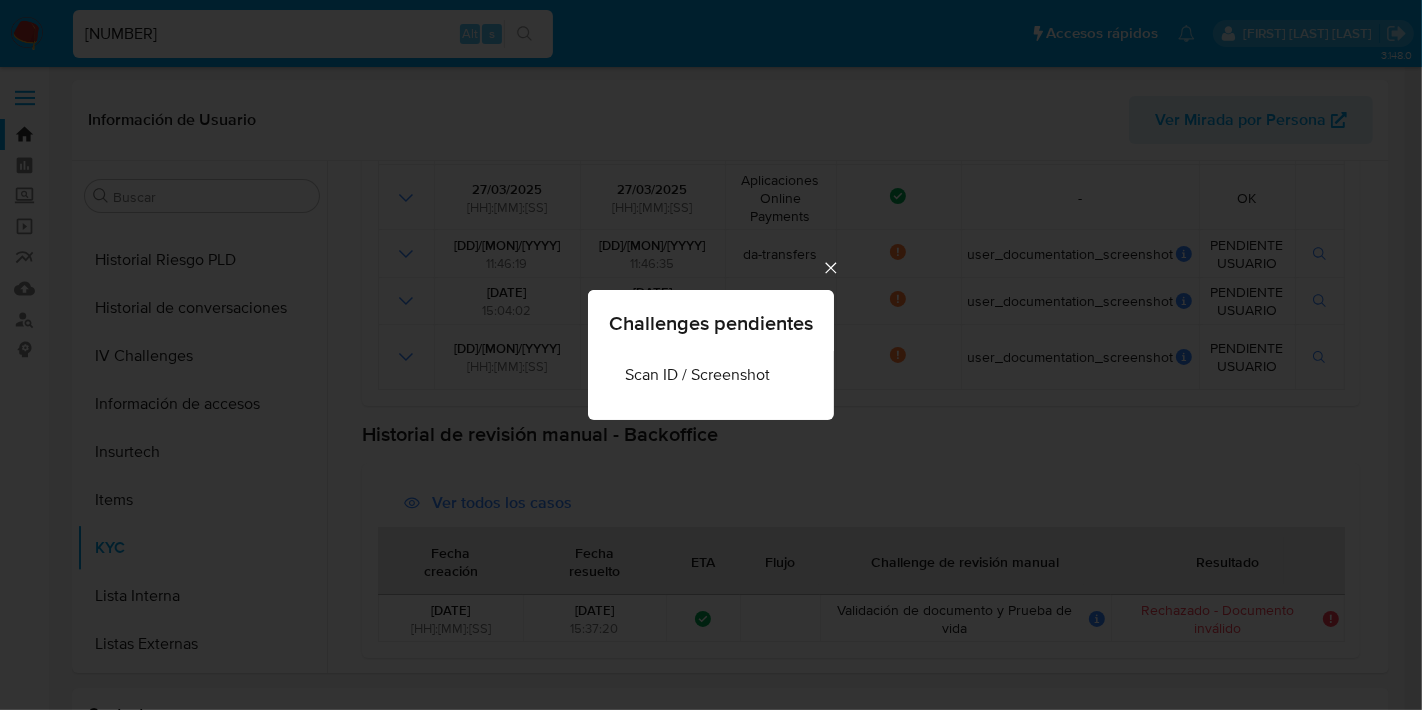 click 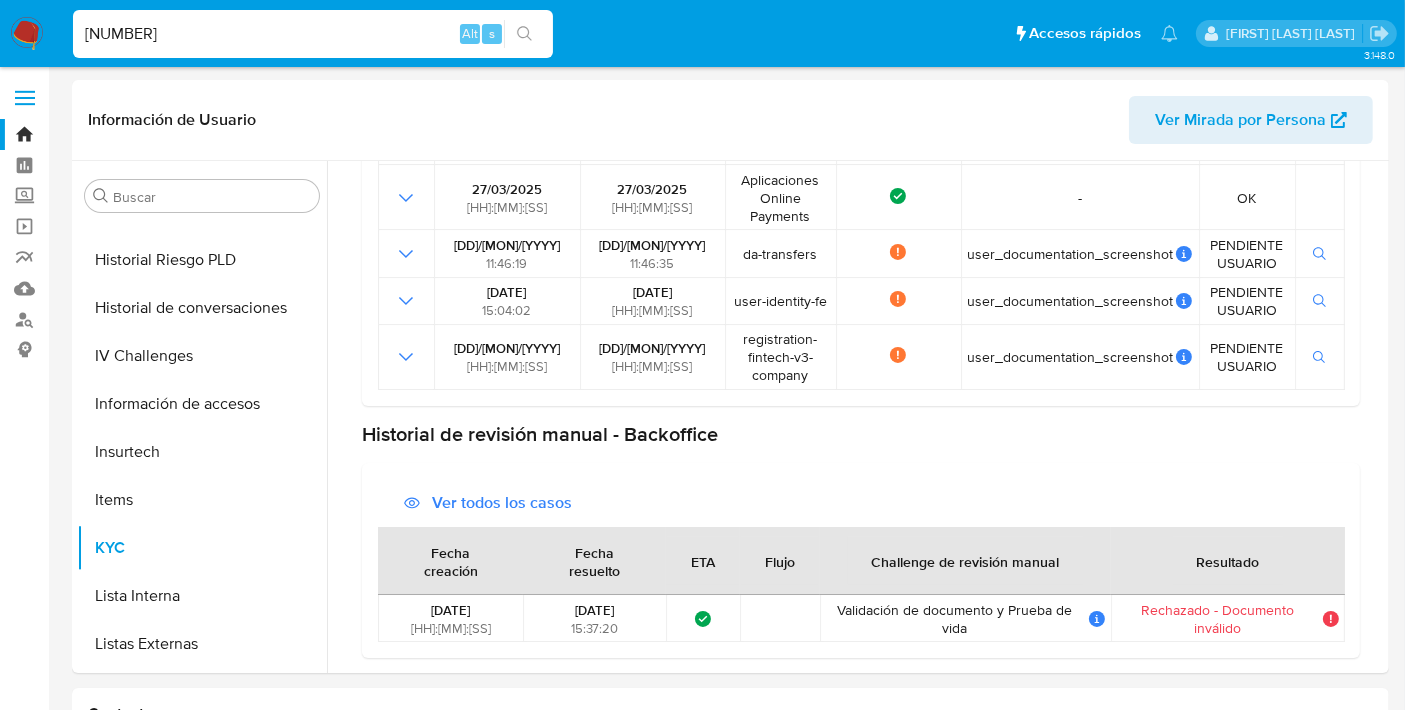 click on "[NUMBER]" at bounding box center (313, 34) 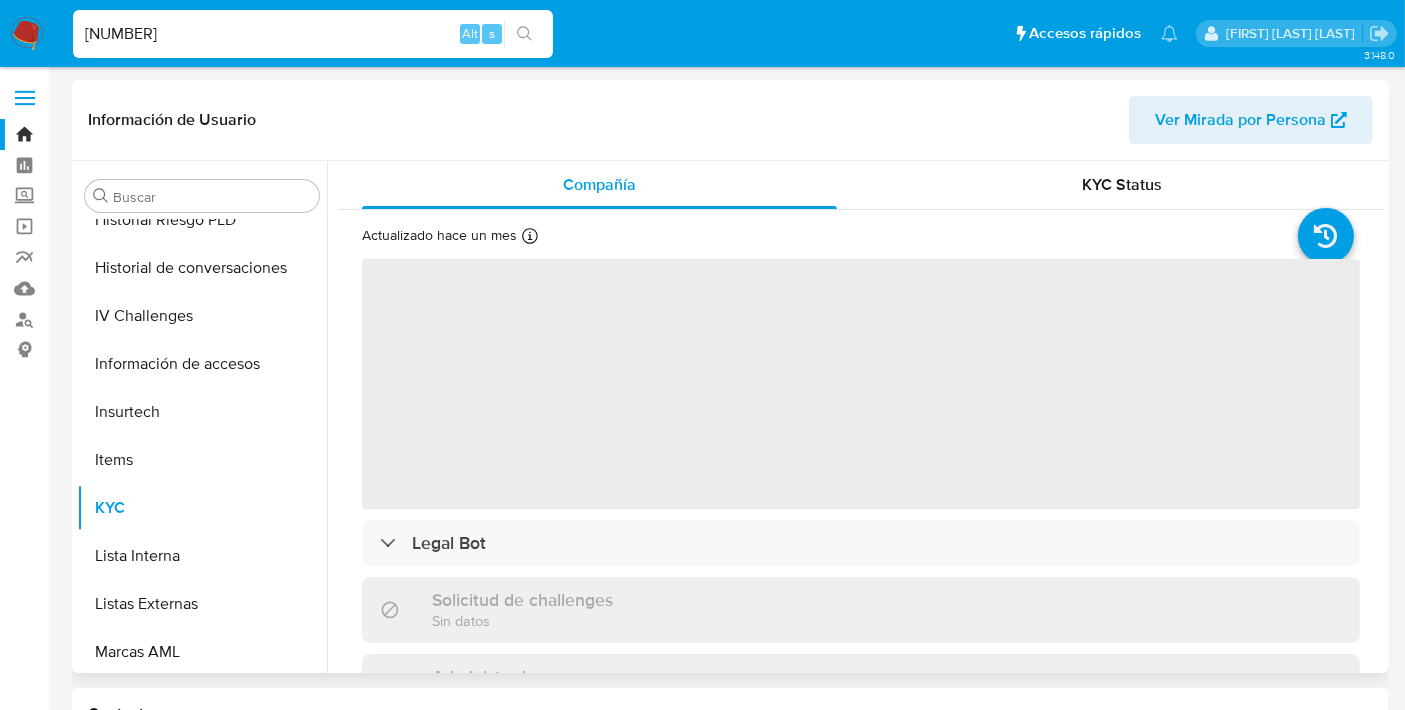 scroll, scrollTop: 796, scrollLeft: 0, axis: vertical 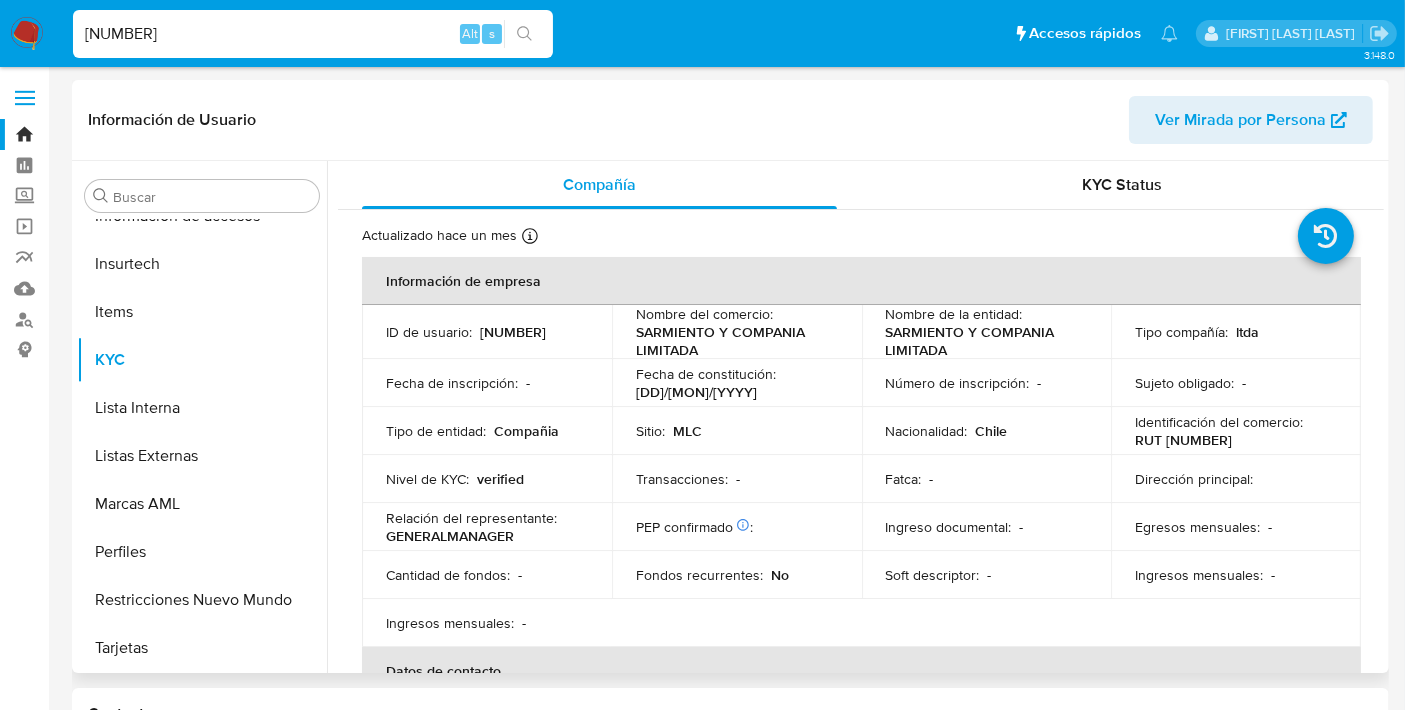 select on "10" 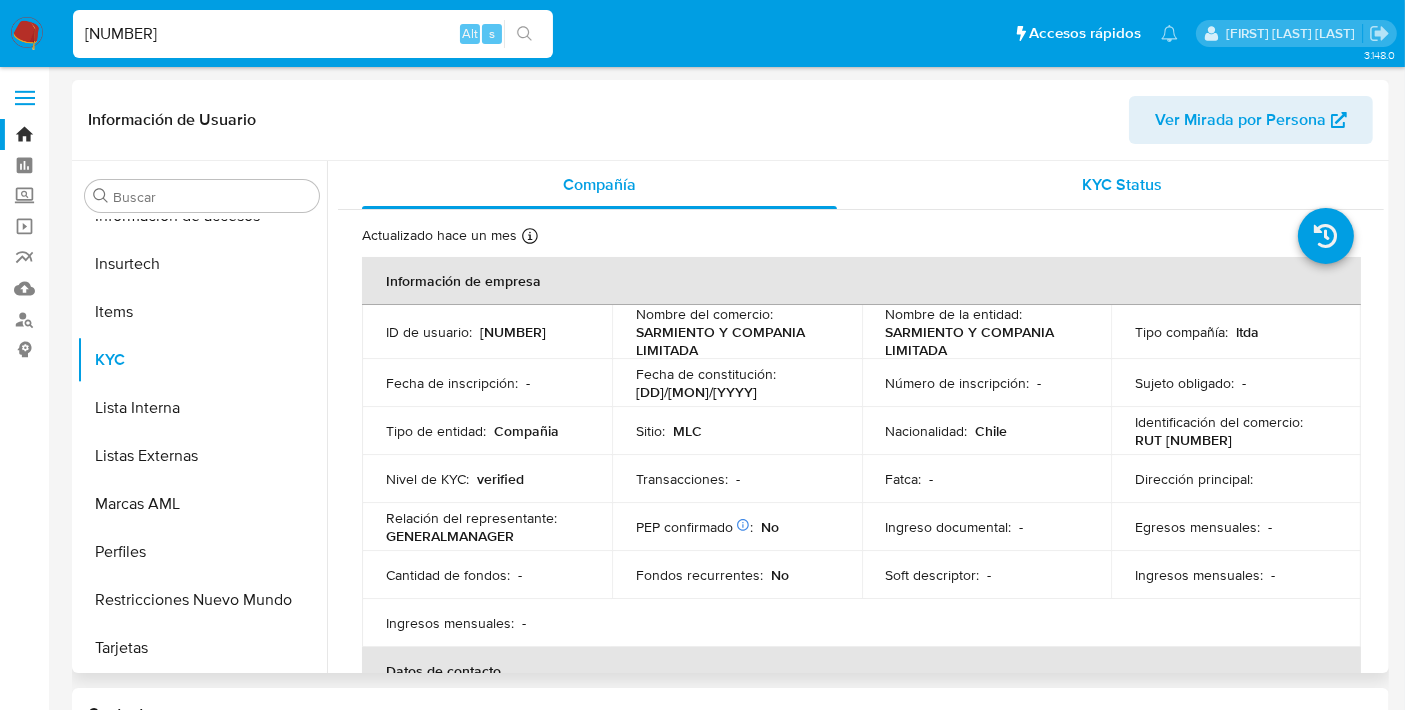click on "KYC Status" at bounding box center [1122, 185] 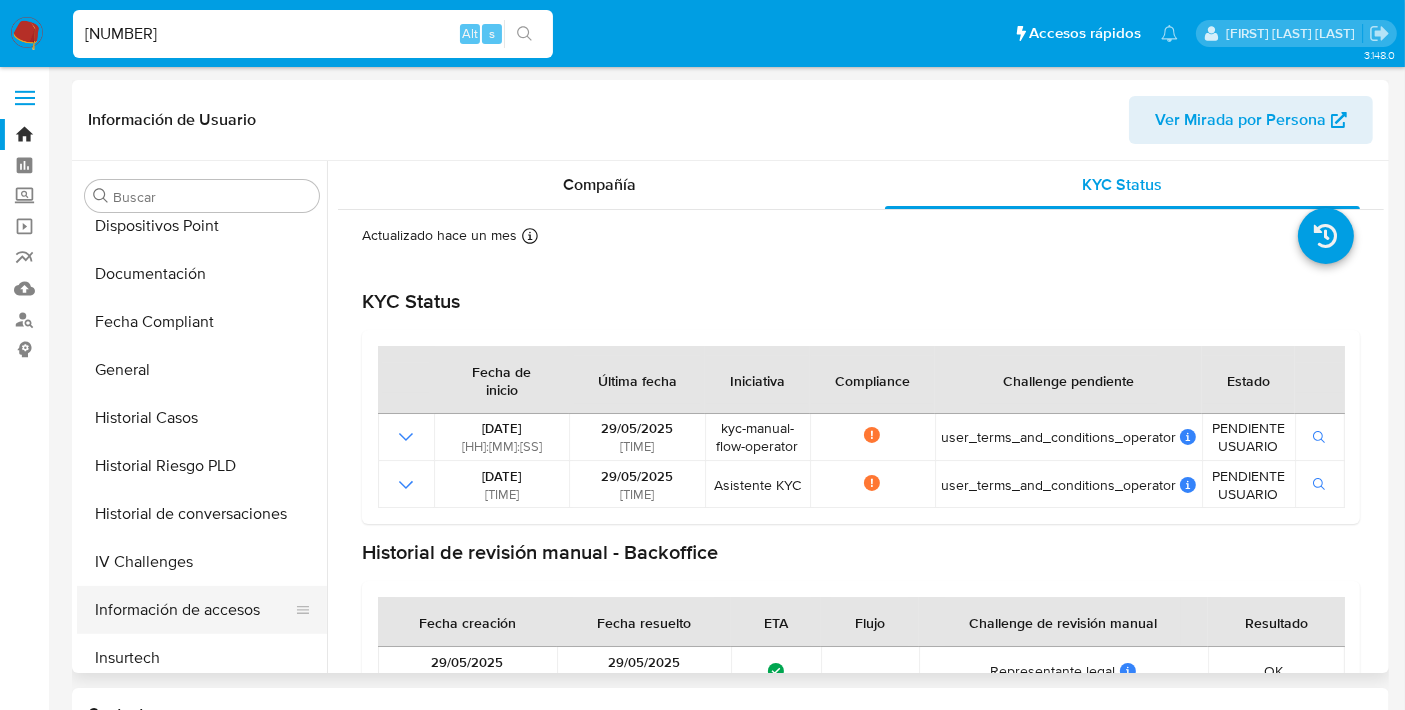 scroll, scrollTop: 402, scrollLeft: 0, axis: vertical 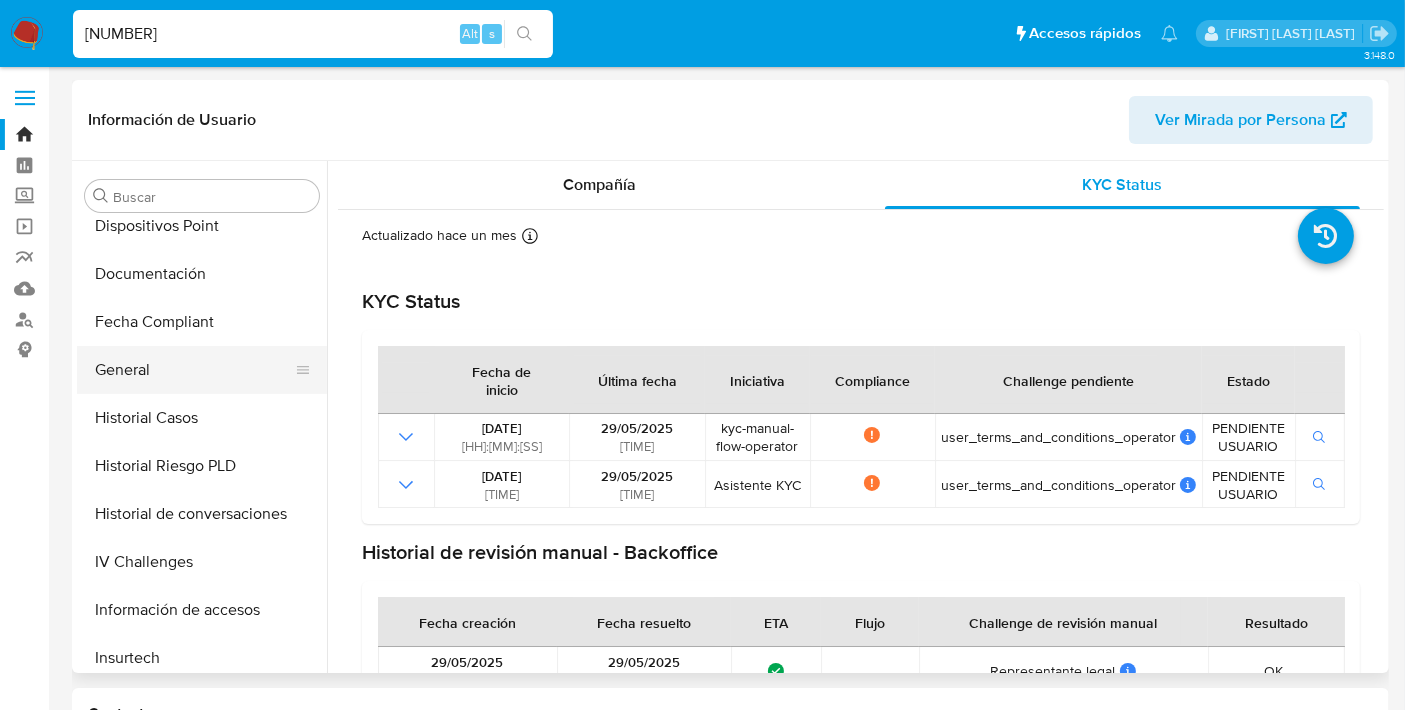 click on "General" at bounding box center [194, 370] 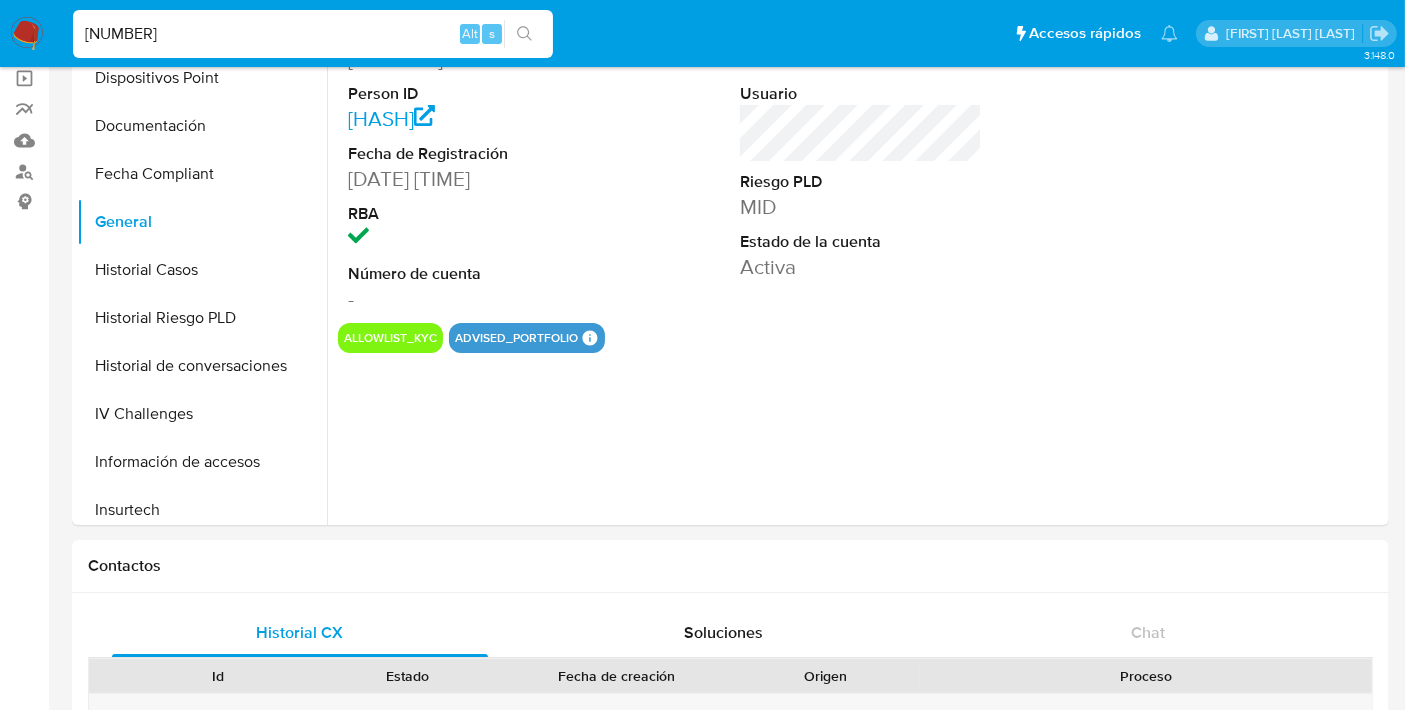 scroll, scrollTop: 148, scrollLeft: 0, axis: vertical 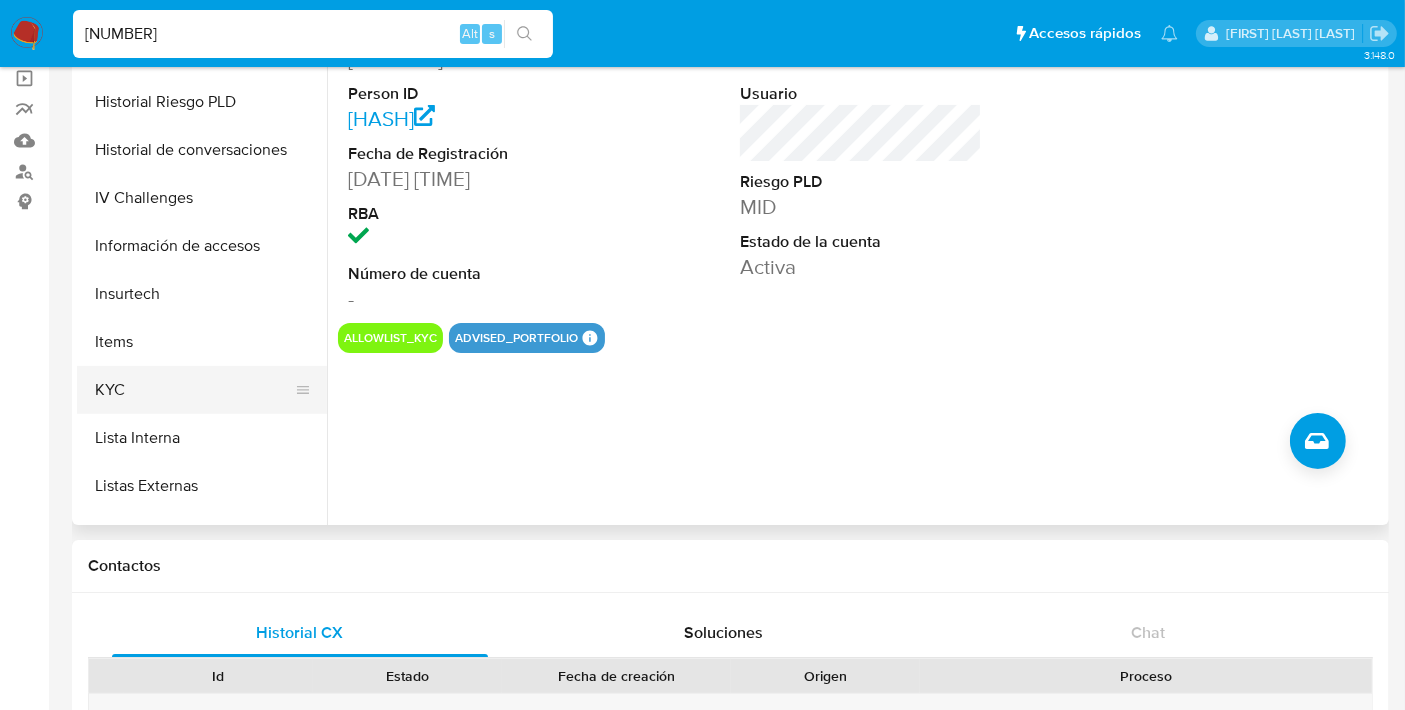 click on "KYC" at bounding box center (194, 390) 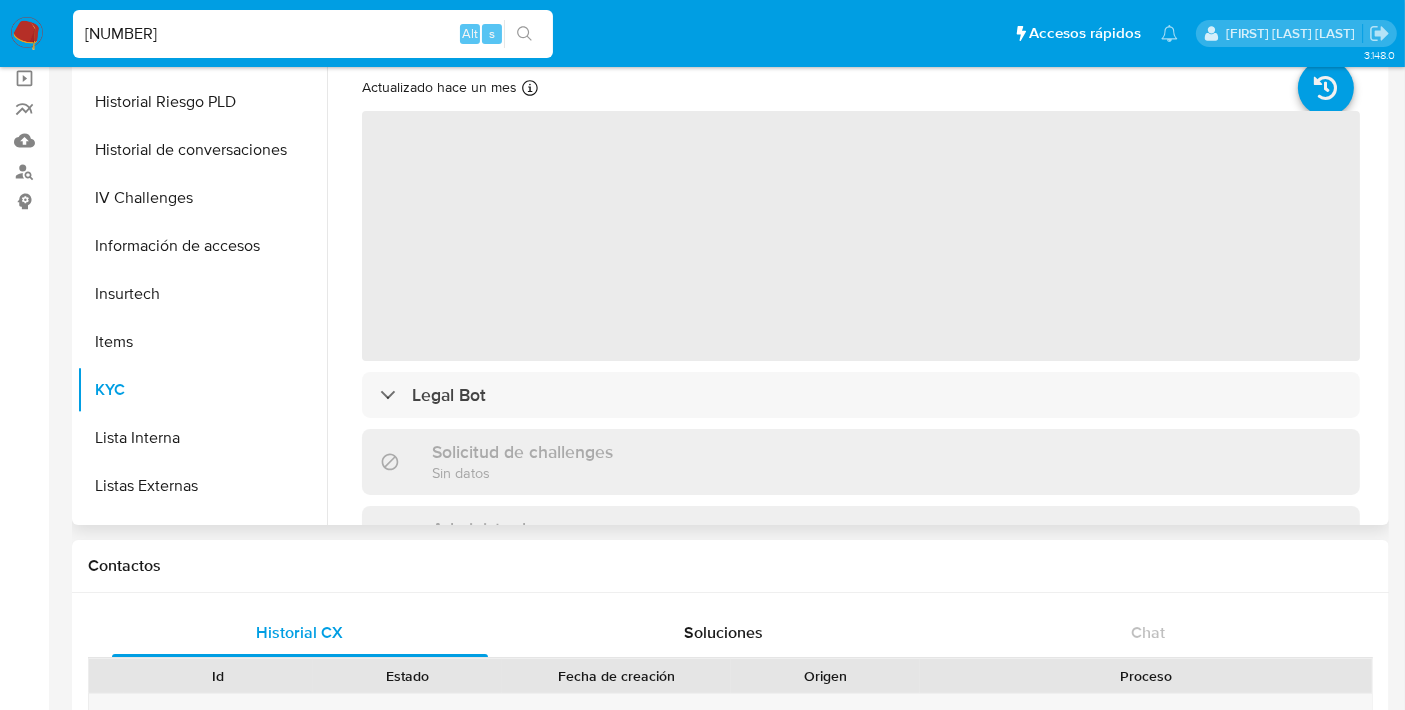 scroll, scrollTop: 0, scrollLeft: 0, axis: both 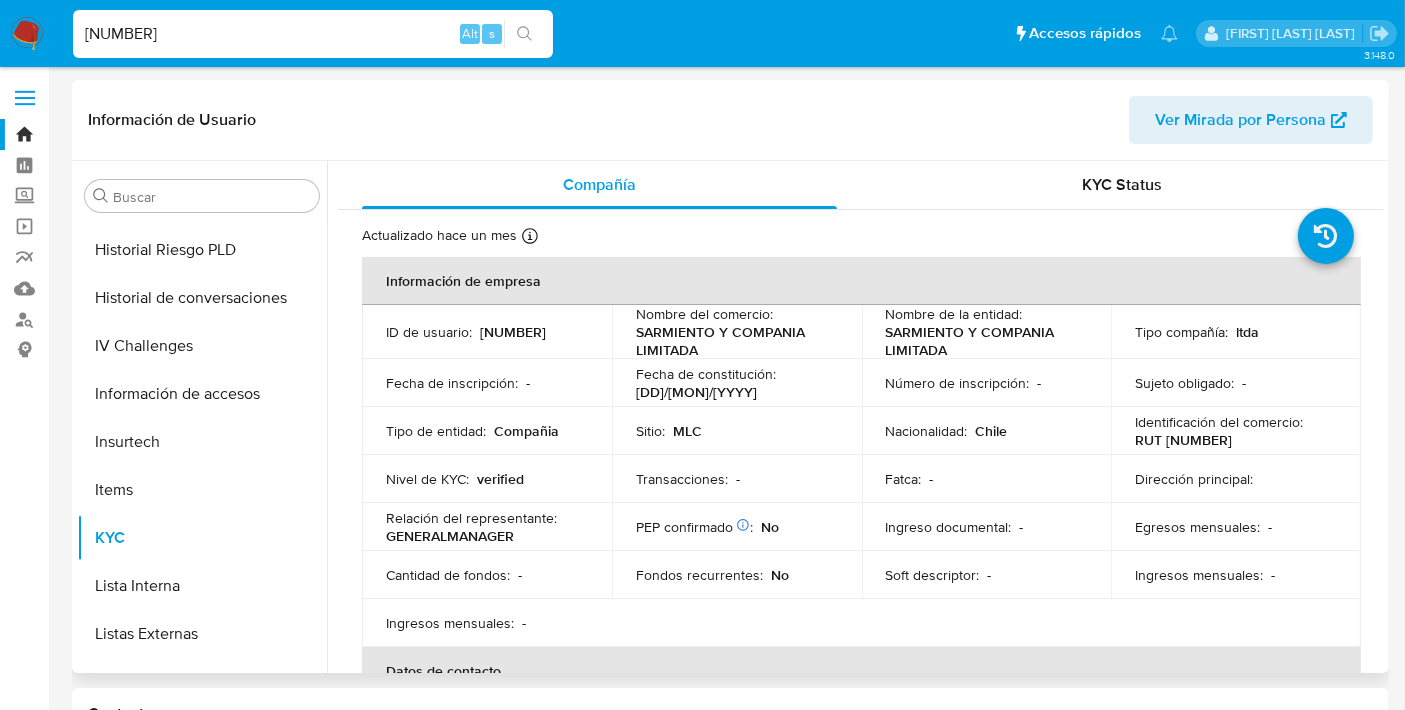 type 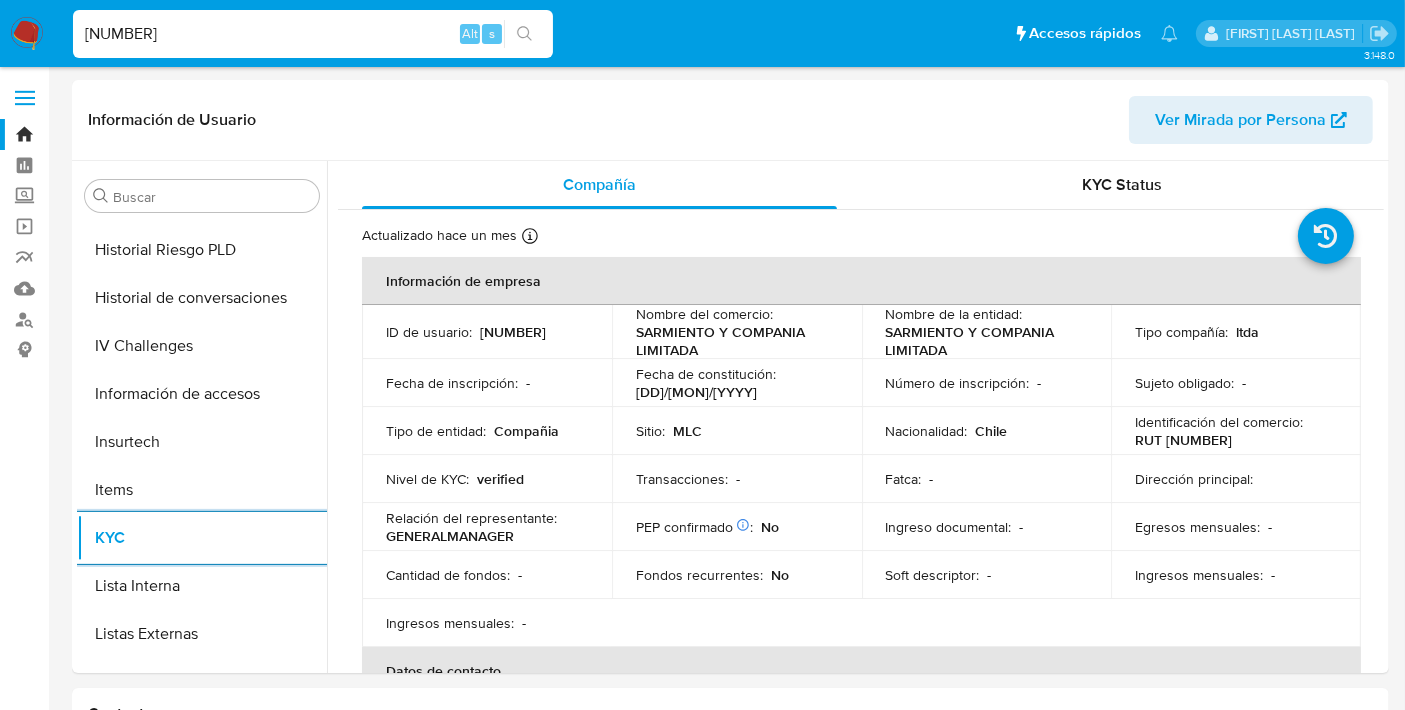 click on "[NUMBER] Alt s" at bounding box center (313, 34) 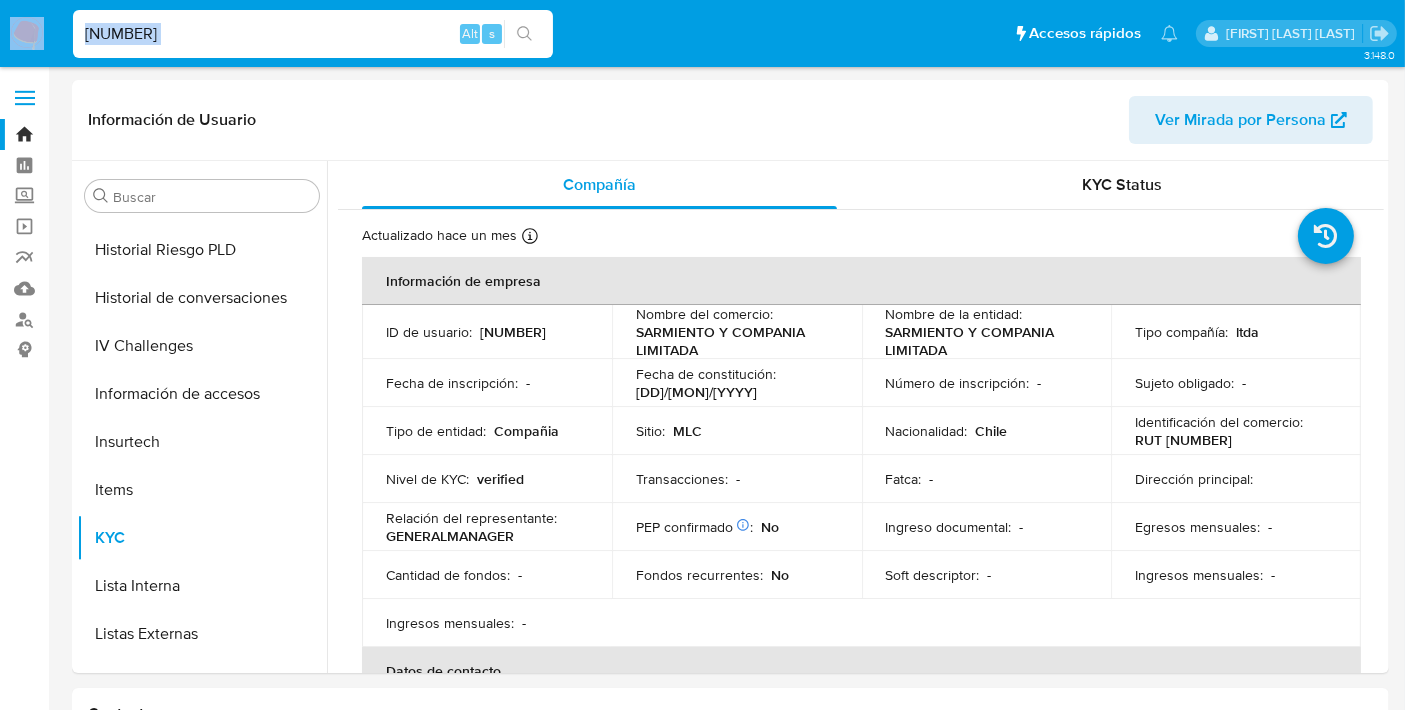 click on "[NUMBER]" at bounding box center (313, 34) 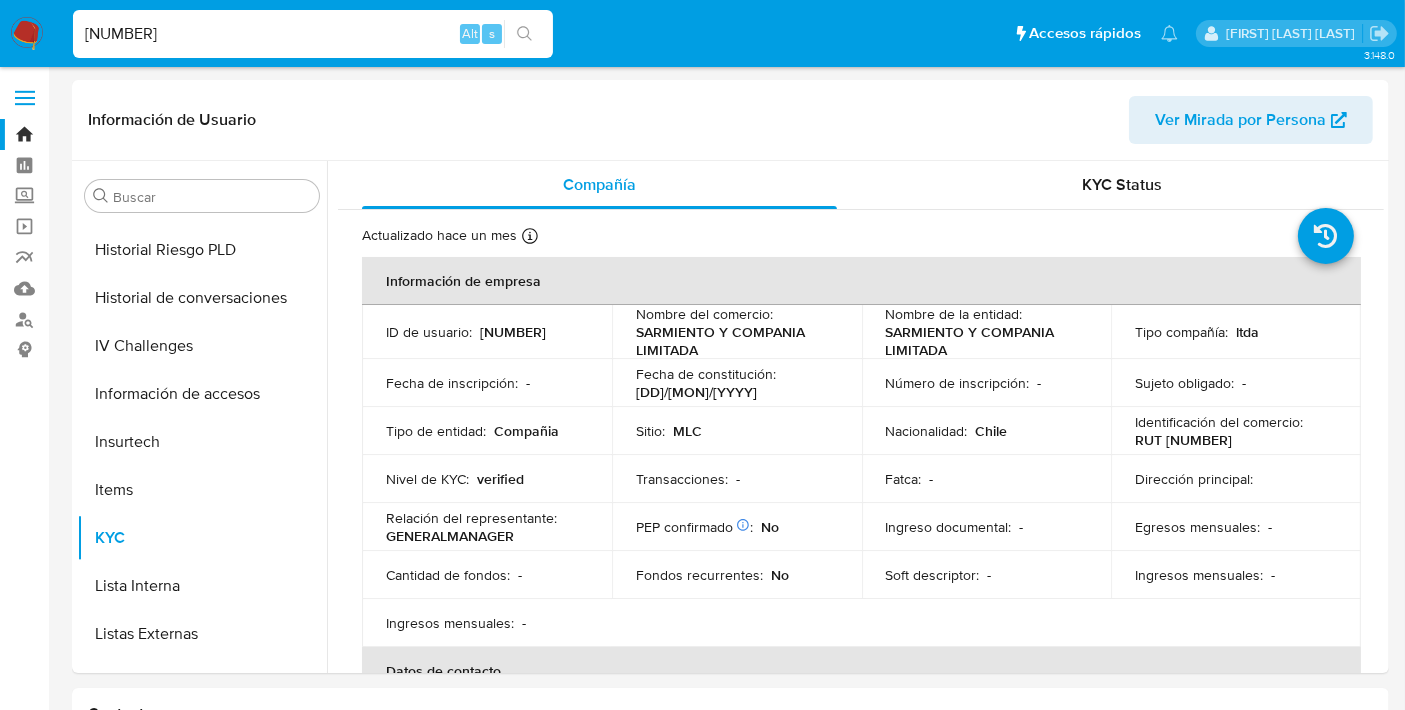 click on "[NUMBER]" at bounding box center (313, 34) 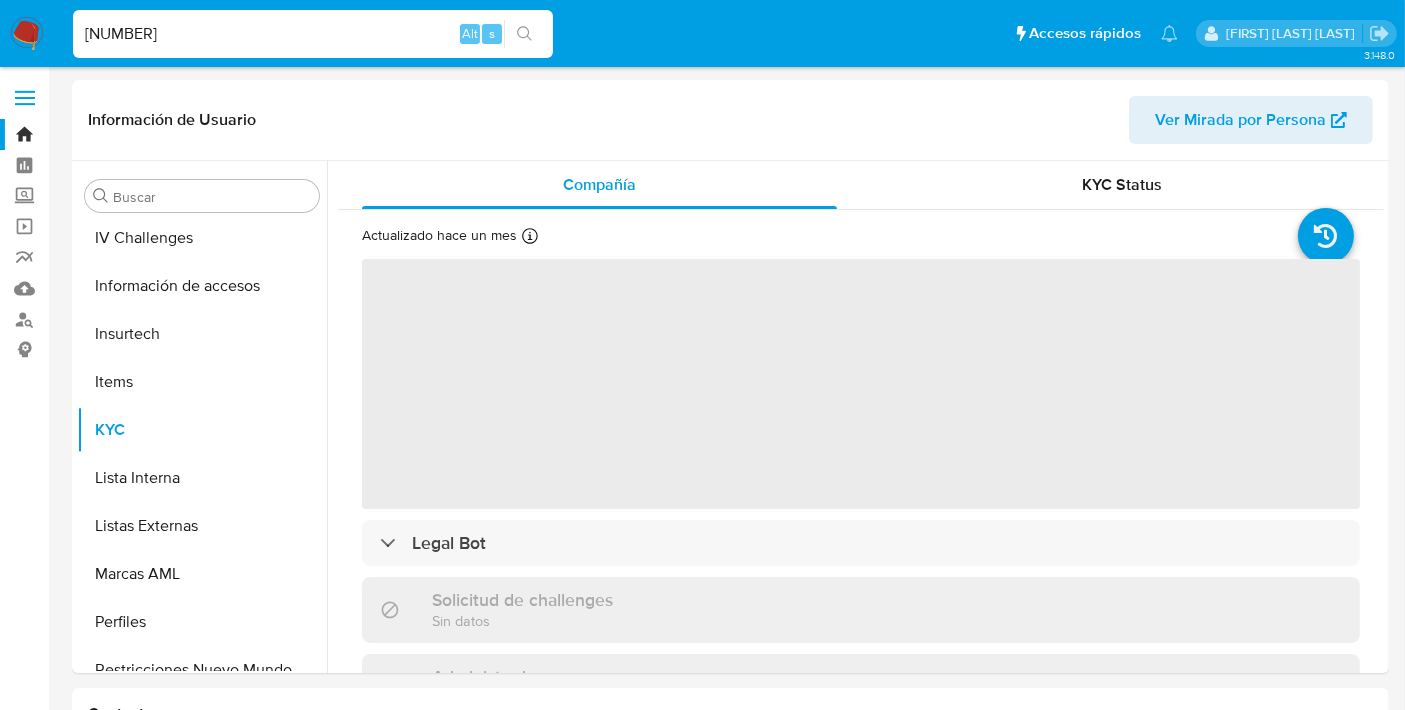 scroll, scrollTop: 796, scrollLeft: 0, axis: vertical 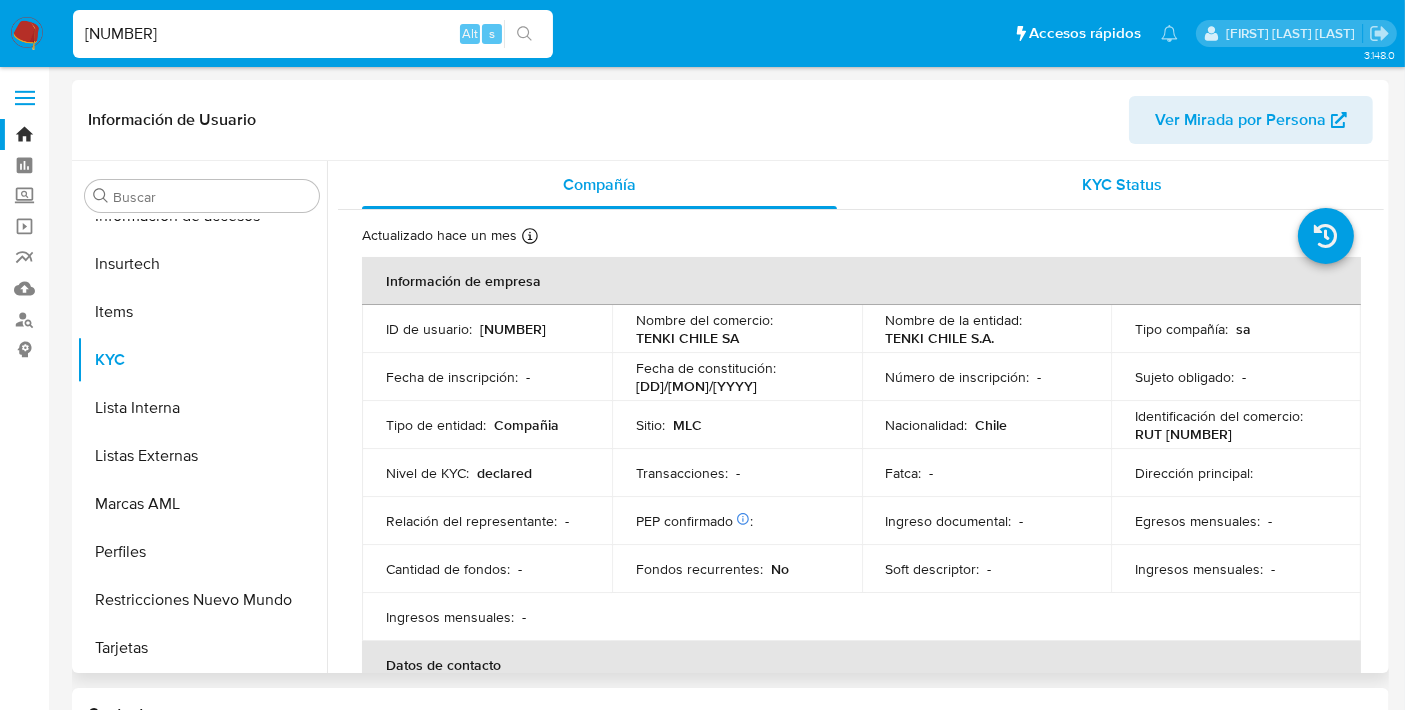 select on "10" 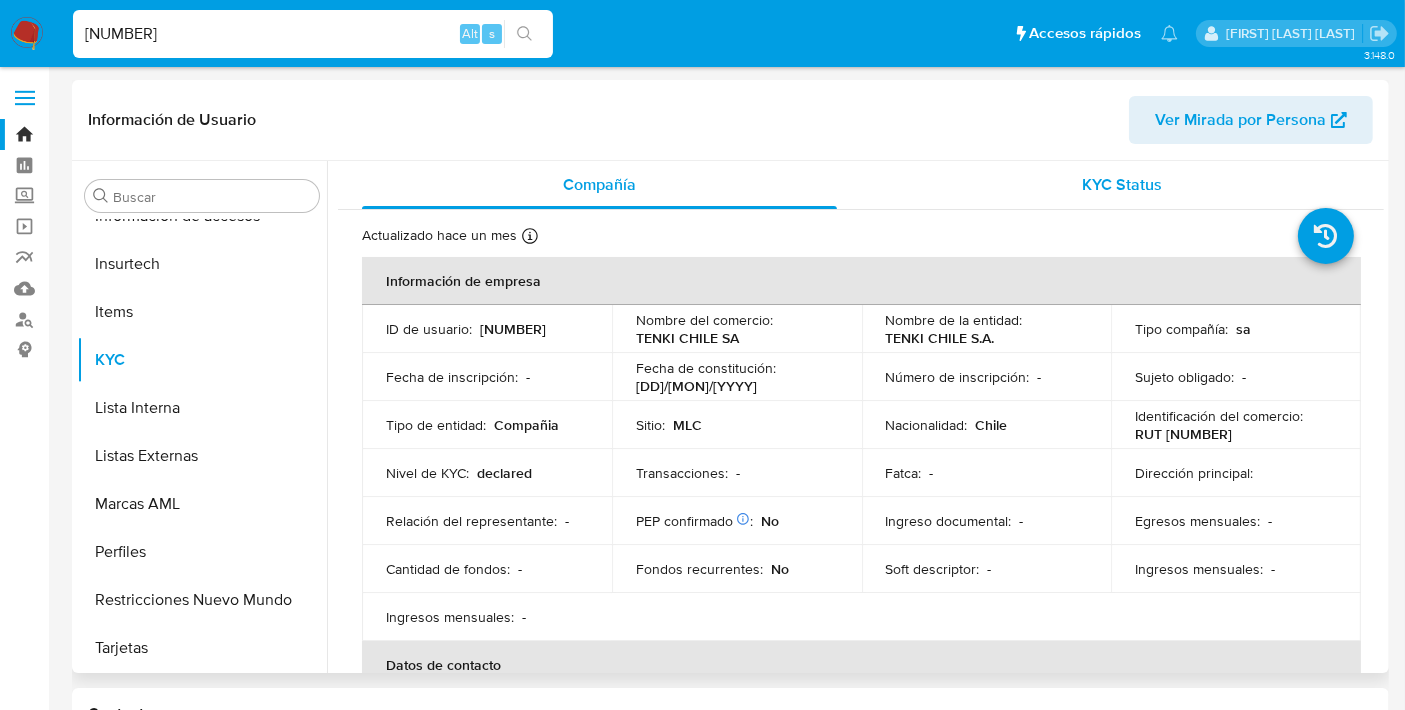 click on "KYC Status" at bounding box center [1122, 185] 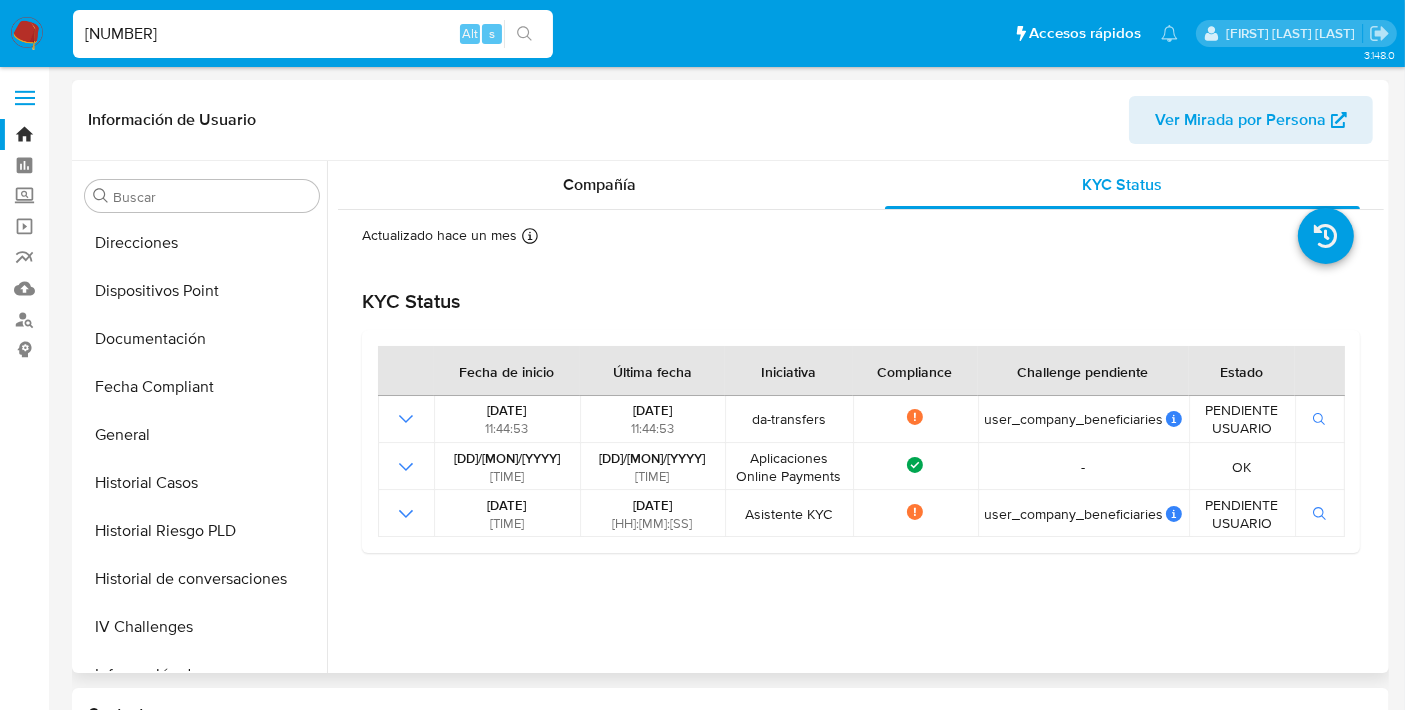 scroll, scrollTop: 294, scrollLeft: 0, axis: vertical 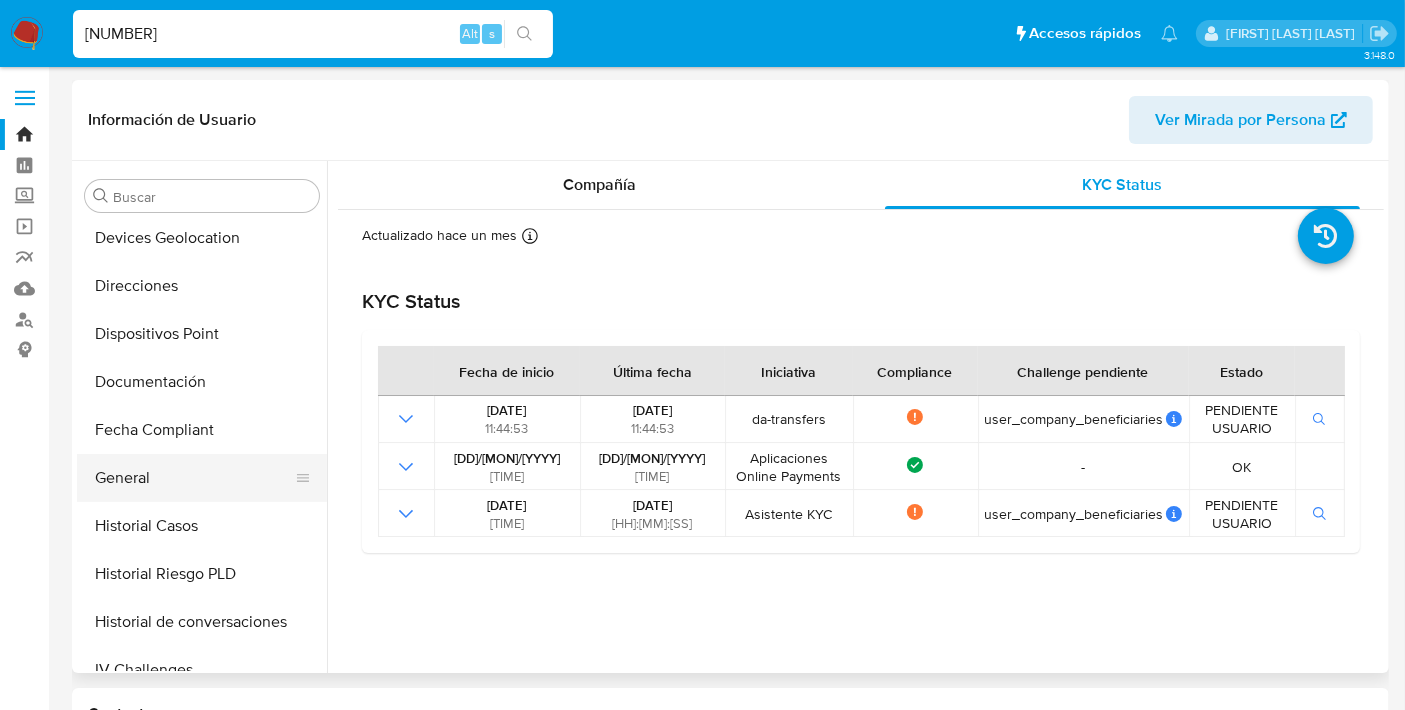 click on "General" at bounding box center [194, 478] 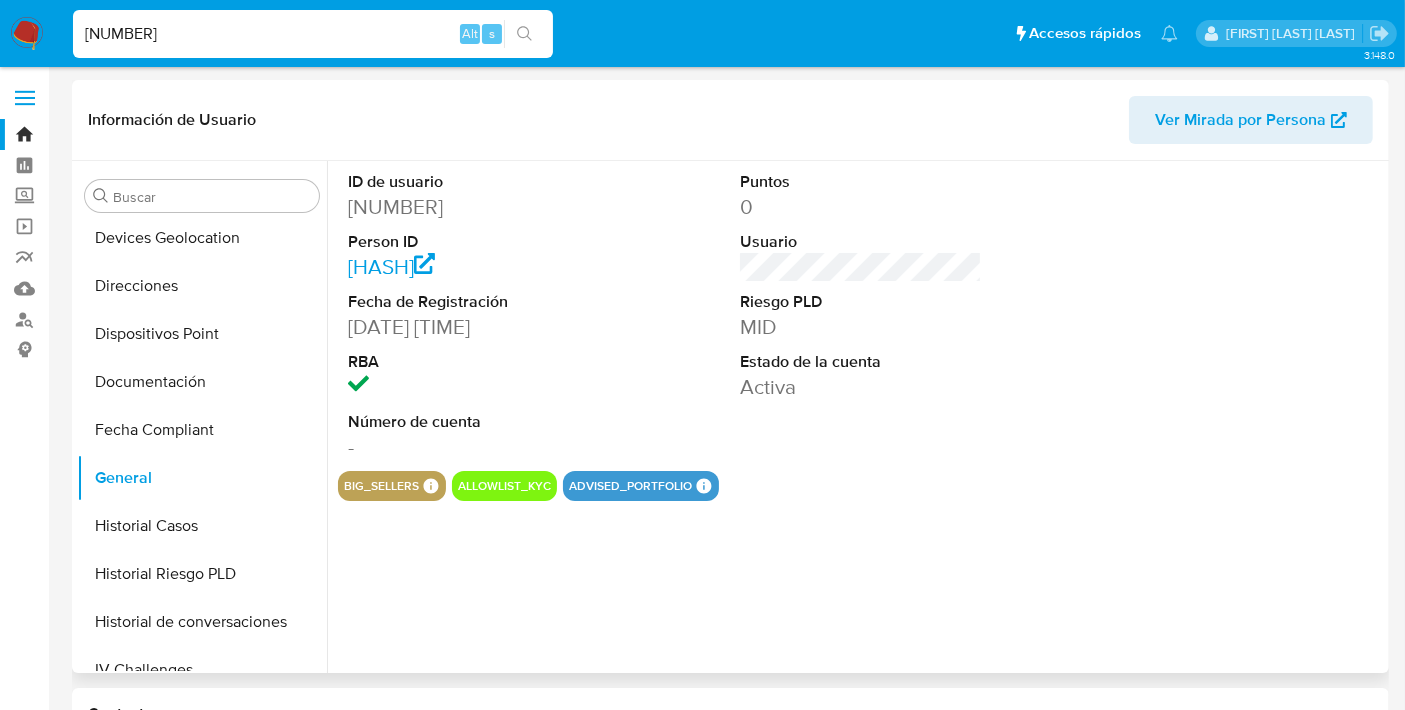 scroll, scrollTop: 288, scrollLeft: 0, axis: vertical 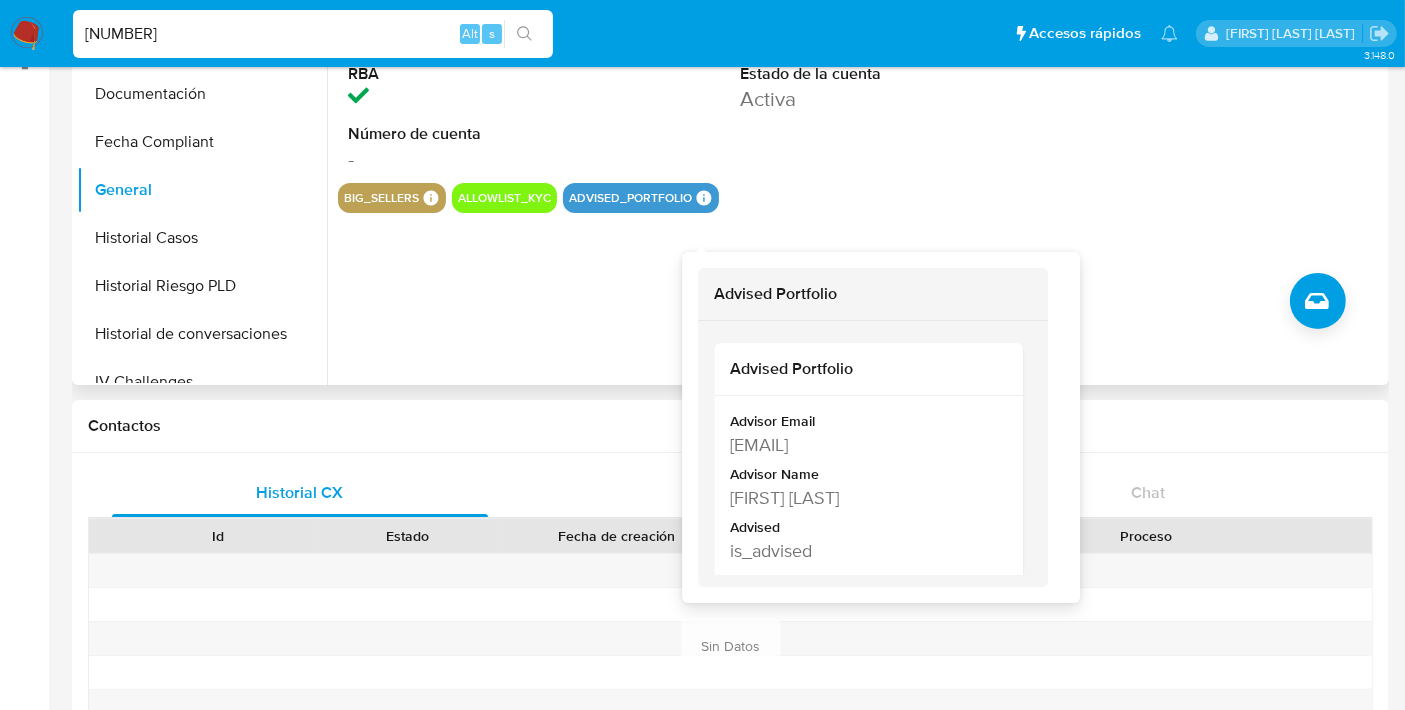 type 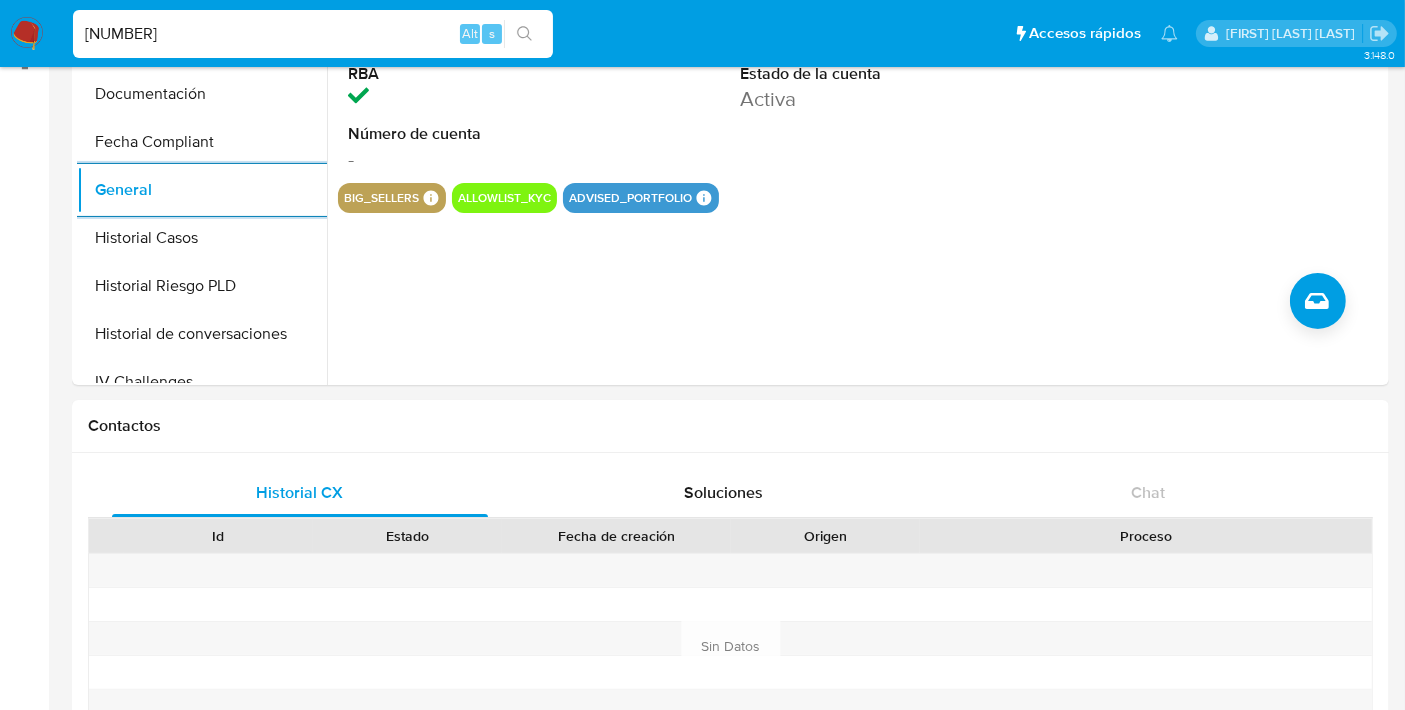 click on "[NUMBER]" at bounding box center (313, 34) 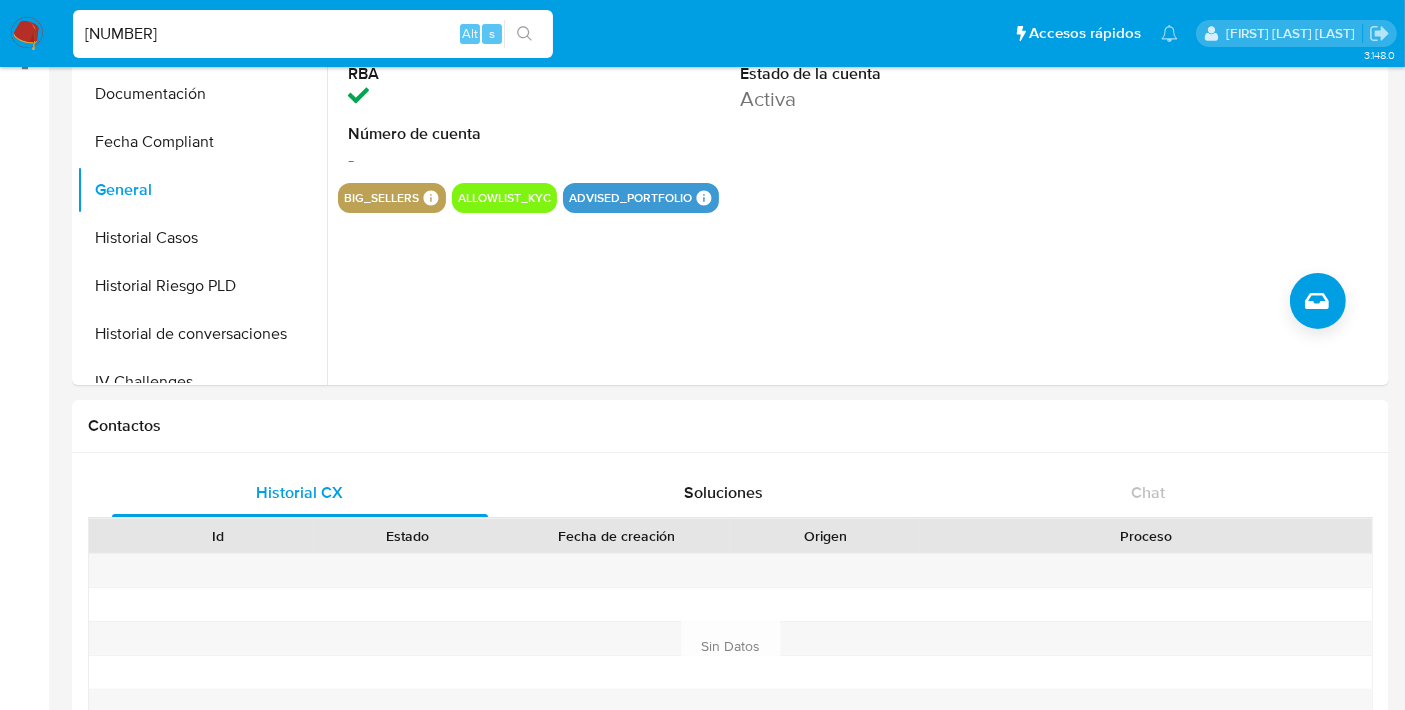 click on "[NUMBER]" at bounding box center (313, 34) 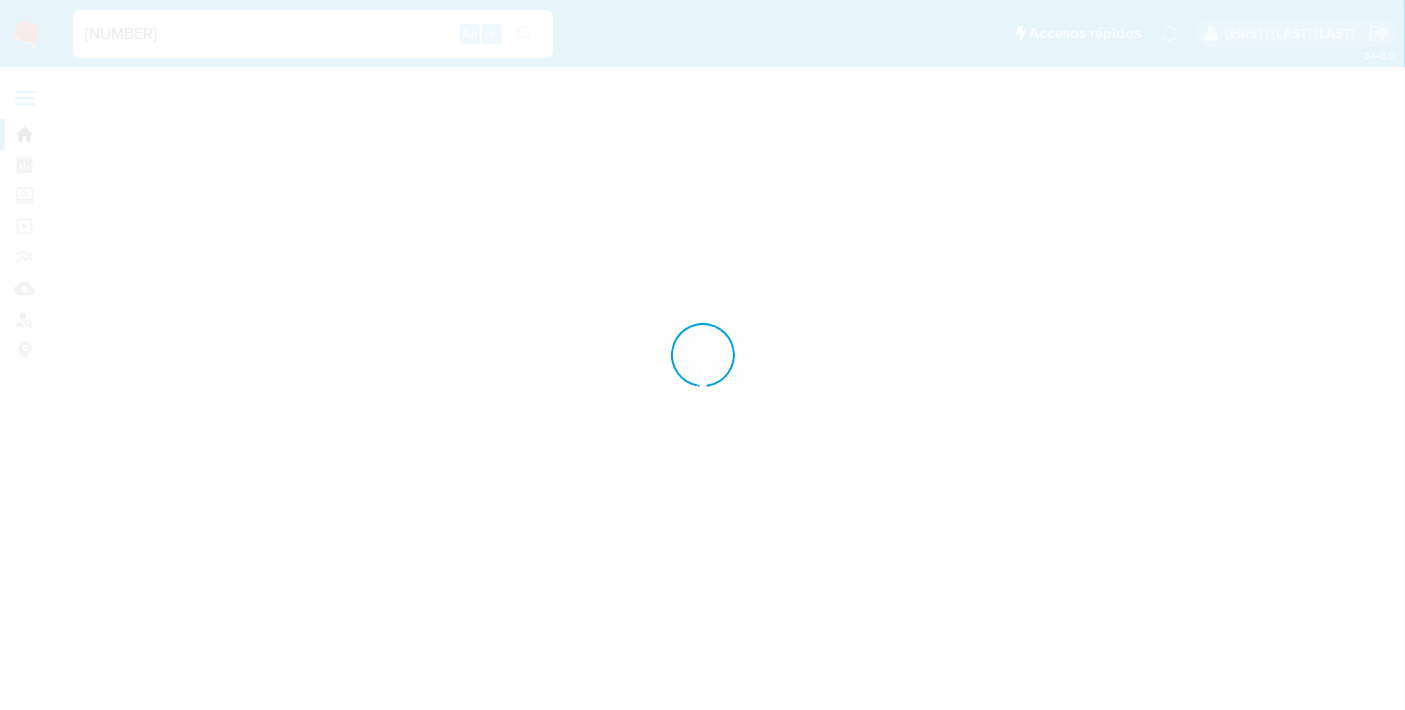 scroll, scrollTop: 0, scrollLeft: 0, axis: both 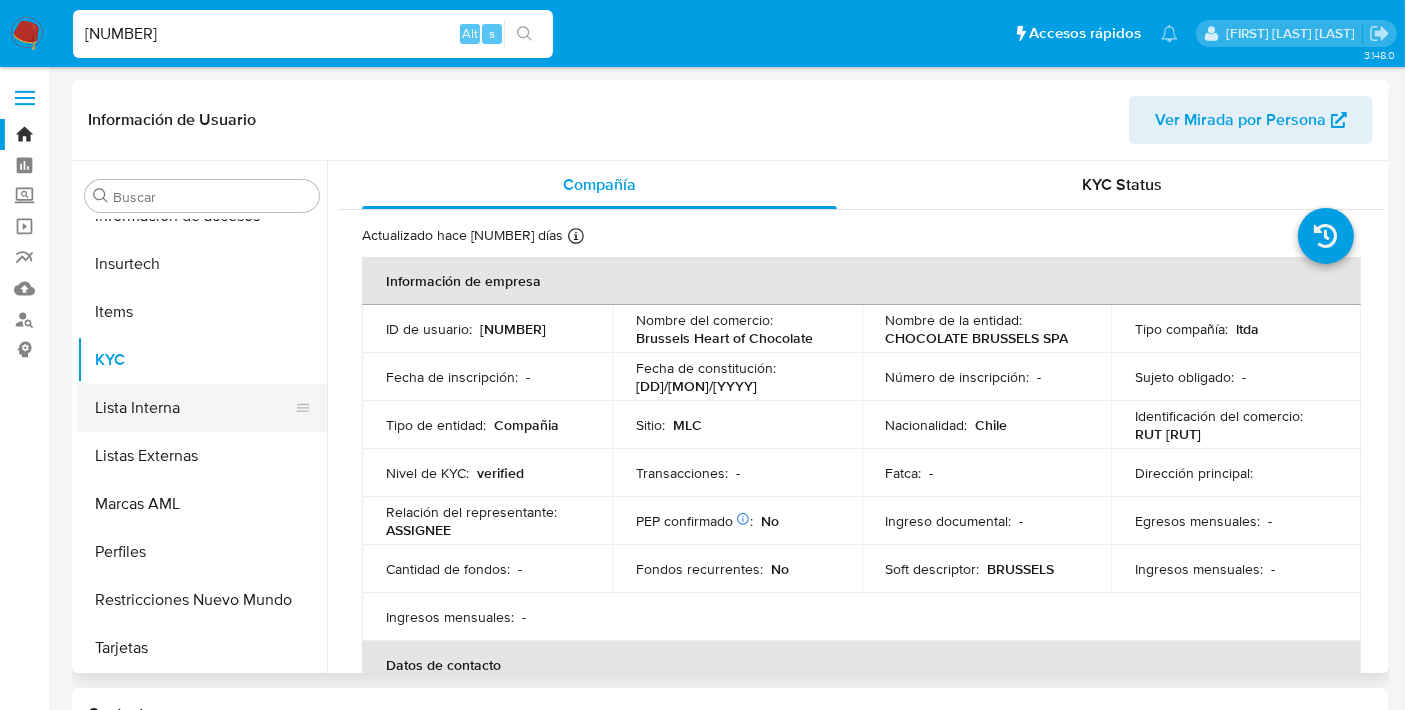 select on "10" 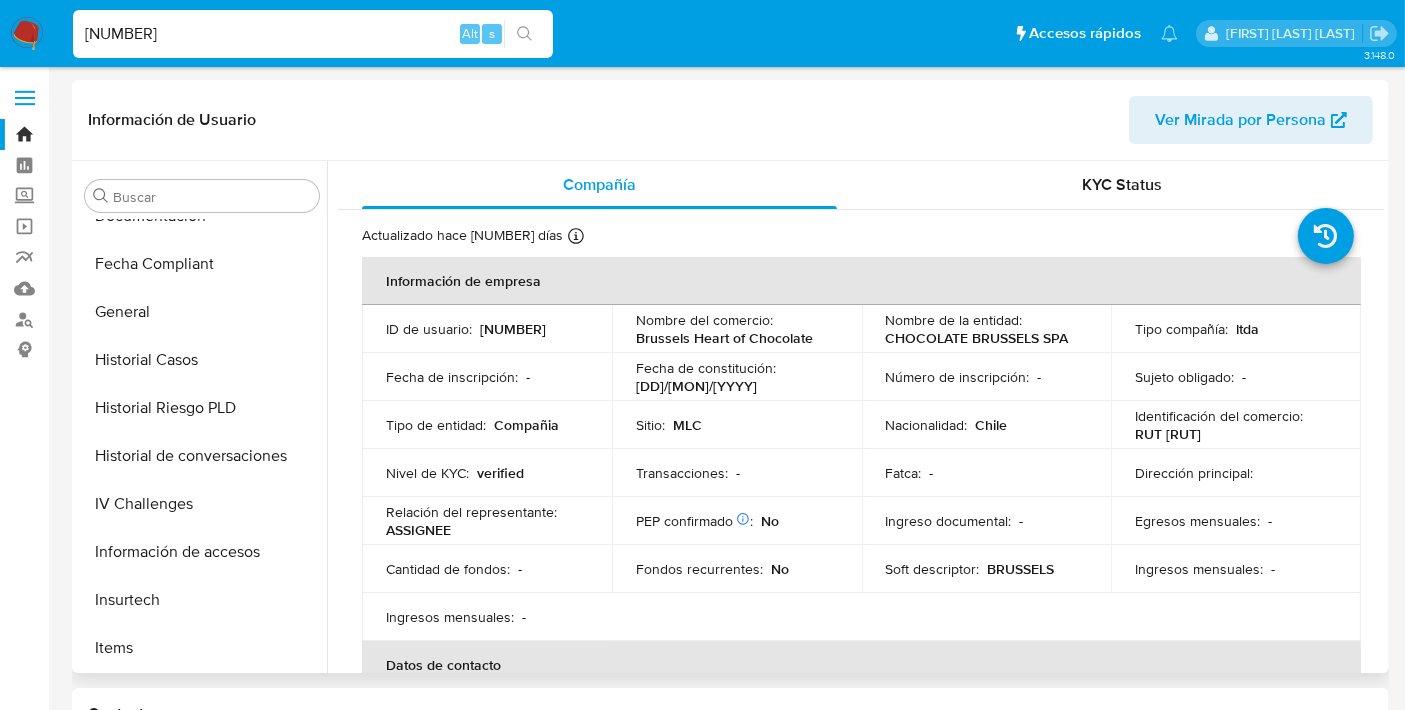 scroll, scrollTop: 449, scrollLeft: 0, axis: vertical 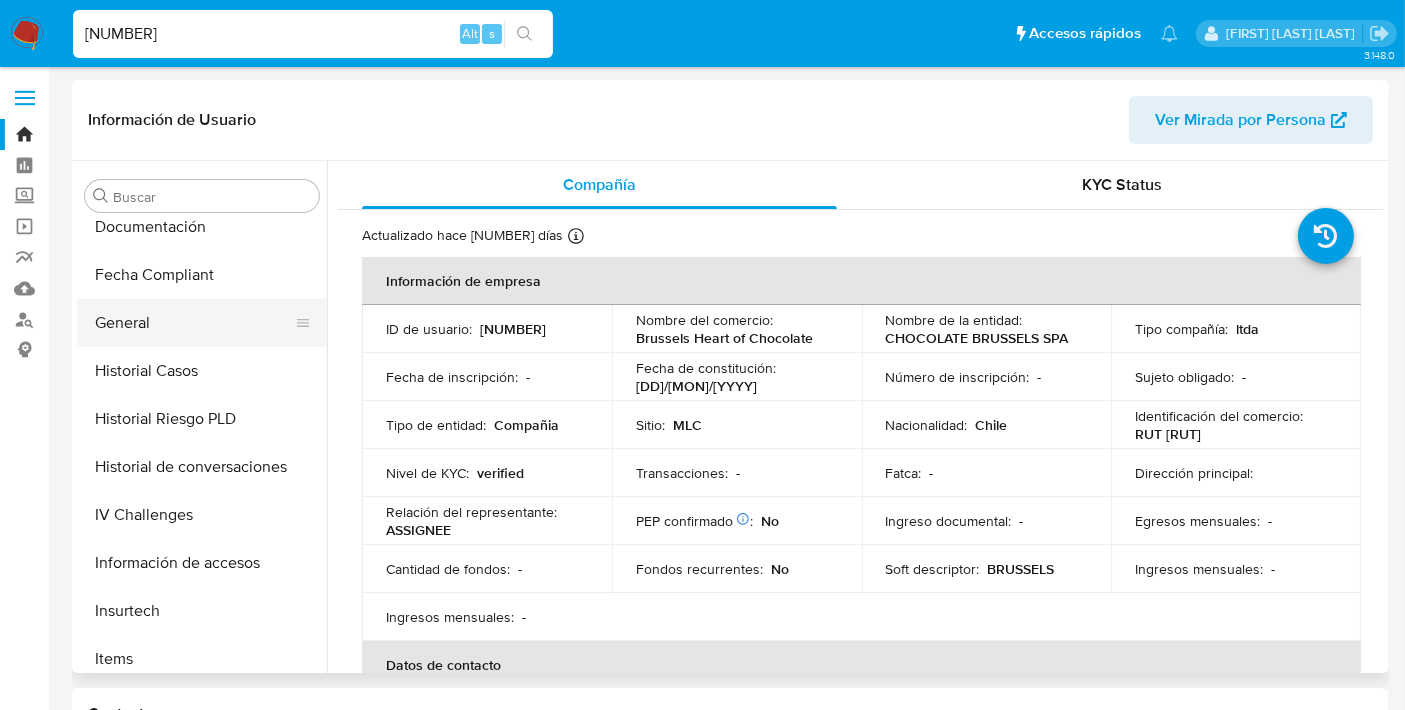 click on "General" at bounding box center [194, 323] 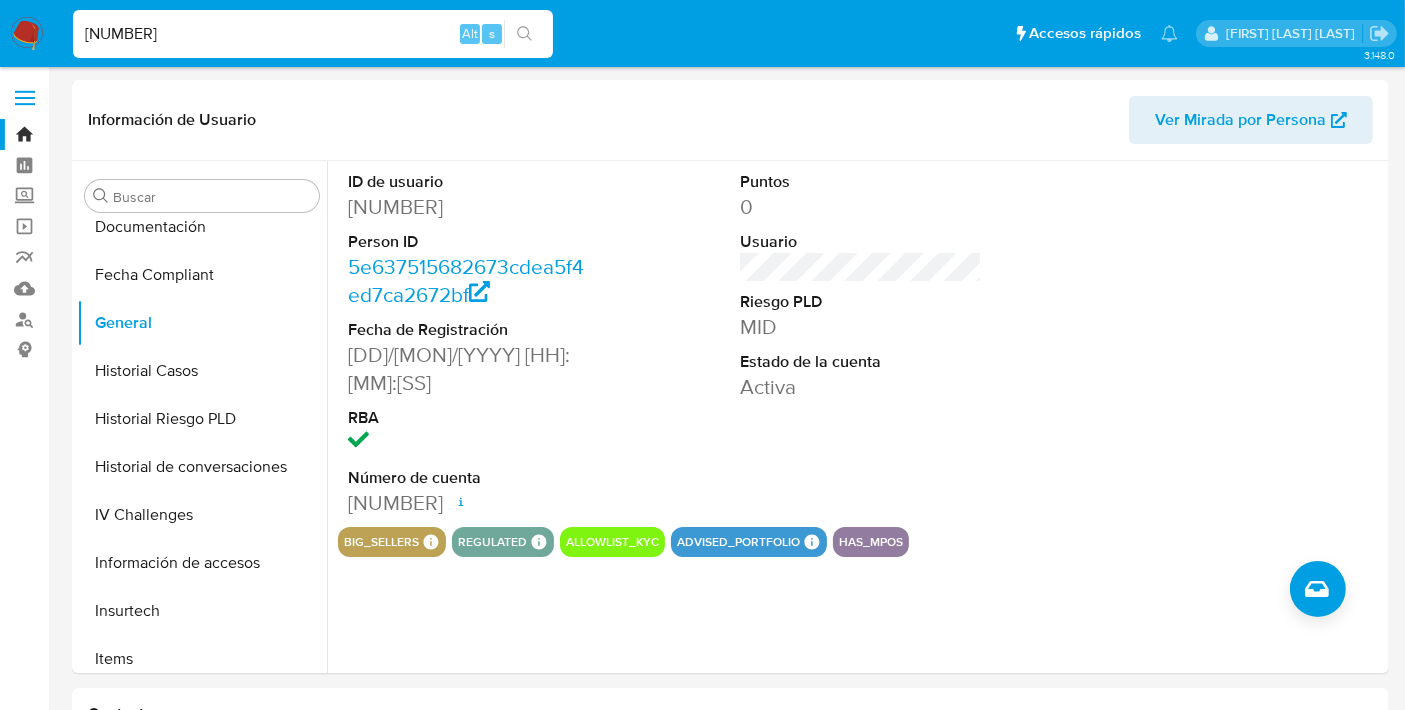 type 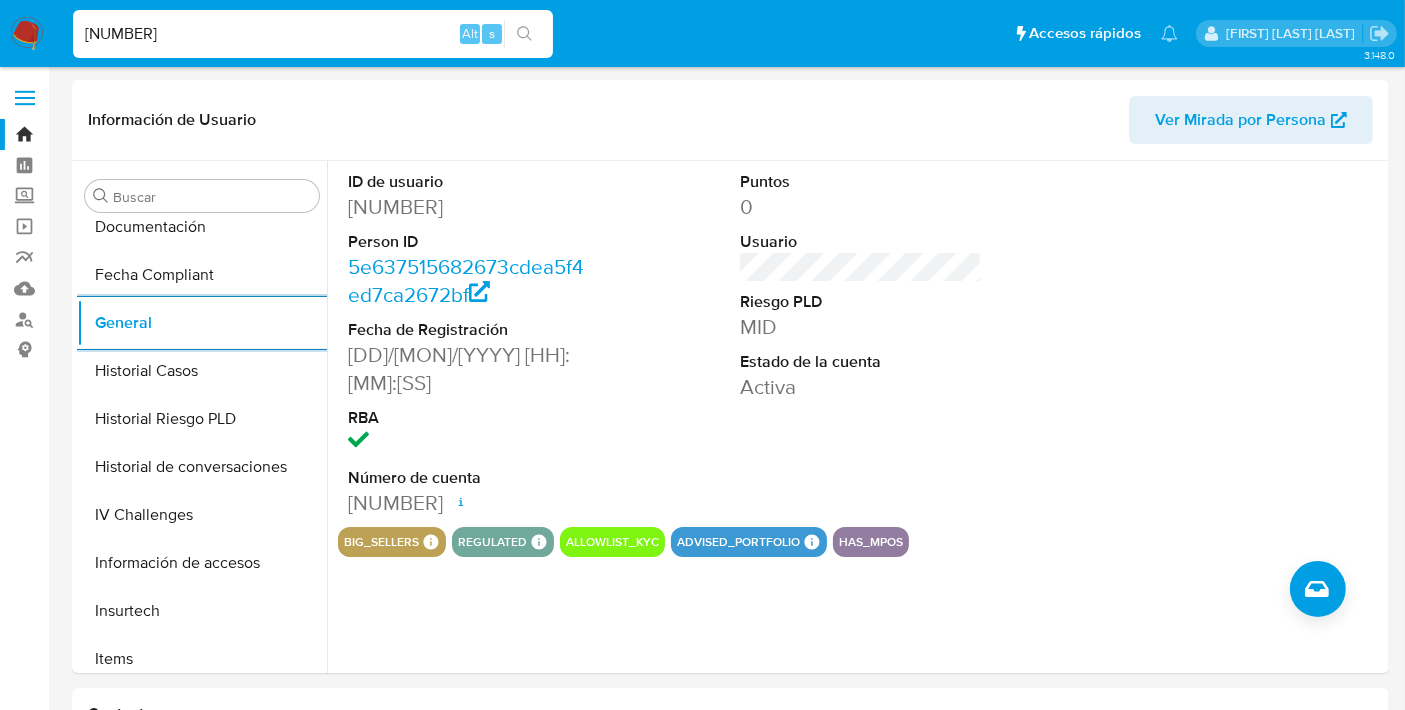 click on "[NUMBER]" at bounding box center (313, 34) 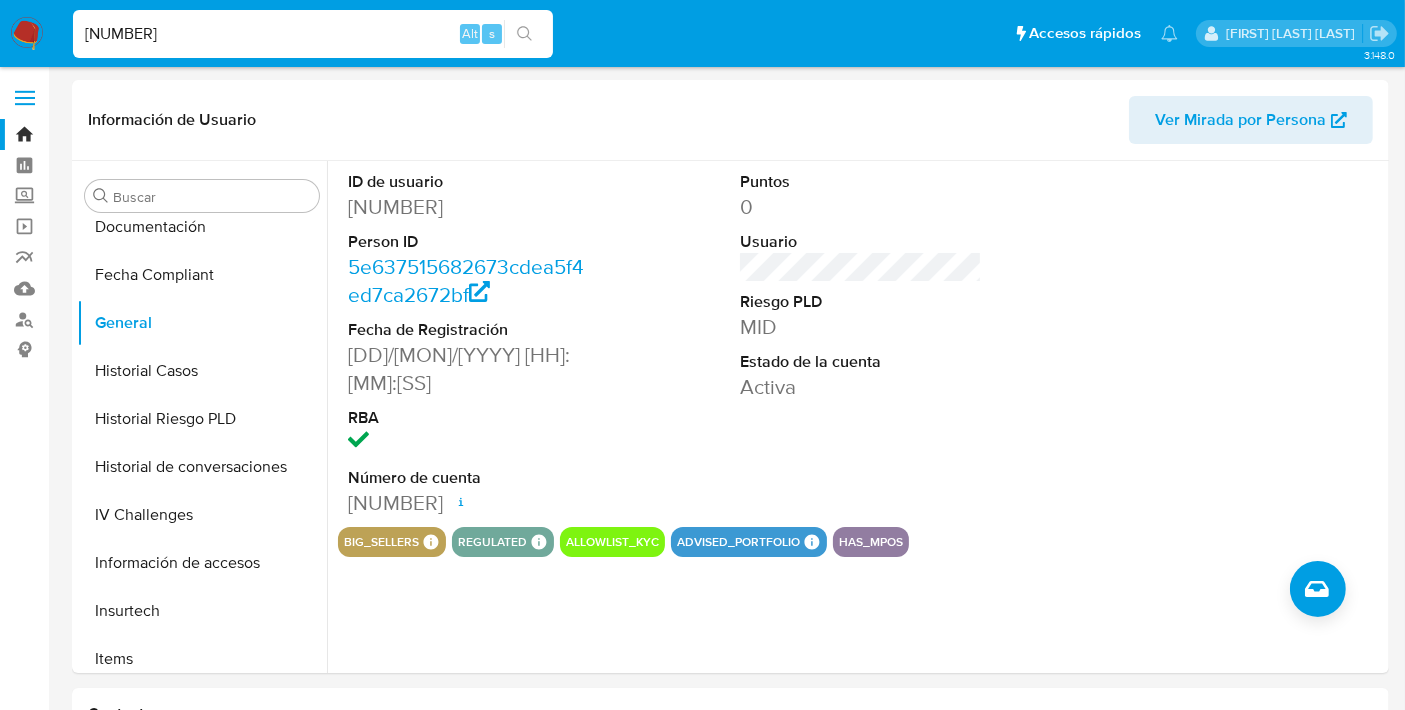 click on "[NUMBER]" at bounding box center [313, 34] 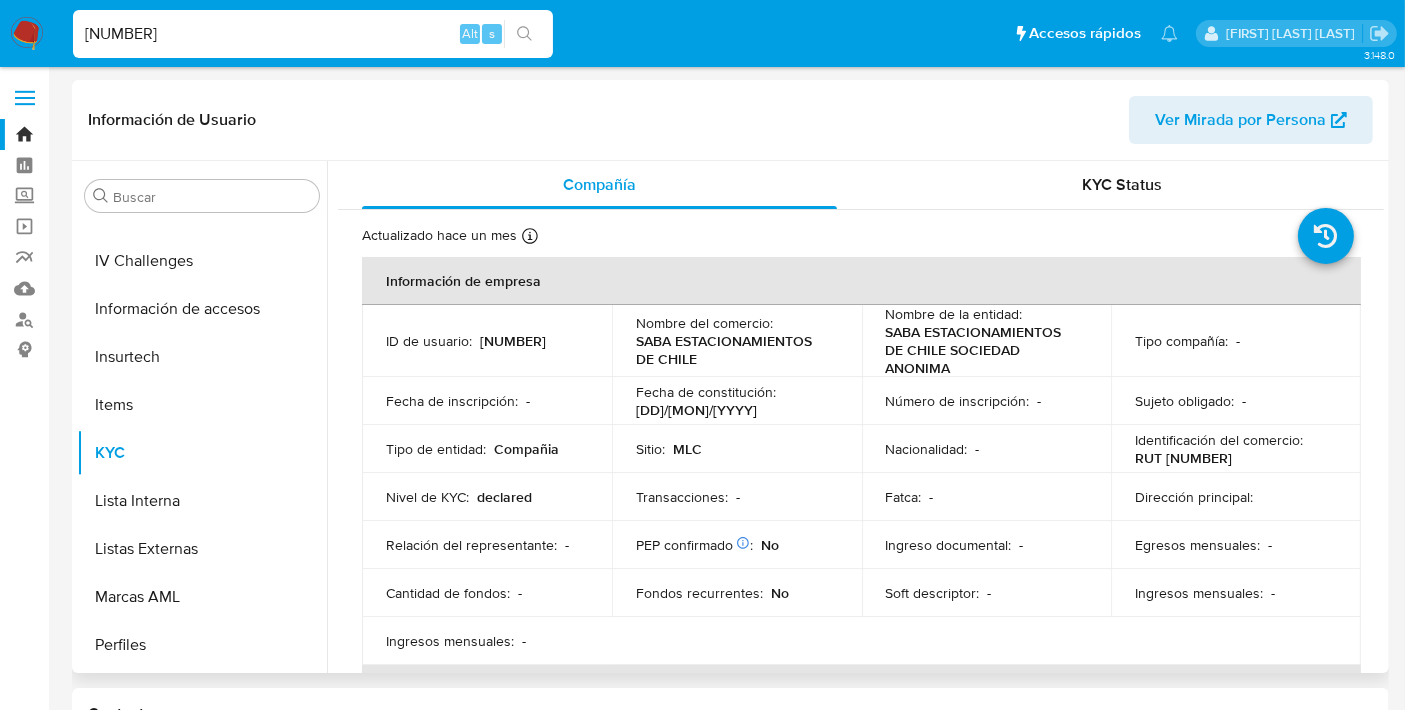 scroll, scrollTop: 796, scrollLeft: 0, axis: vertical 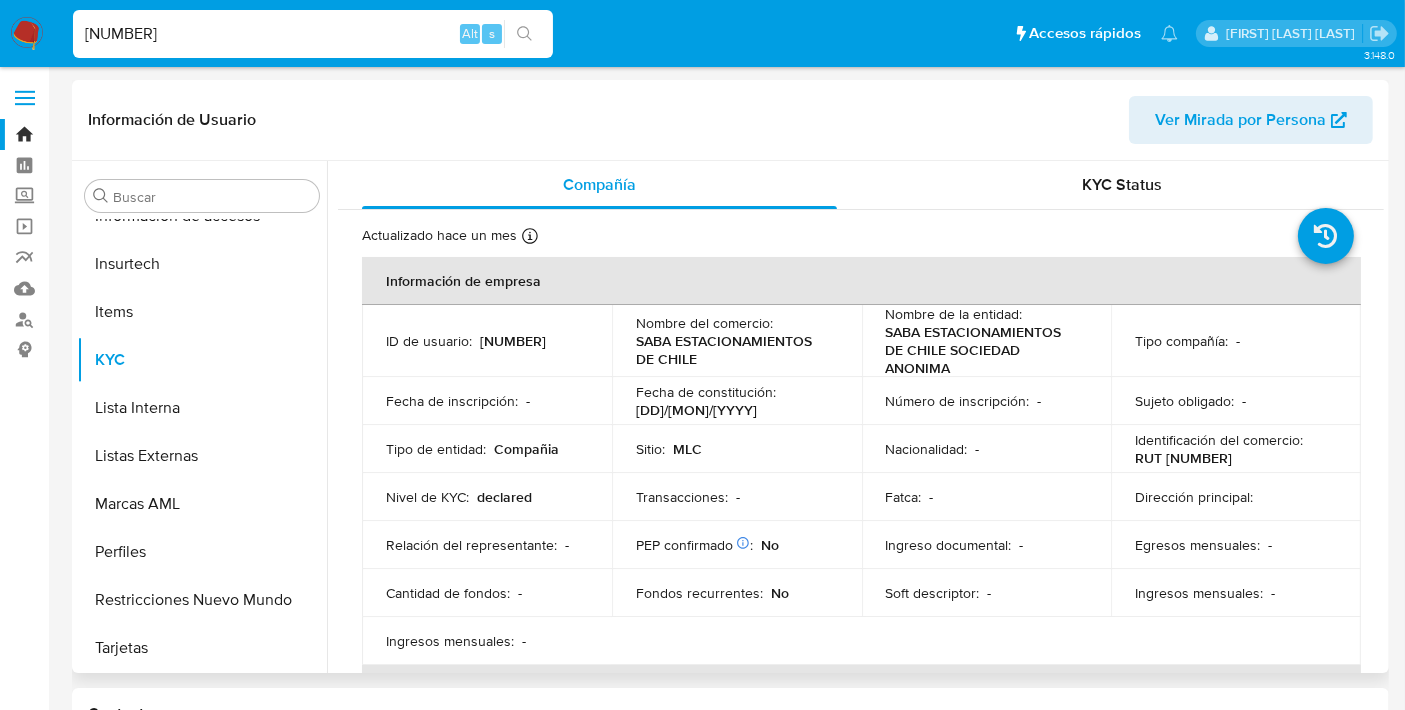 select on "10" 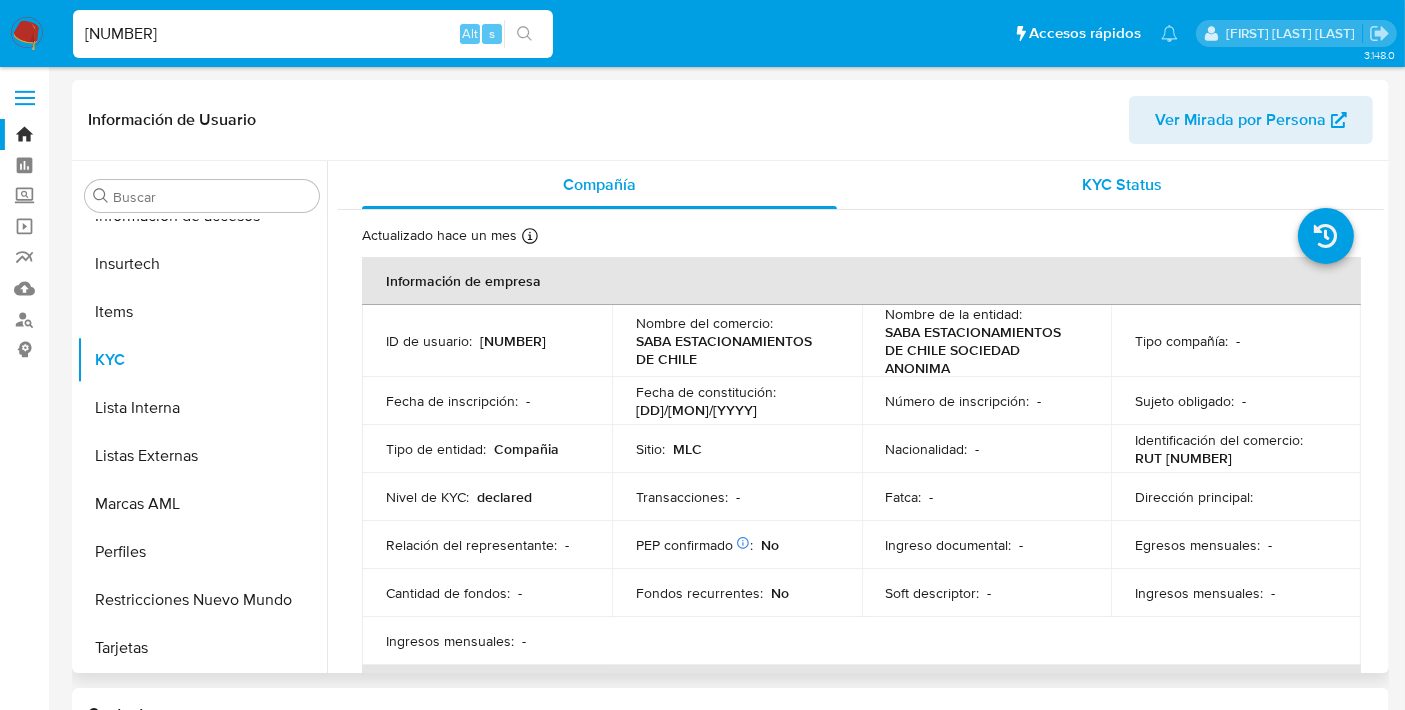 click on "KYC Status" at bounding box center (1122, 185) 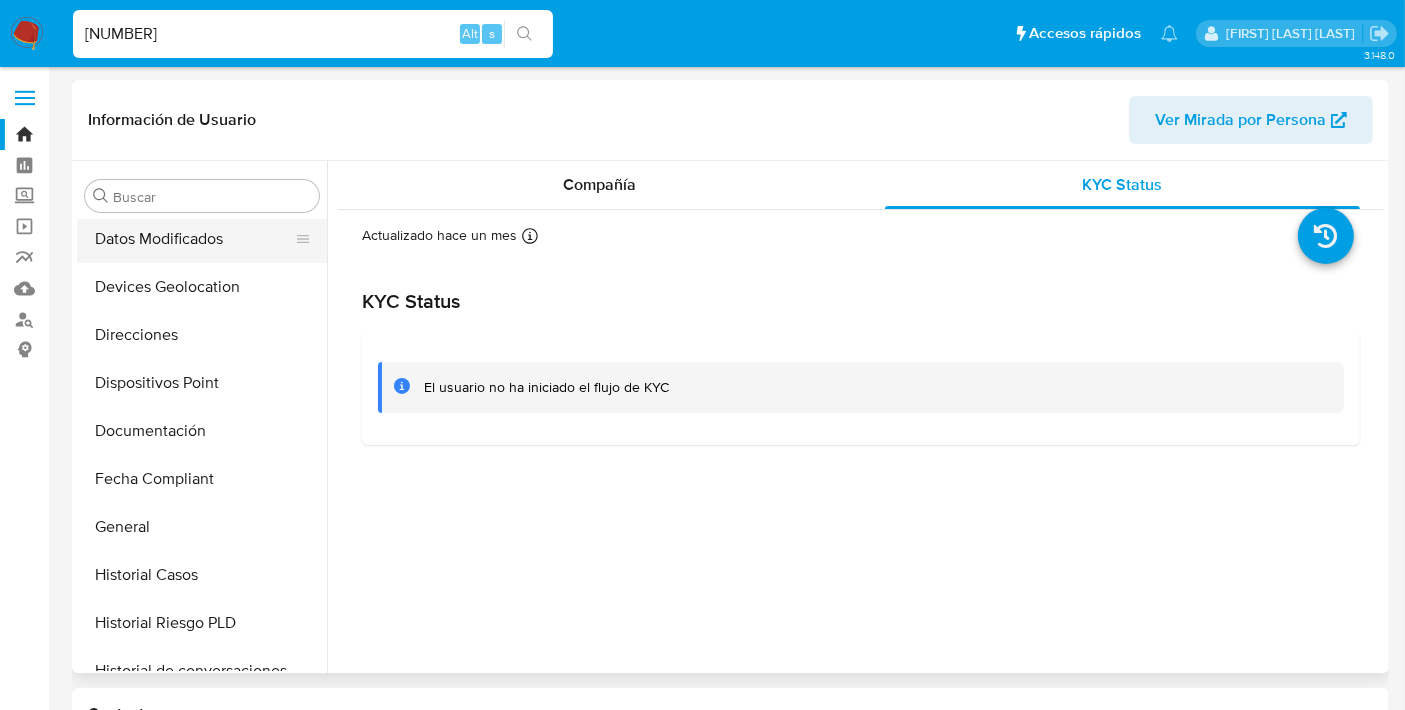scroll, scrollTop: 262, scrollLeft: 0, axis: vertical 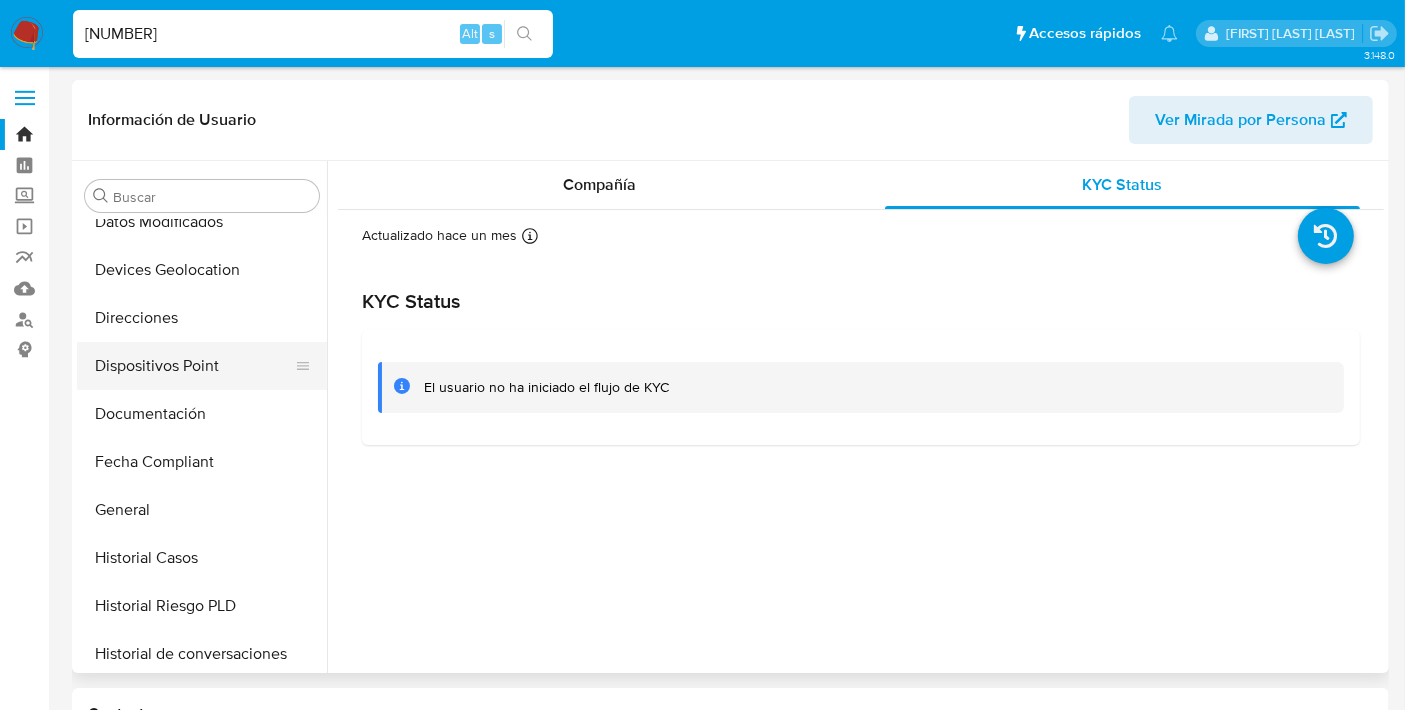 click on "Dispositivos Point" at bounding box center (194, 366) 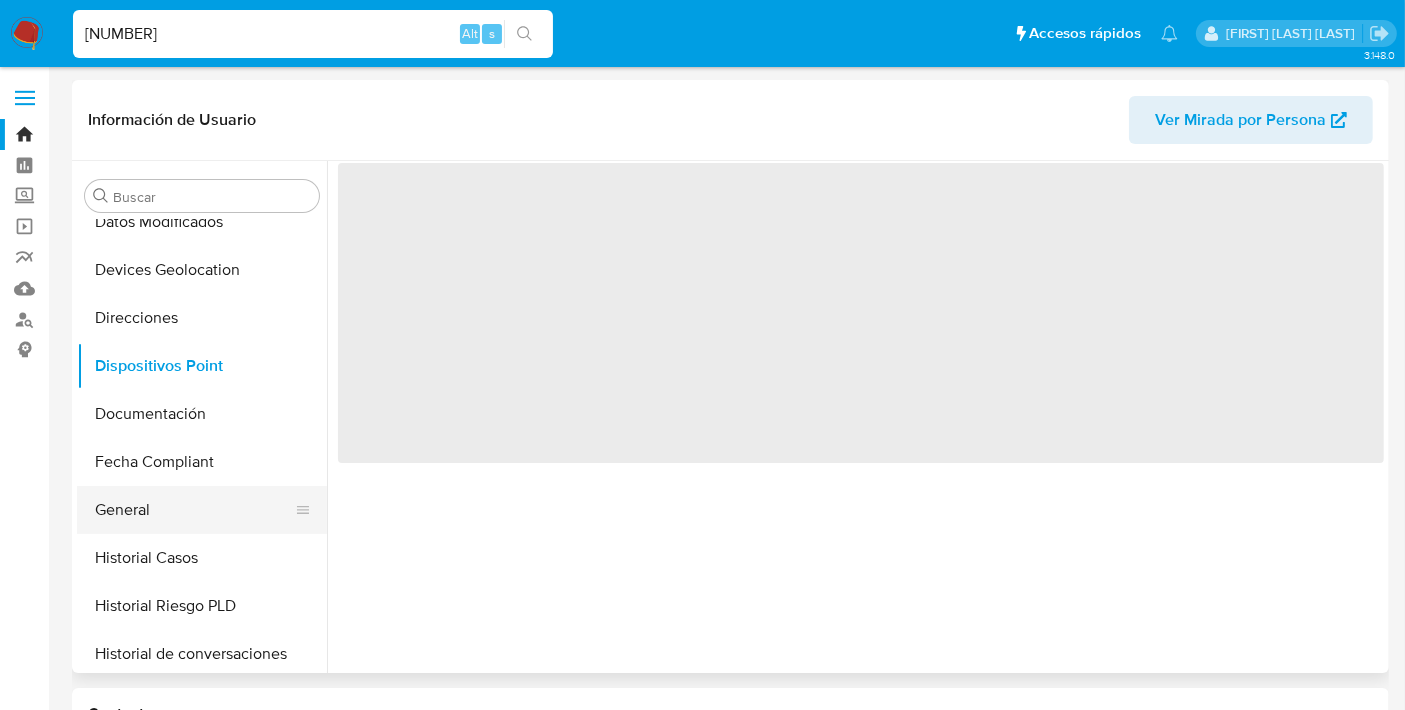 click on "General" at bounding box center [194, 510] 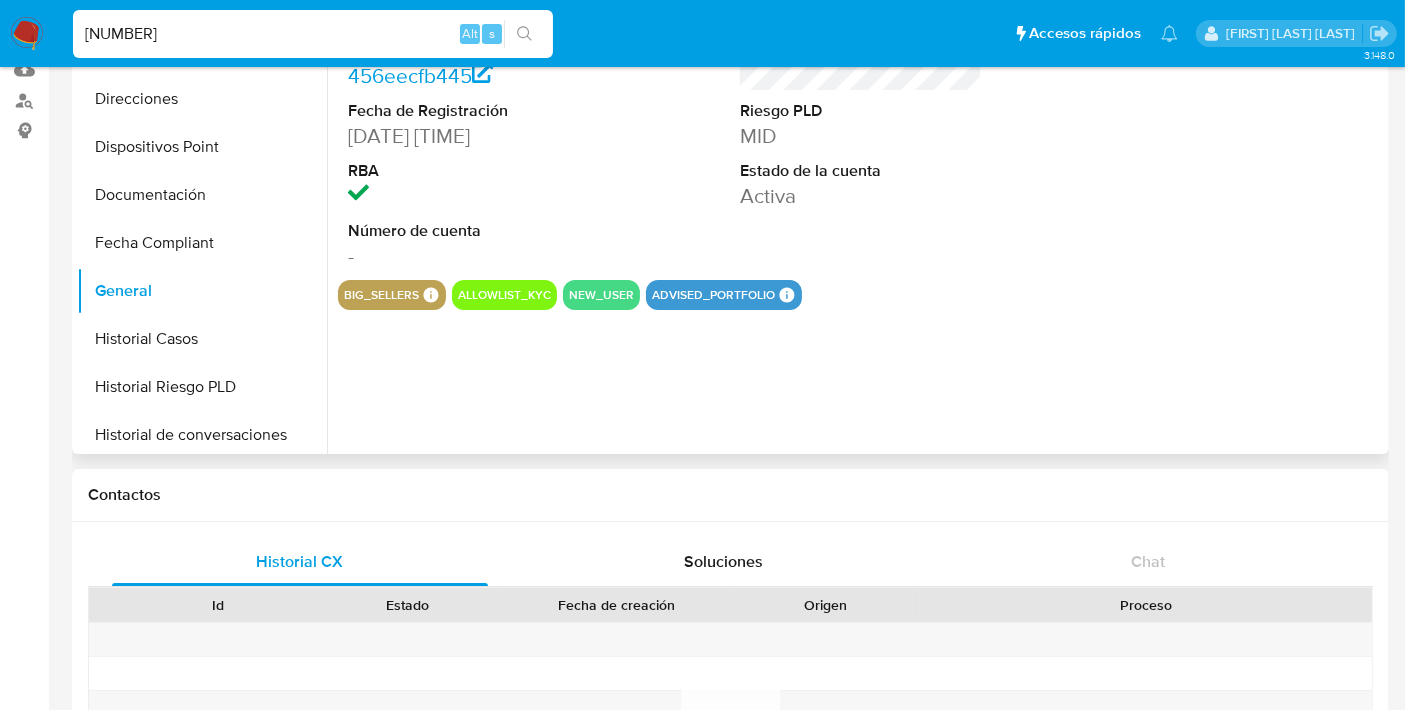 scroll, scrollTop: 231, scrollLeft: 0, axis: vertical 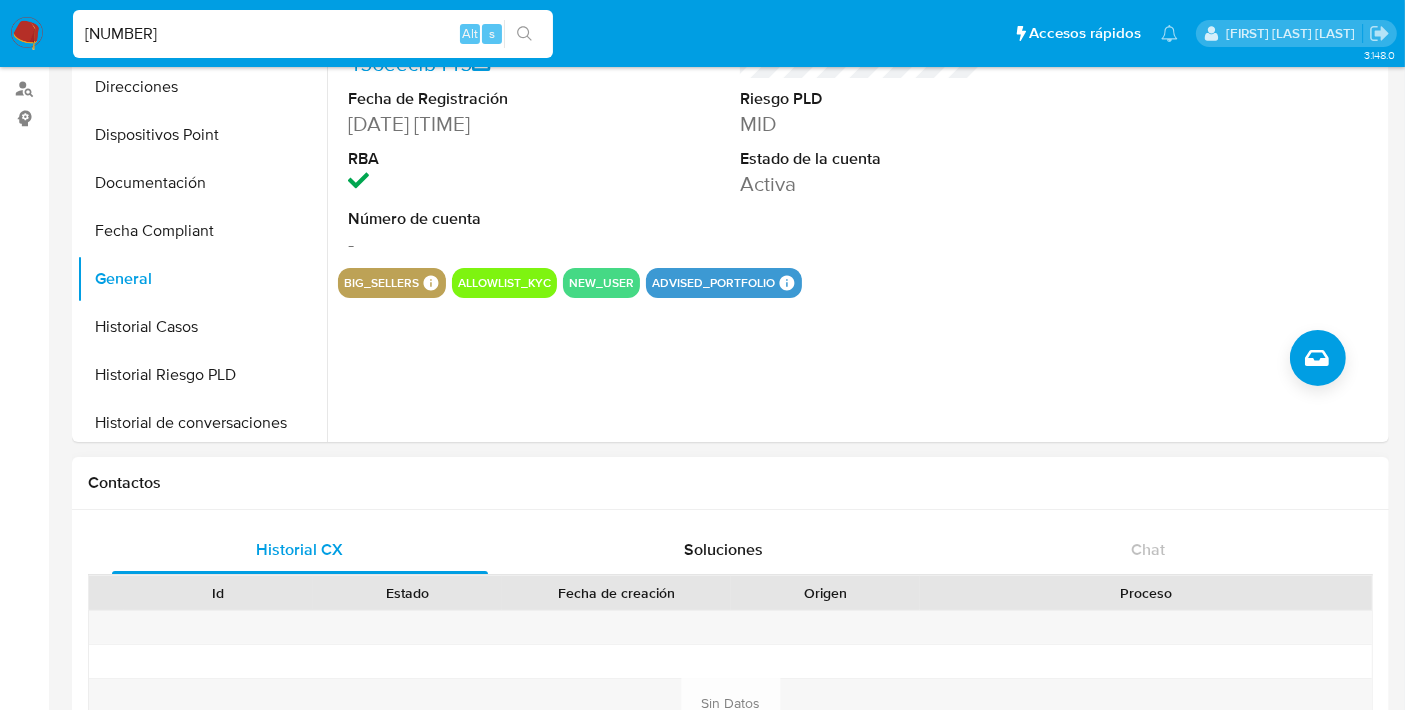 type 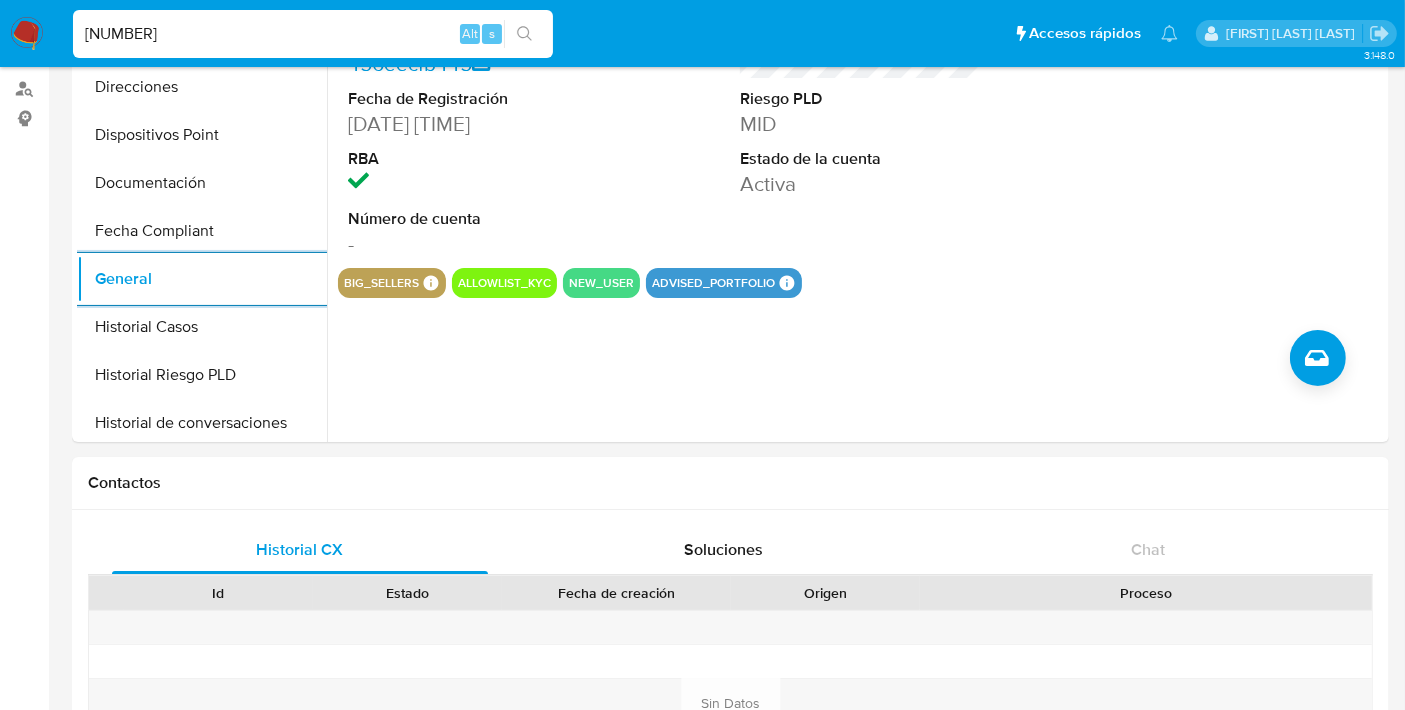 click on "[NUMBER]" at bounding box center [313, 34] 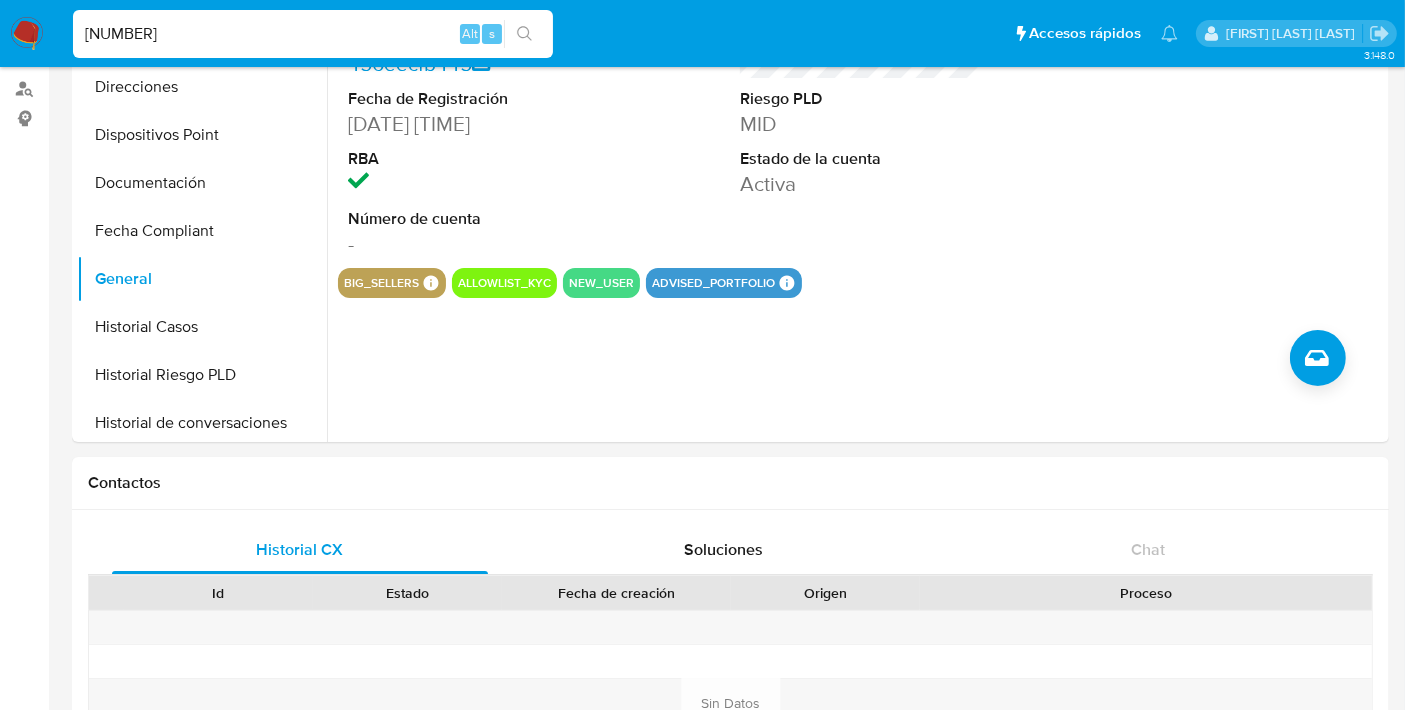 paste on "[USERID]" 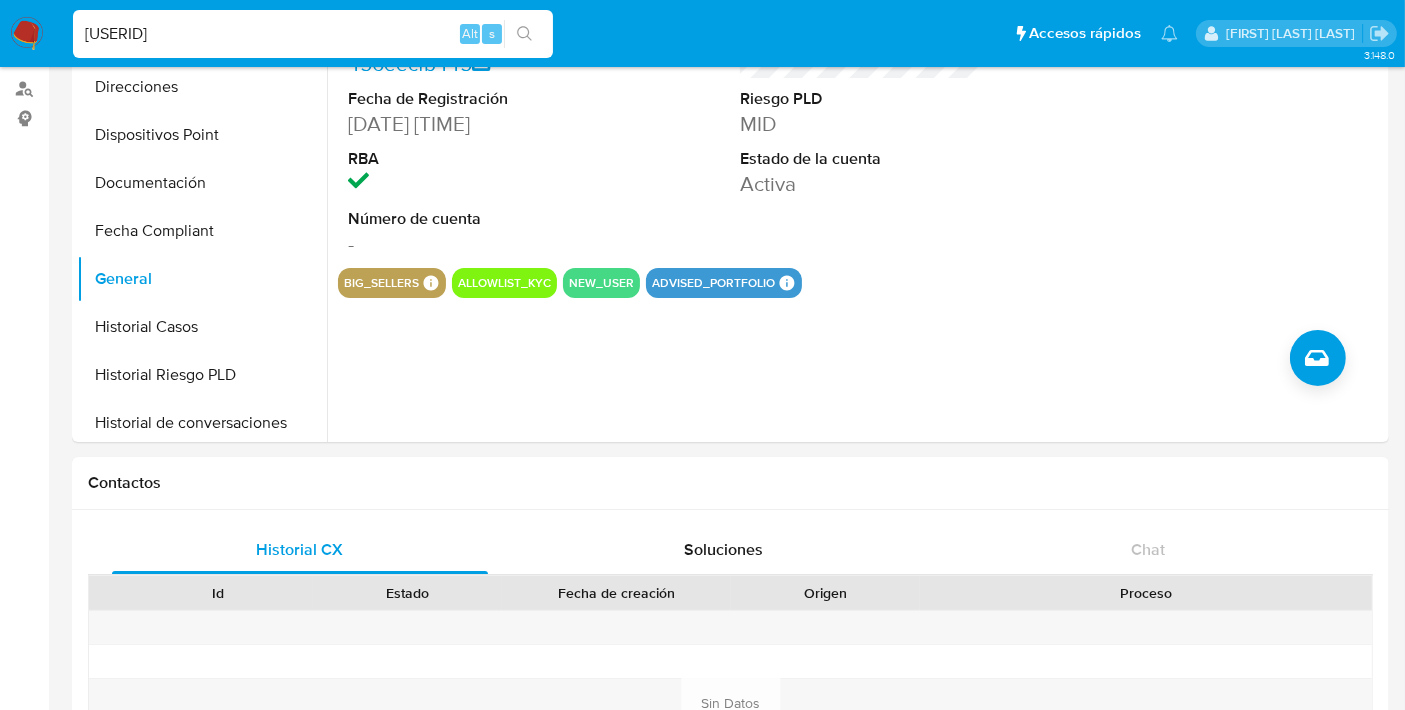 type on "[USERID]" 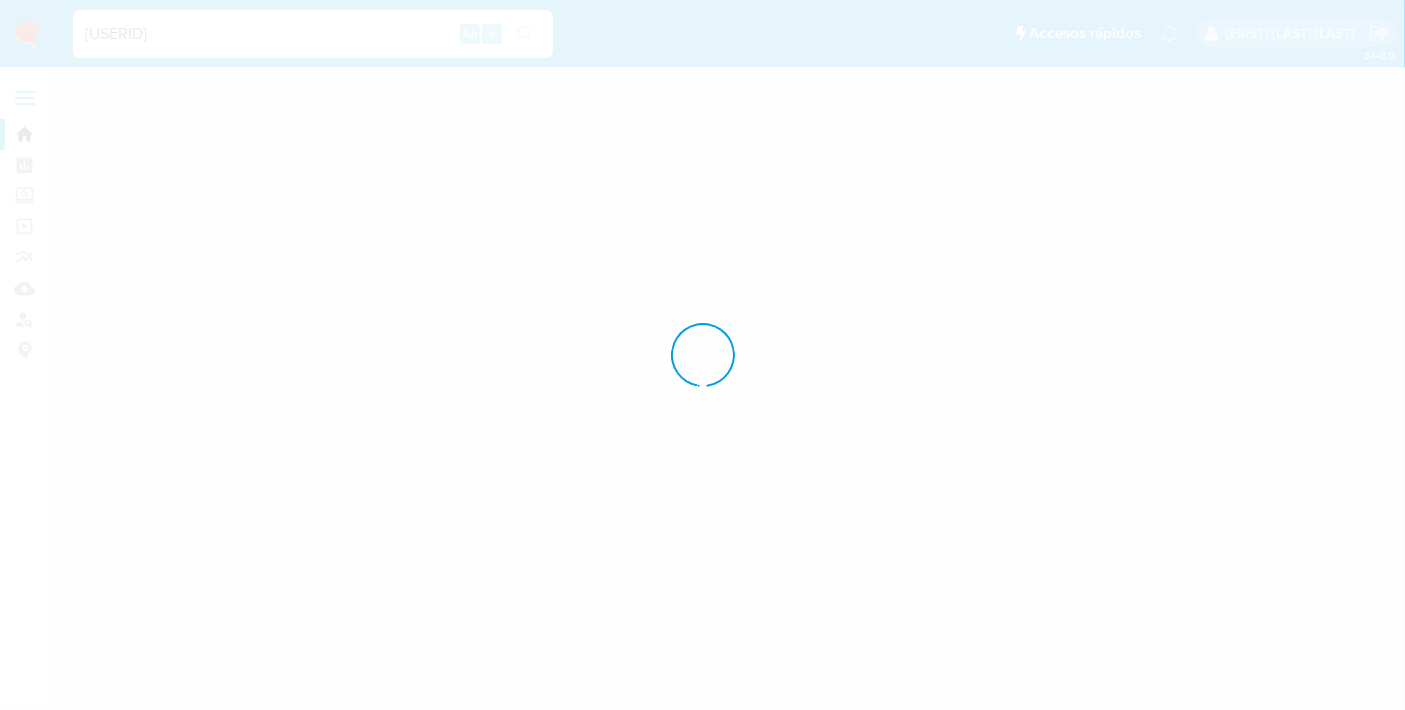 scroll, scrollTop: 0, scrollLeft: 0, axis: both 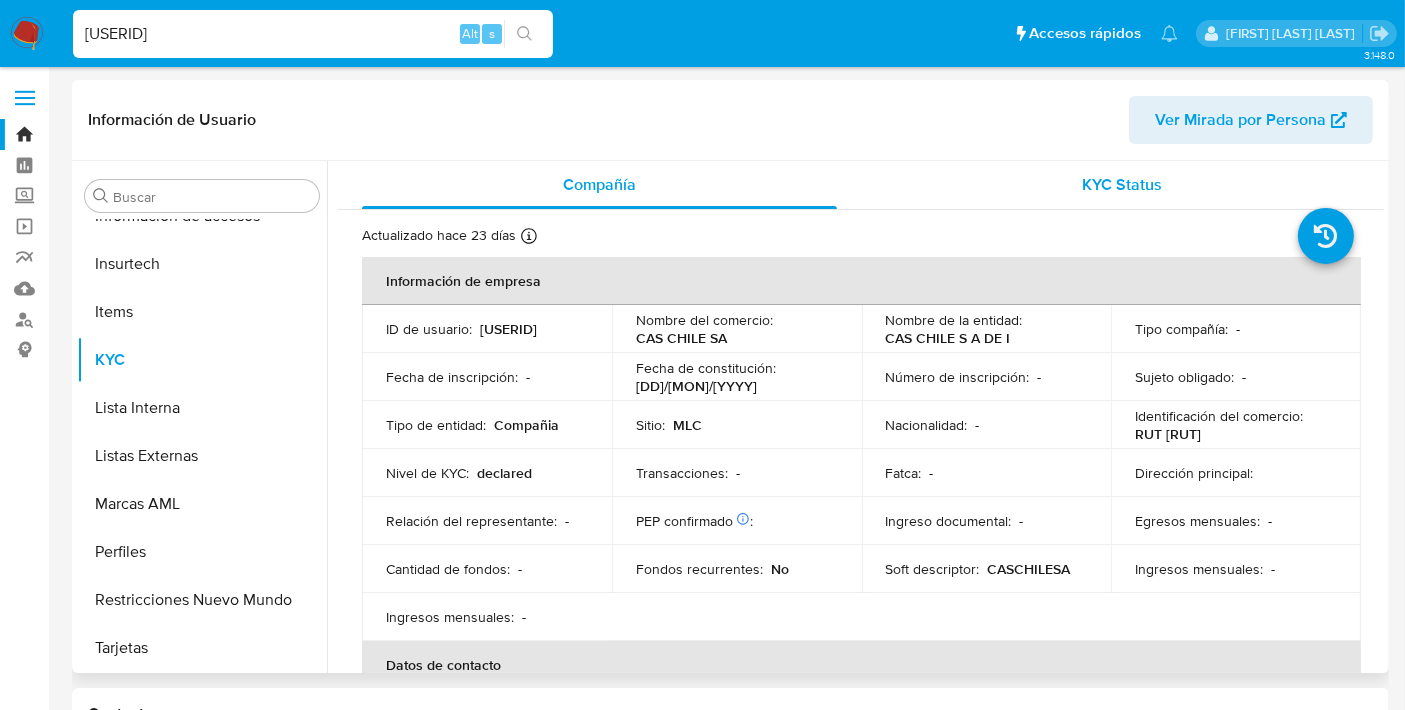 click on "KYC Status" at bounding box center [1122, 185] 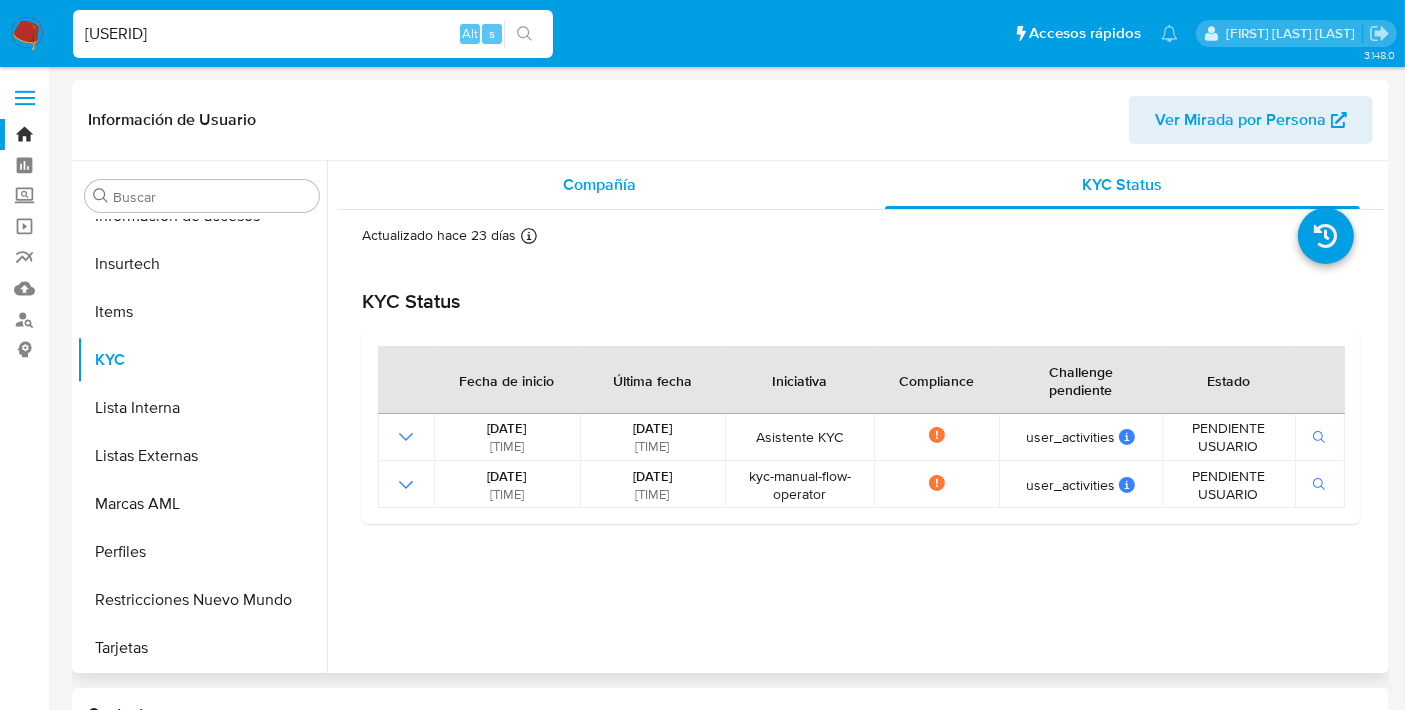 click on "Compañía" at bounding box center [599, 184] 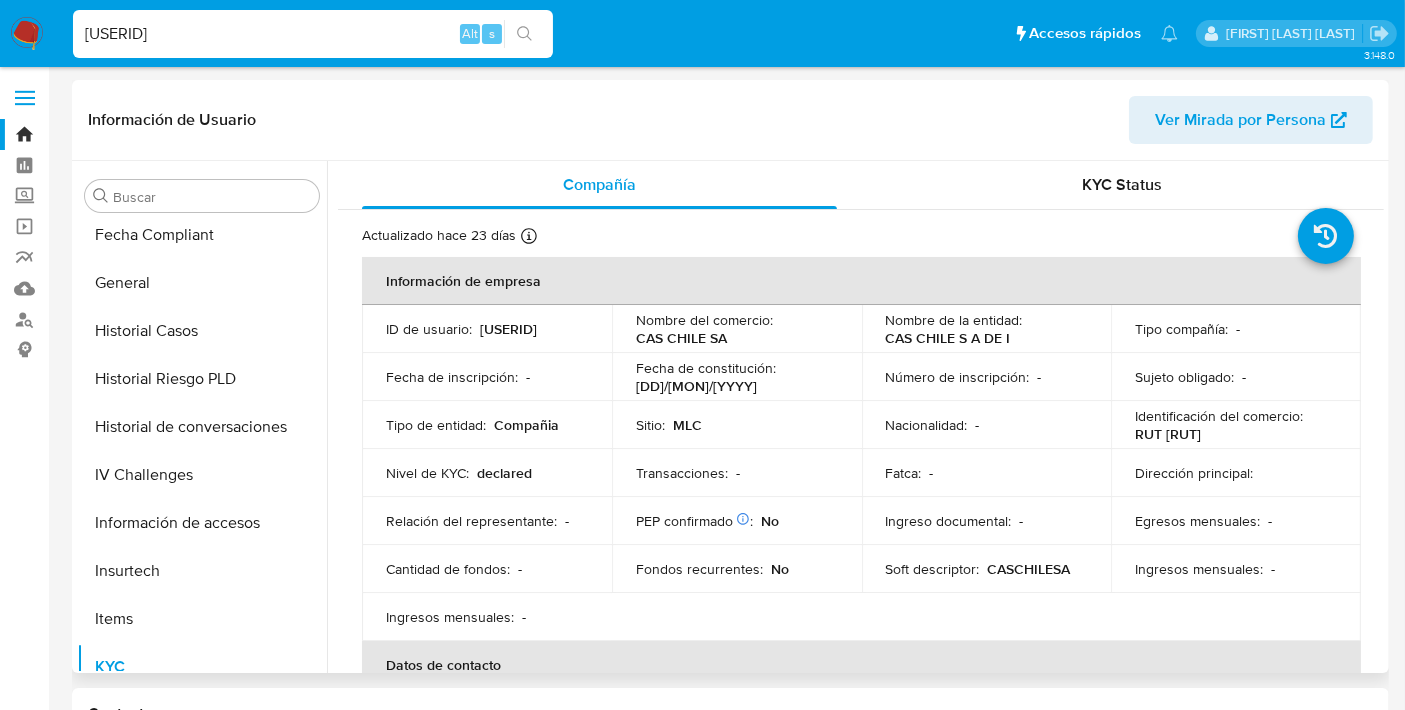 scroll, scrollTop: 460, scrollLeft: 0, axis: vertical 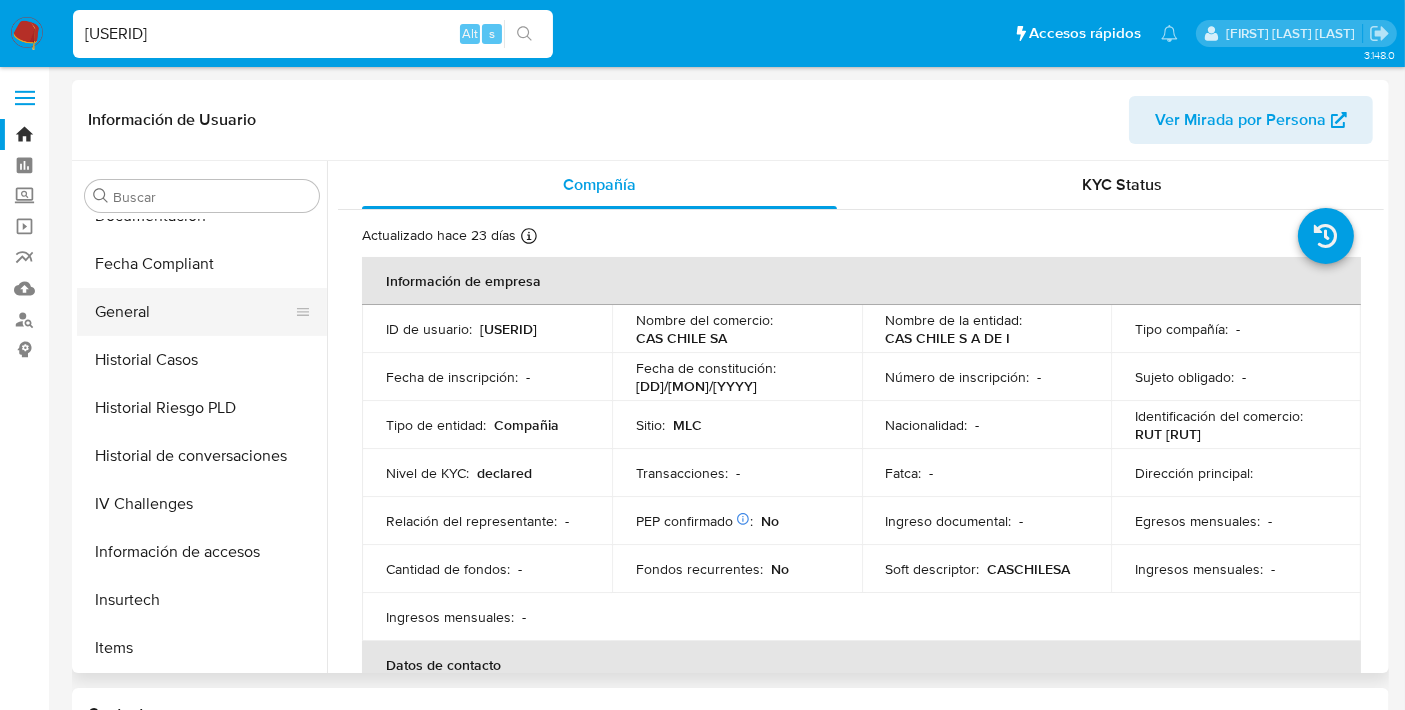 click on "General" at bounding box center [194, 312] 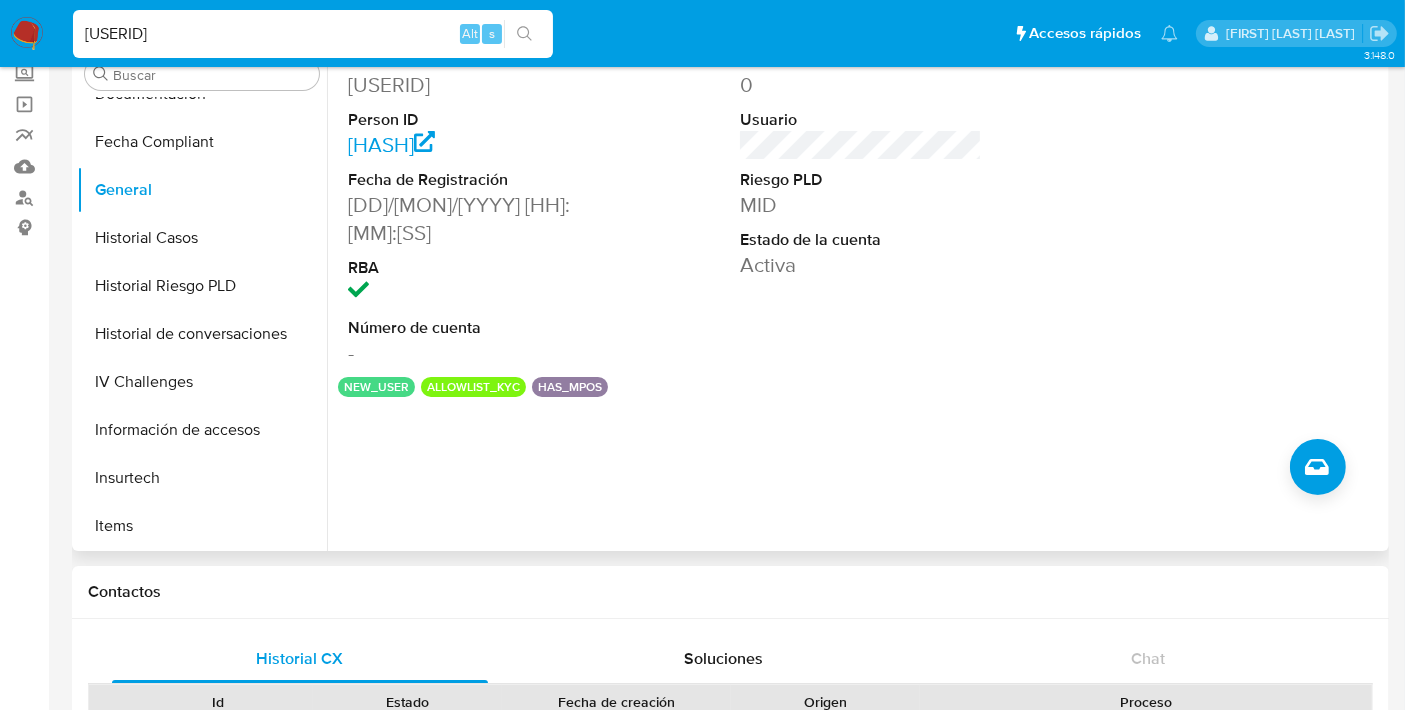 scroll, scrollTop: 0, scrollLeft: 0, axis: both 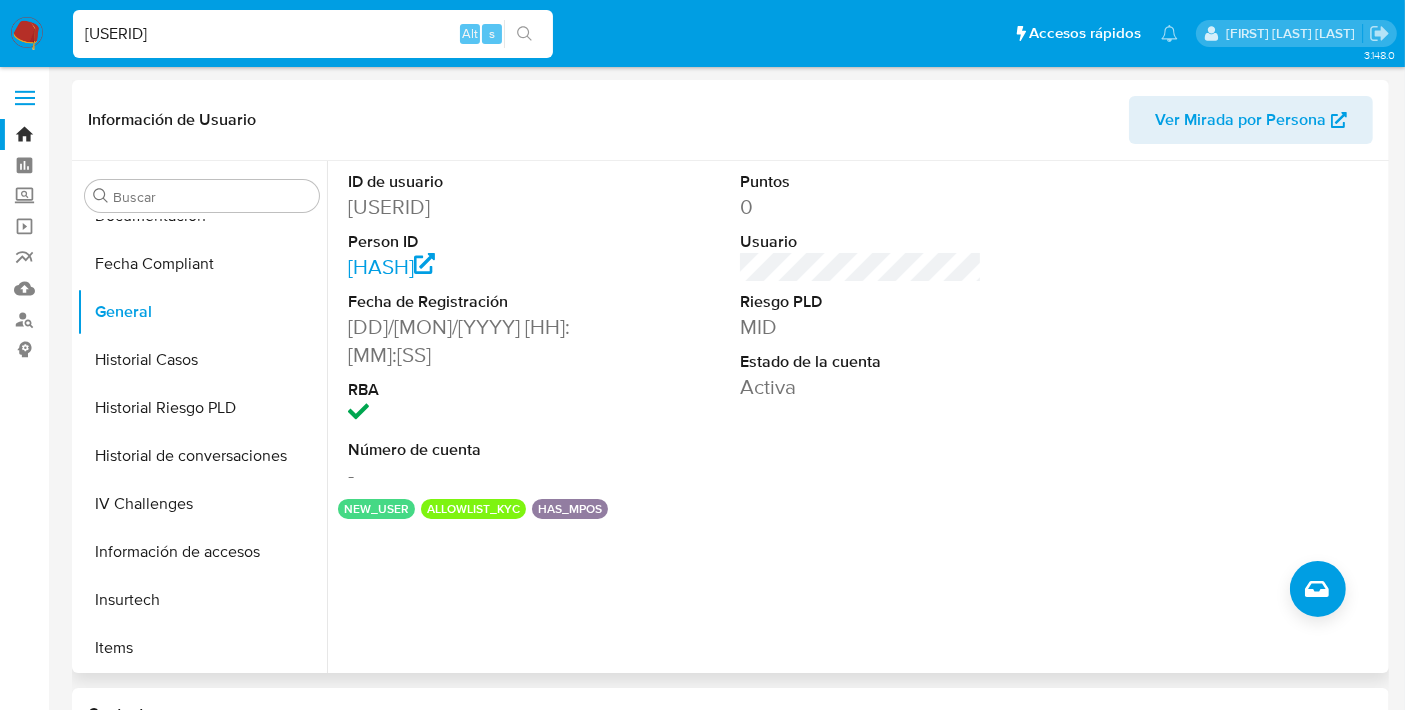 type 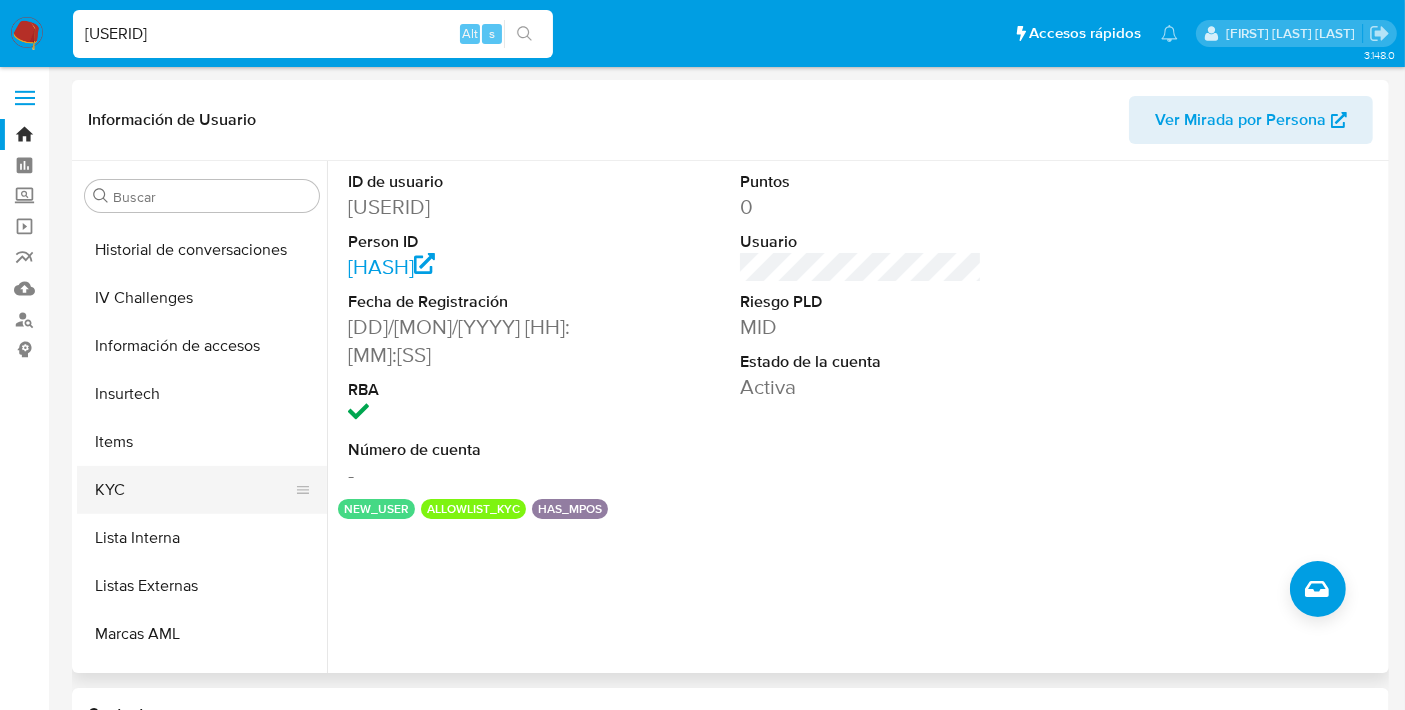 scroll, scrollTop: 668, scrollLeft: 0, axis: vertical 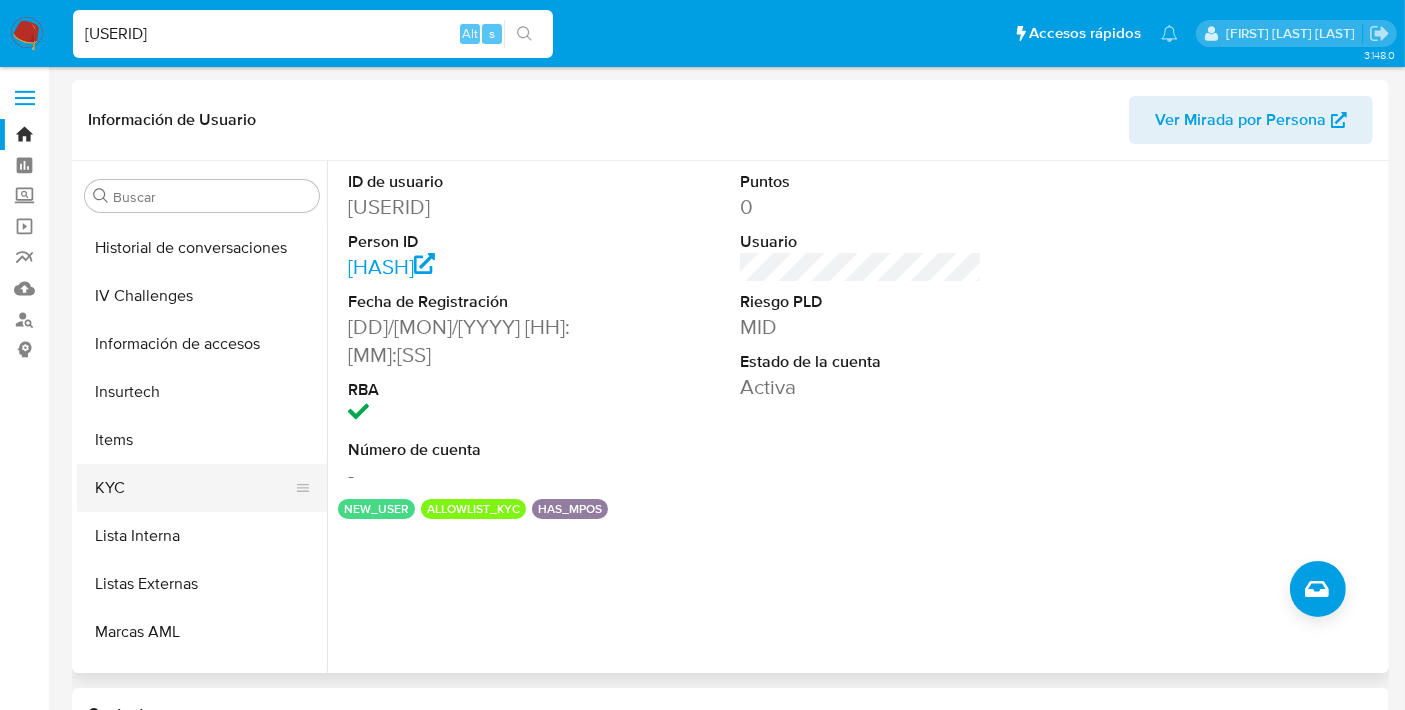 click on "KYC" at bounding box center (194, 488) 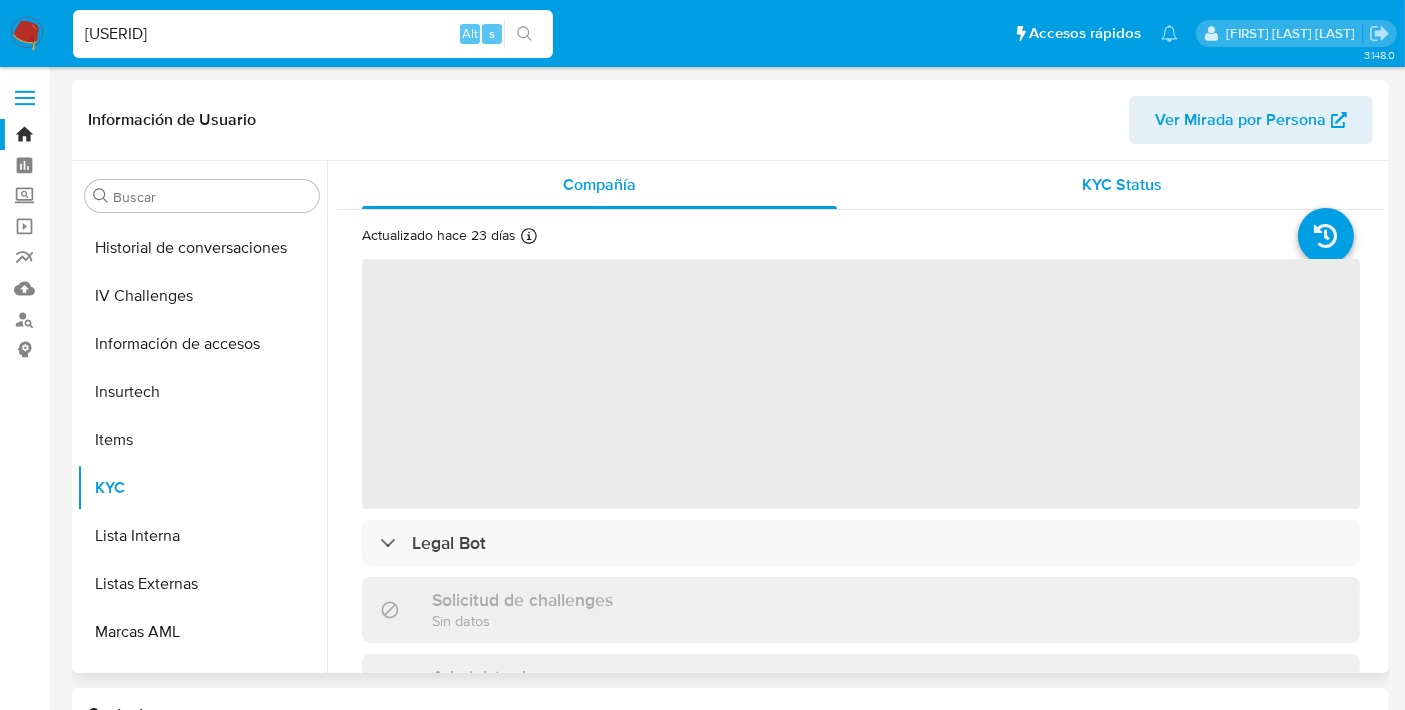 click on "KYC Status" at bounding box center [1122, 185] 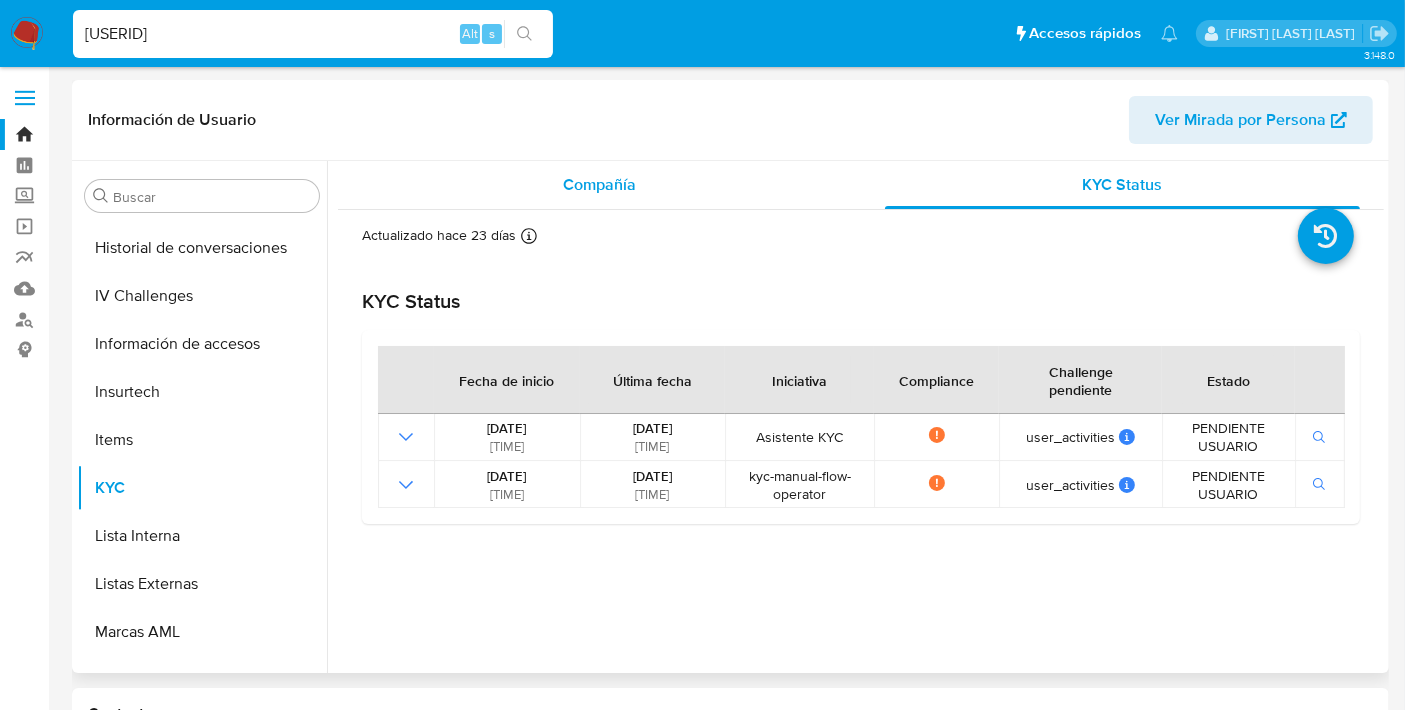 click on "Compañía" at bounding box center (599, 184) 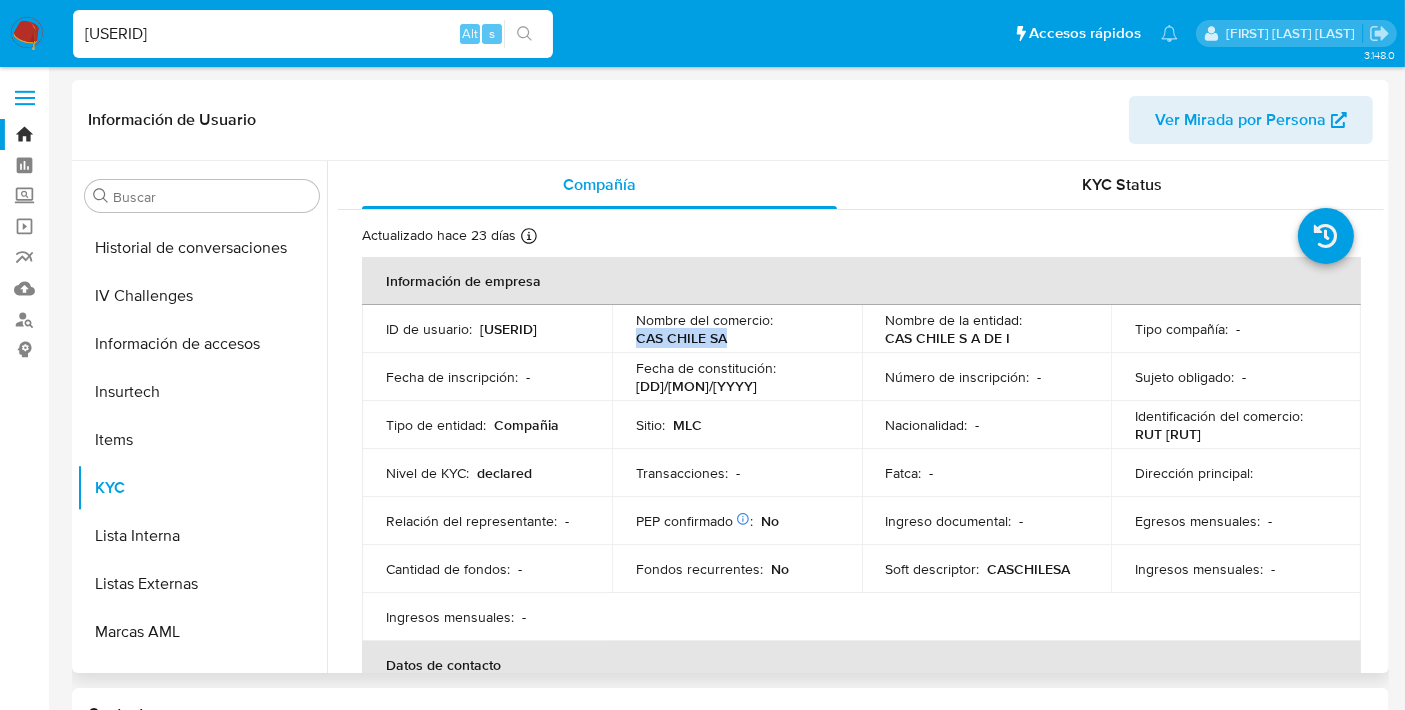 drag, startPoint x: 634, startPoint y: 336, endPoint x: 750, endPoint y: 338, distance: 116.01724 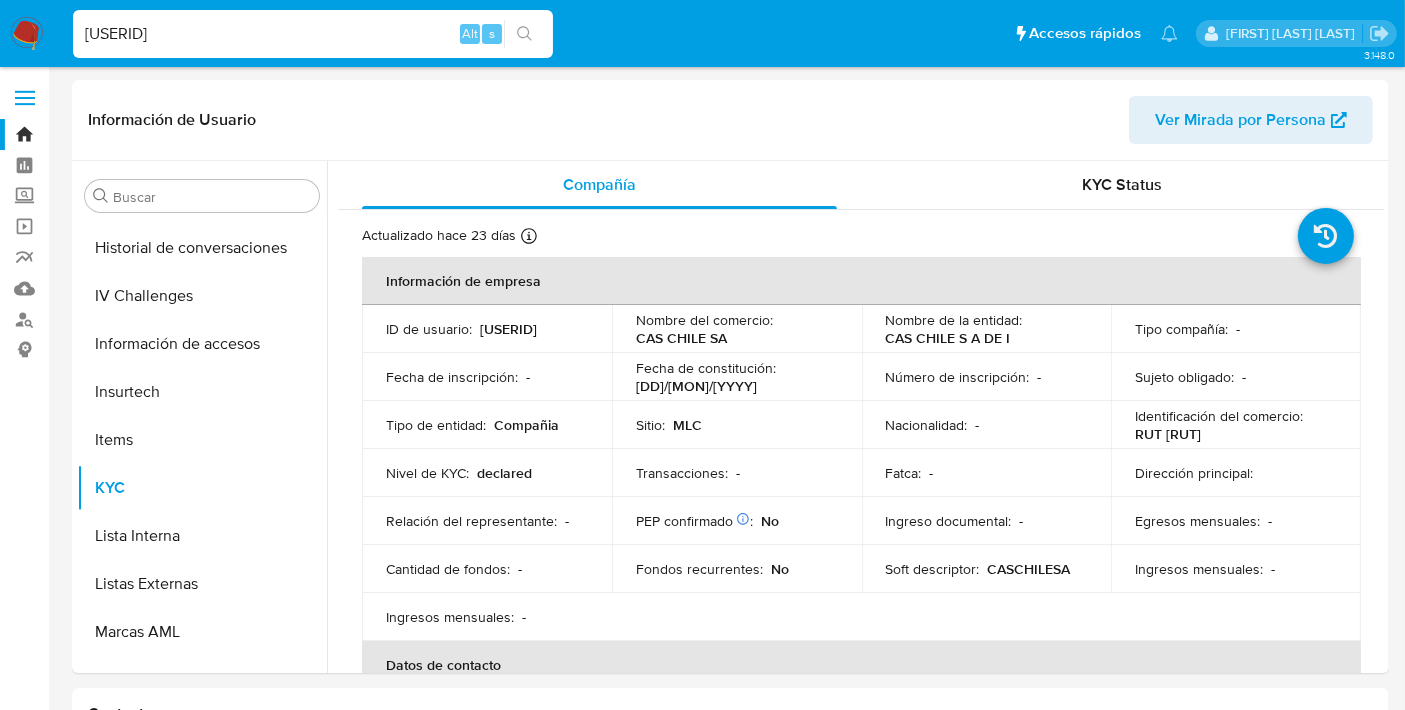 click on "[USERID]" at bounding box center (313, 34) 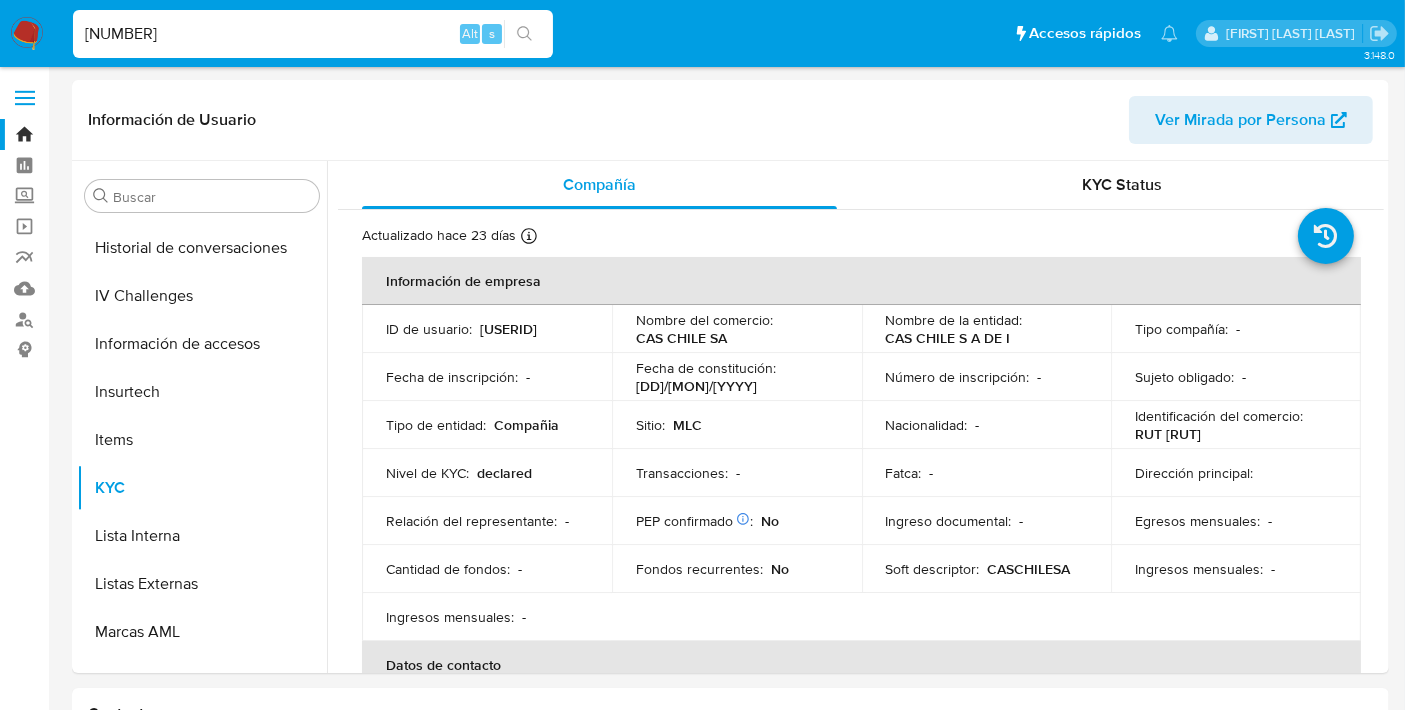 type on "[NUMBER]" 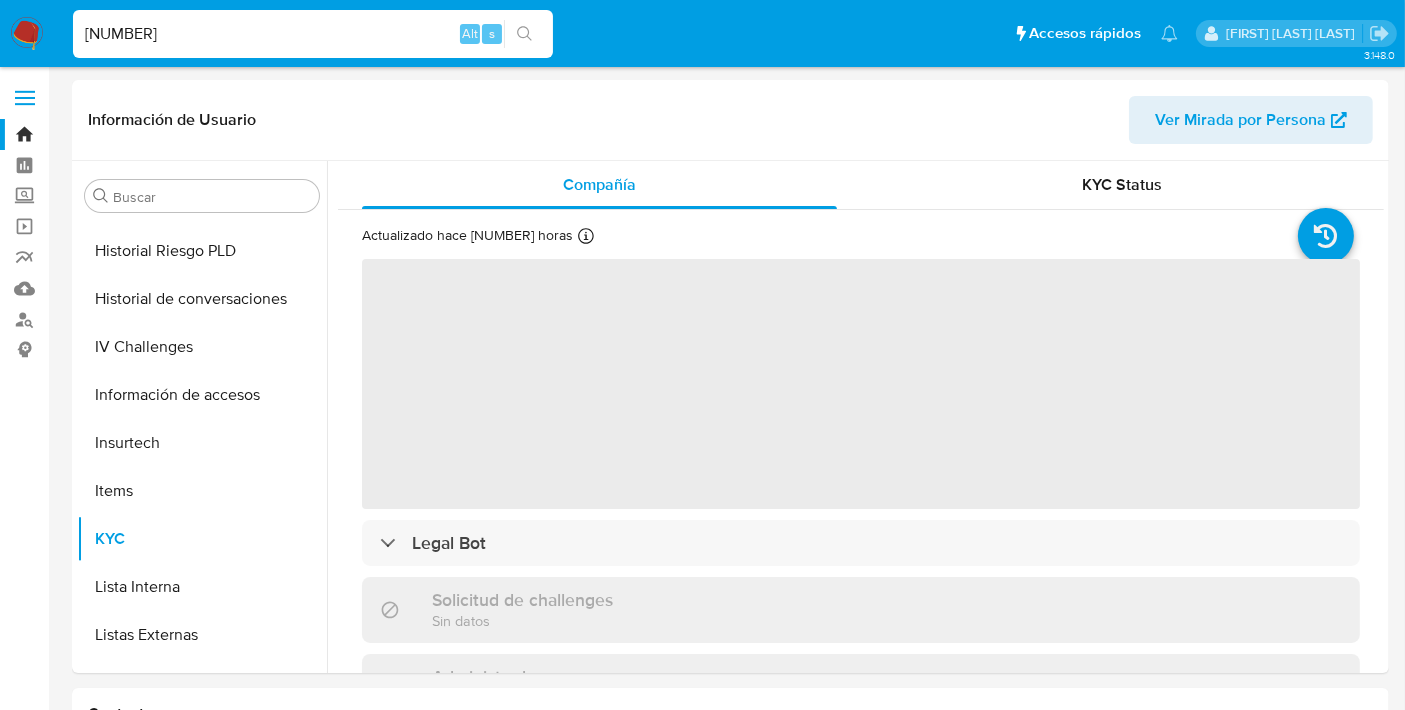 scroll, scrollTop: 796, scrollLeft: 0, axis: vertical 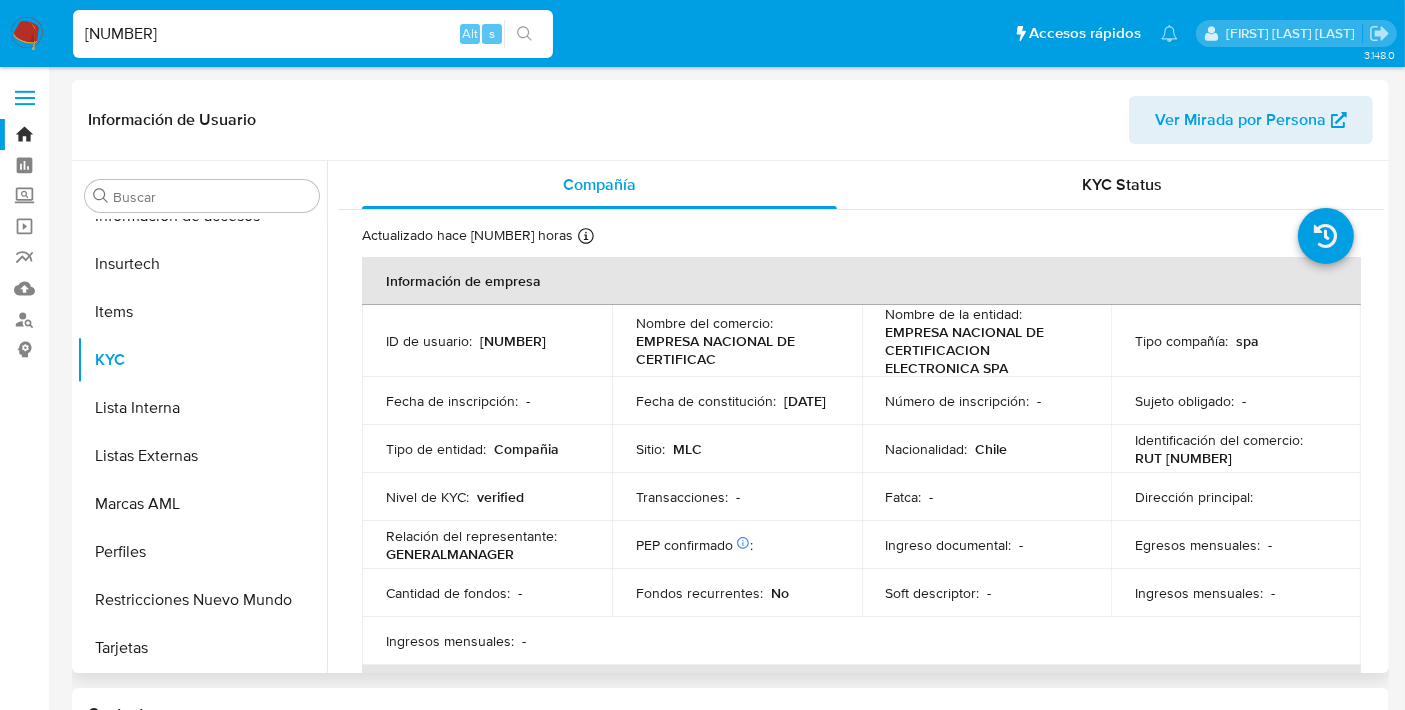 select on "10" 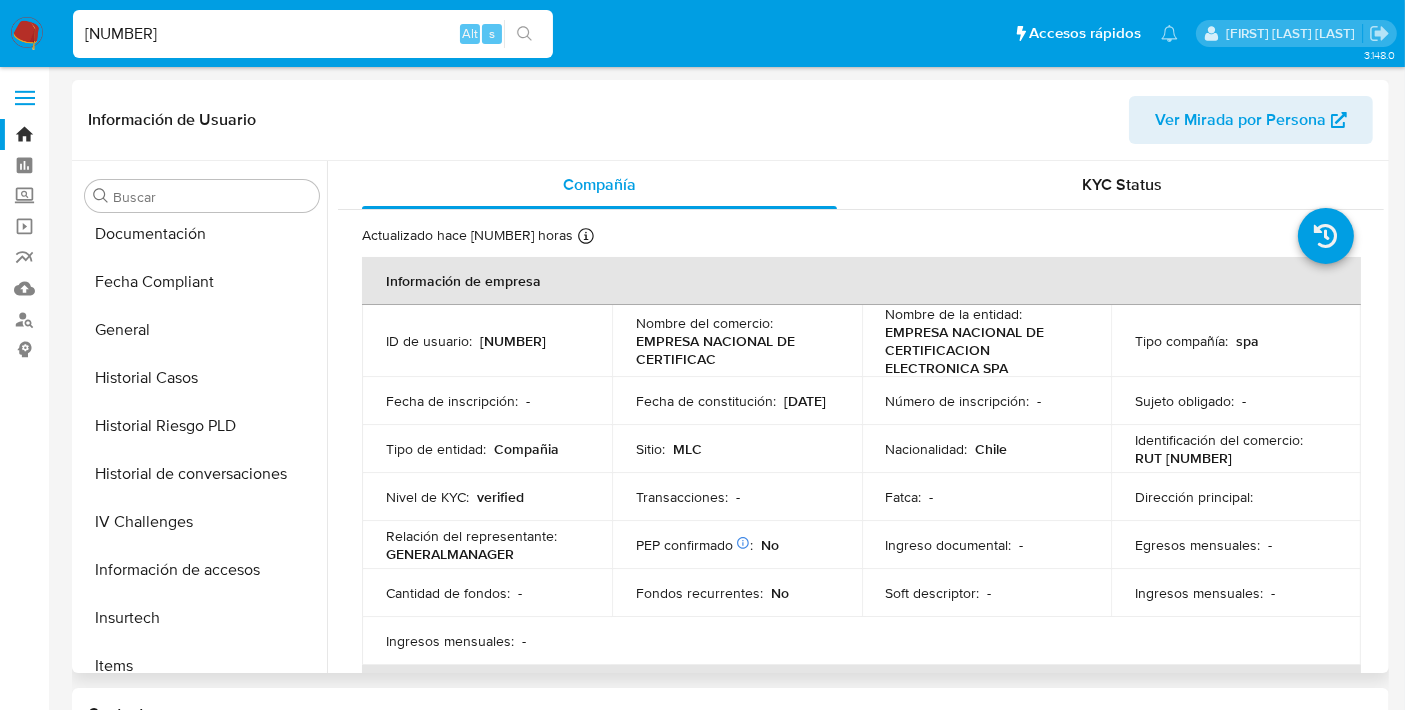 scroll, scrollTop: 438, scrollLeft: 0, axis: vertical 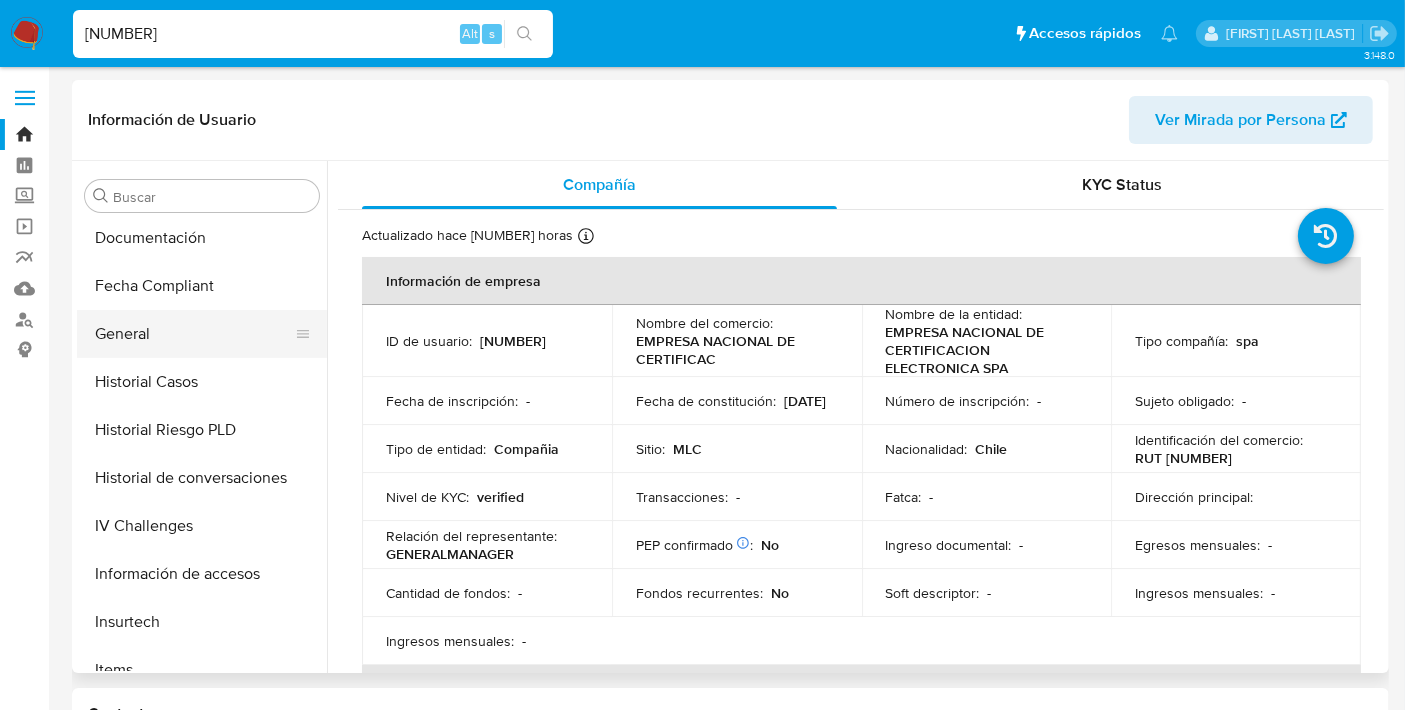 click on "General" at bounding box center [194, 334] 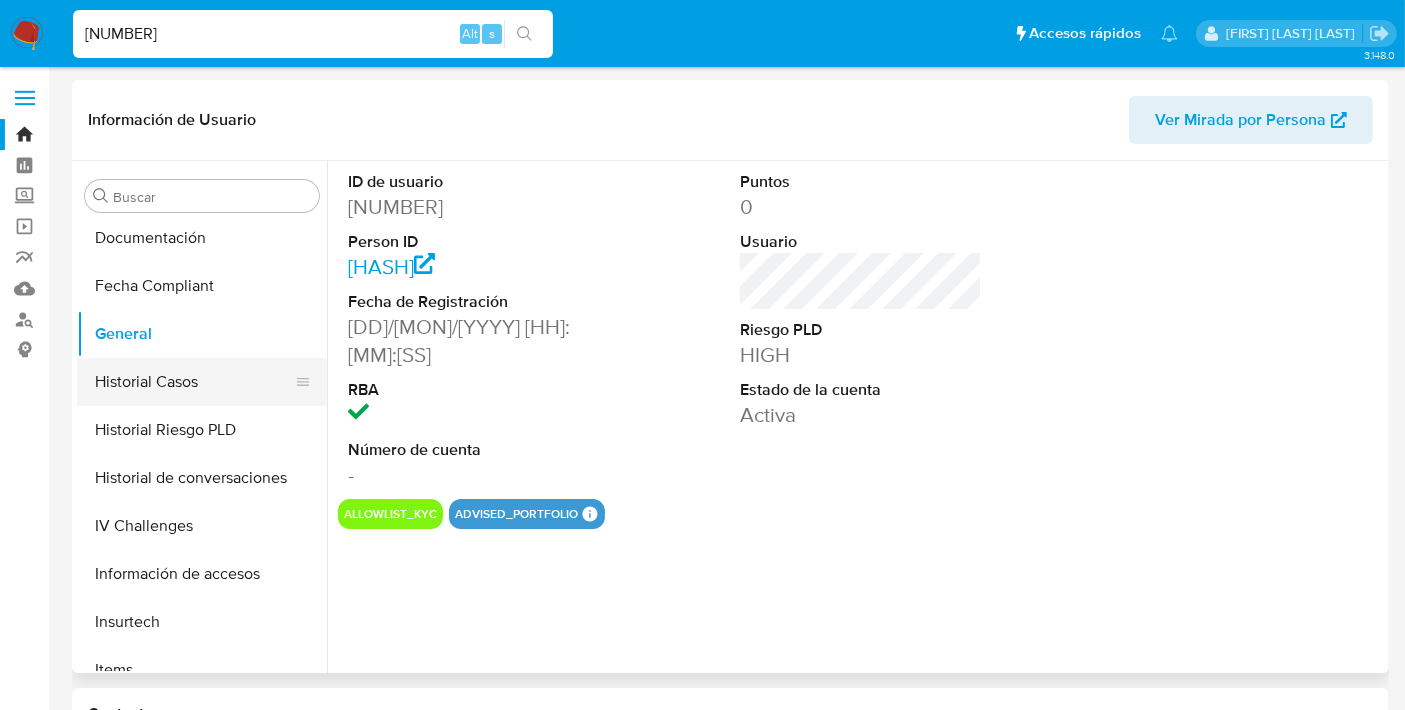 scroll, scrollTop: 233, scrollLeft: 0, axis: vertical 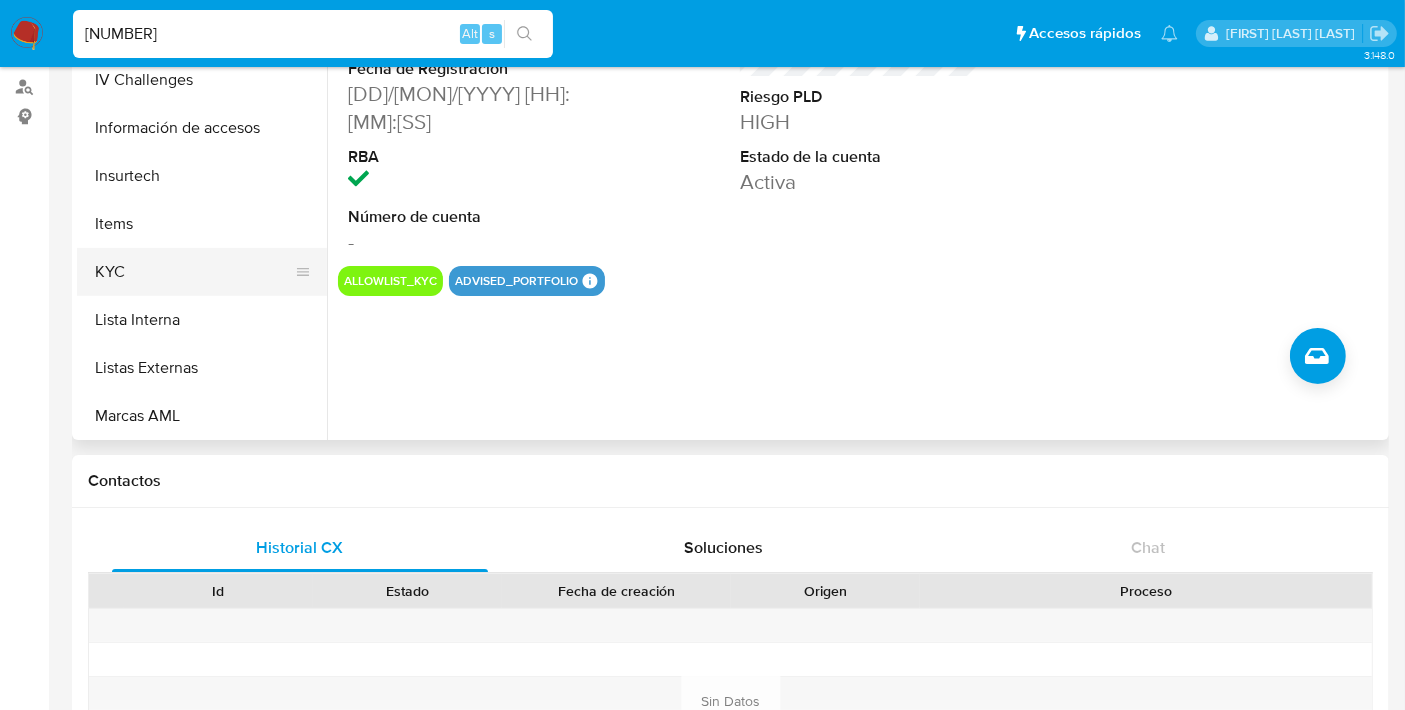 click on "KYC" at bounding box center [194, 272] 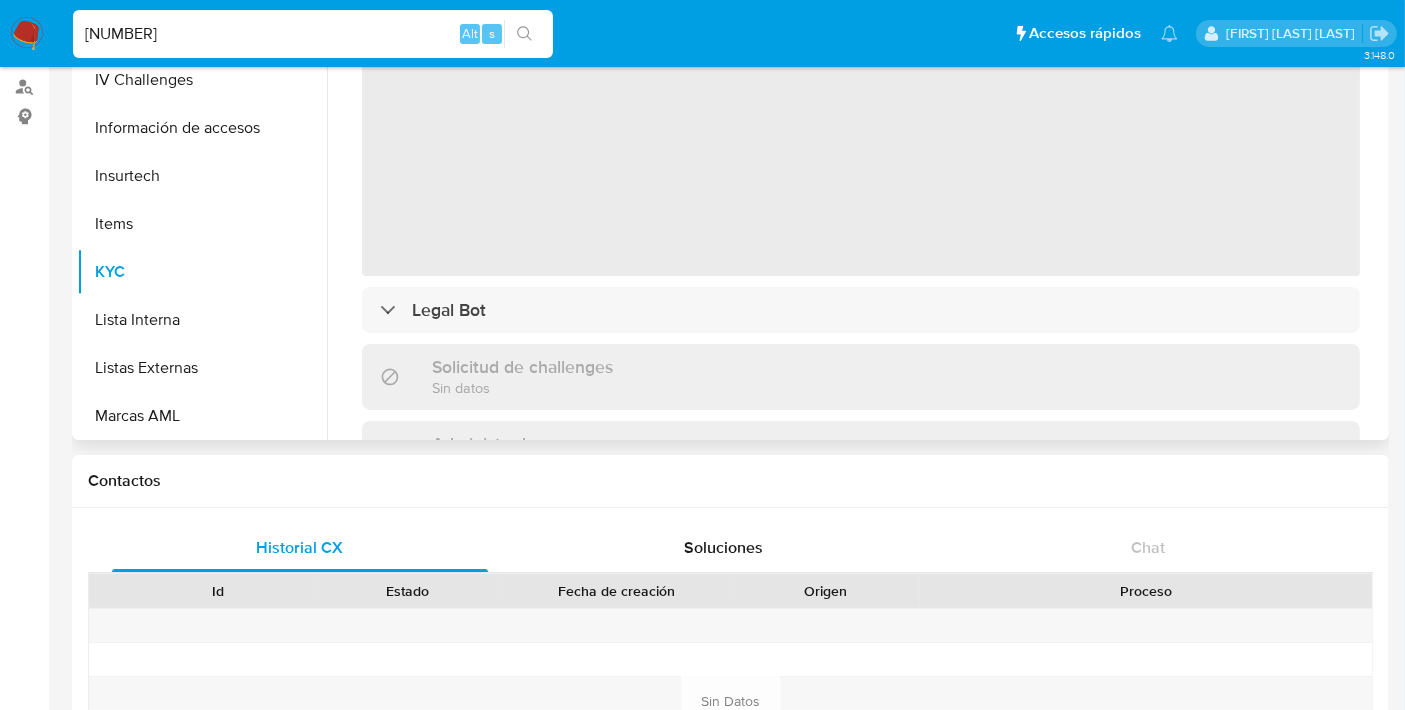 scroll, scrollTop: 0, scrollLeft: 0, axis: both 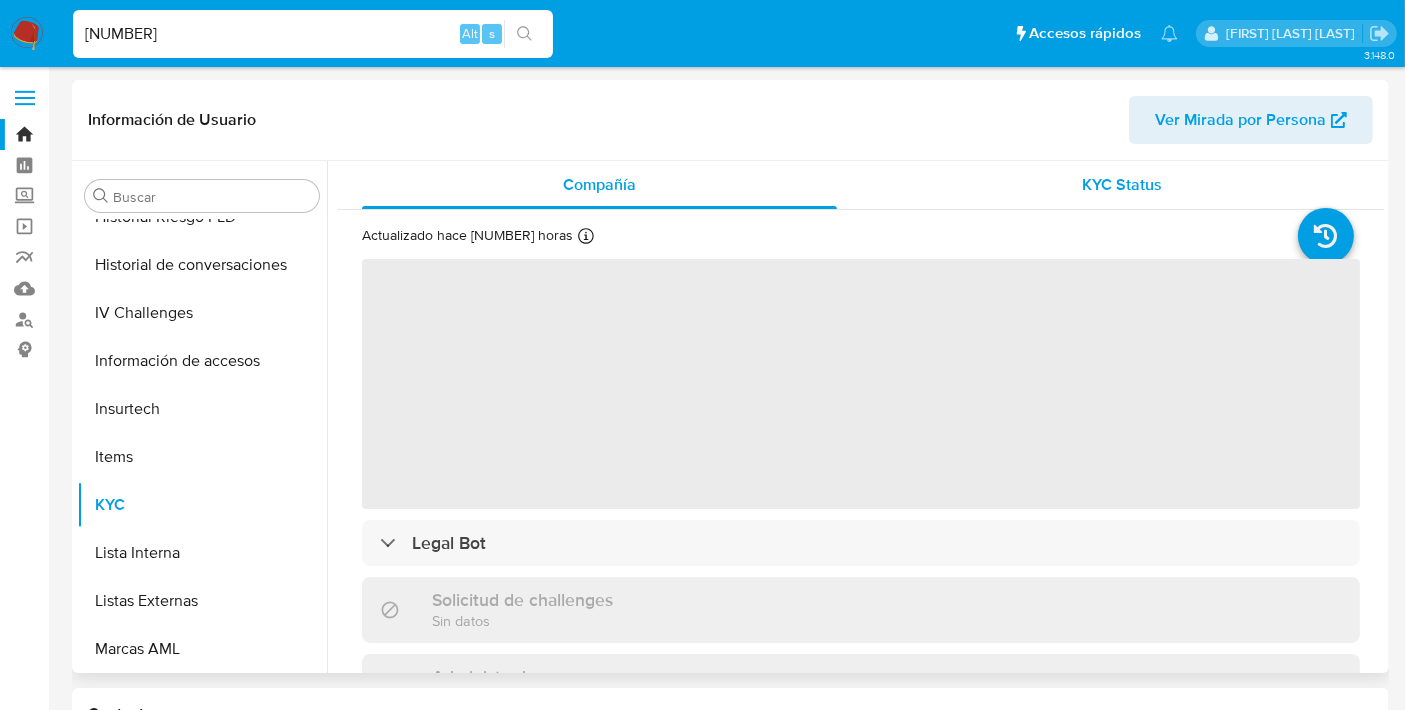 click on "KYC Status" at bounding box center [1122, 185] 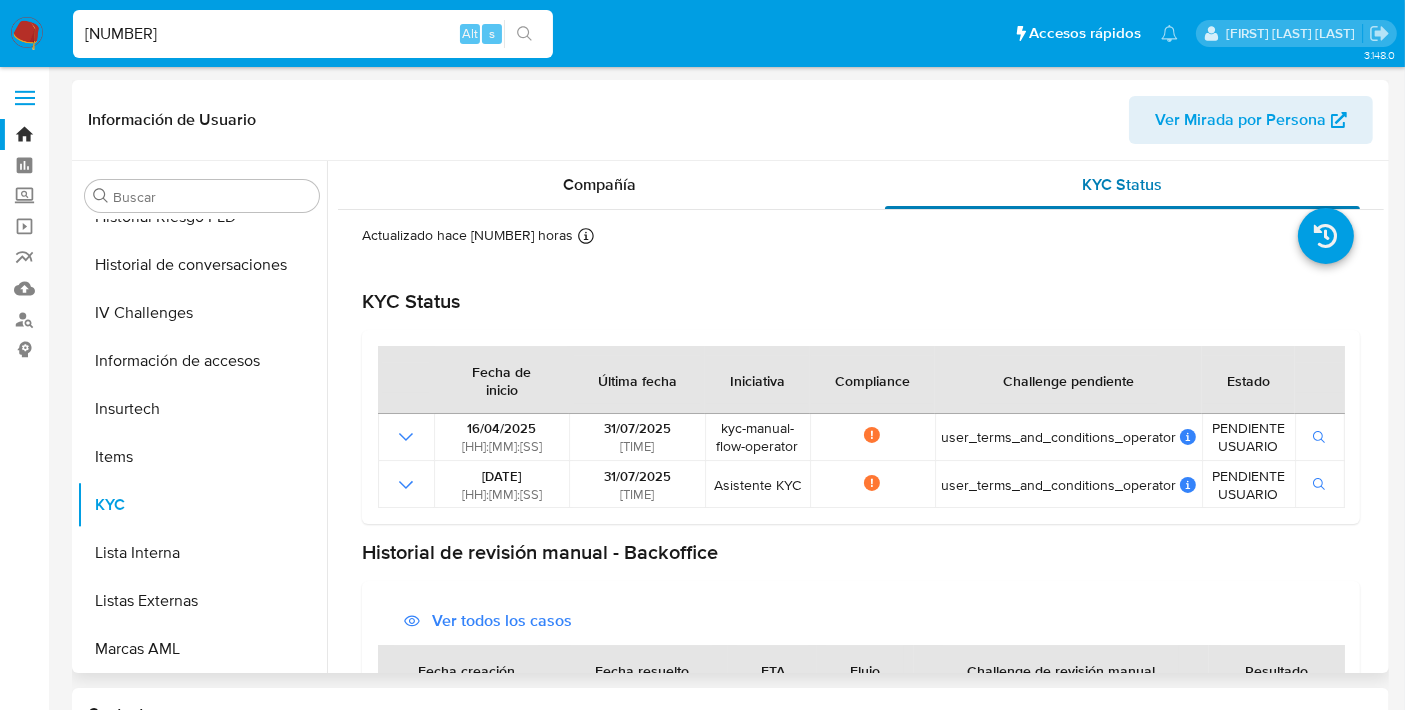 scroll, scrollTop: 148, scrollLeft: 0, axis: vertical 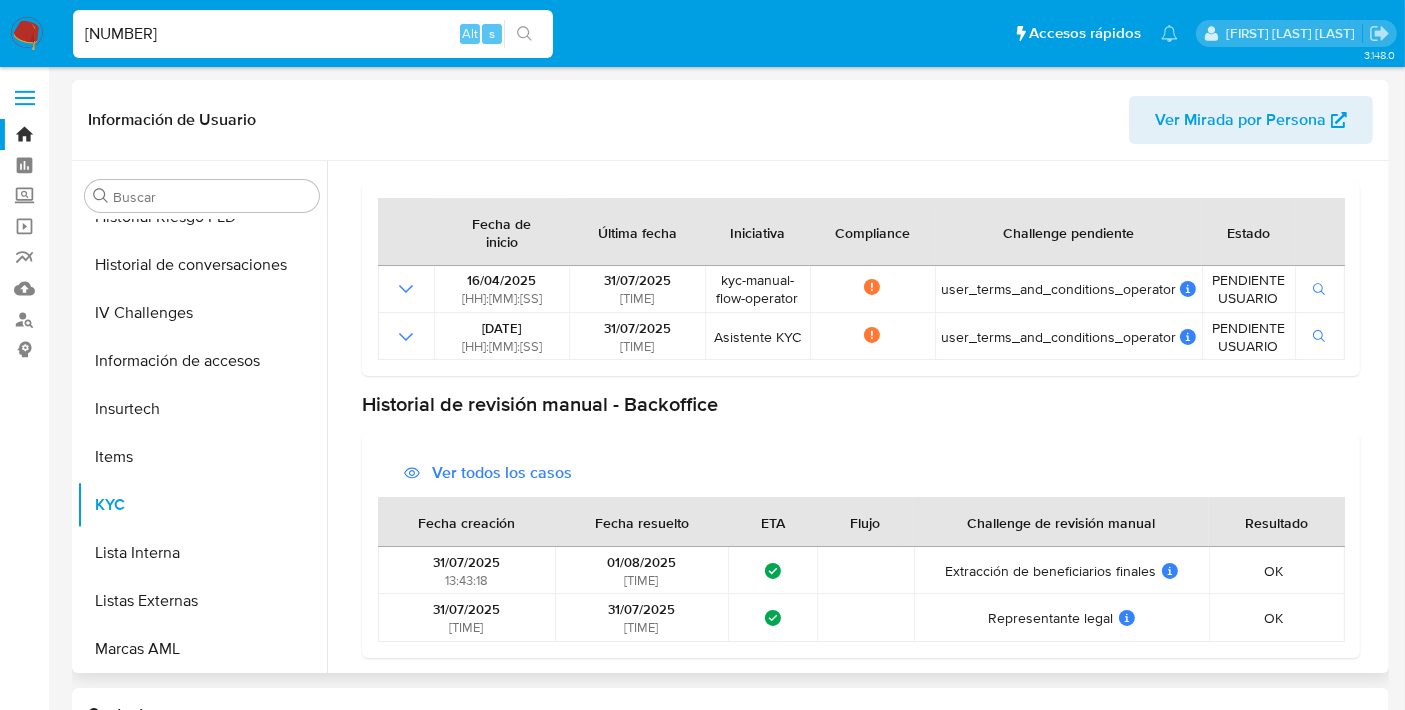 type 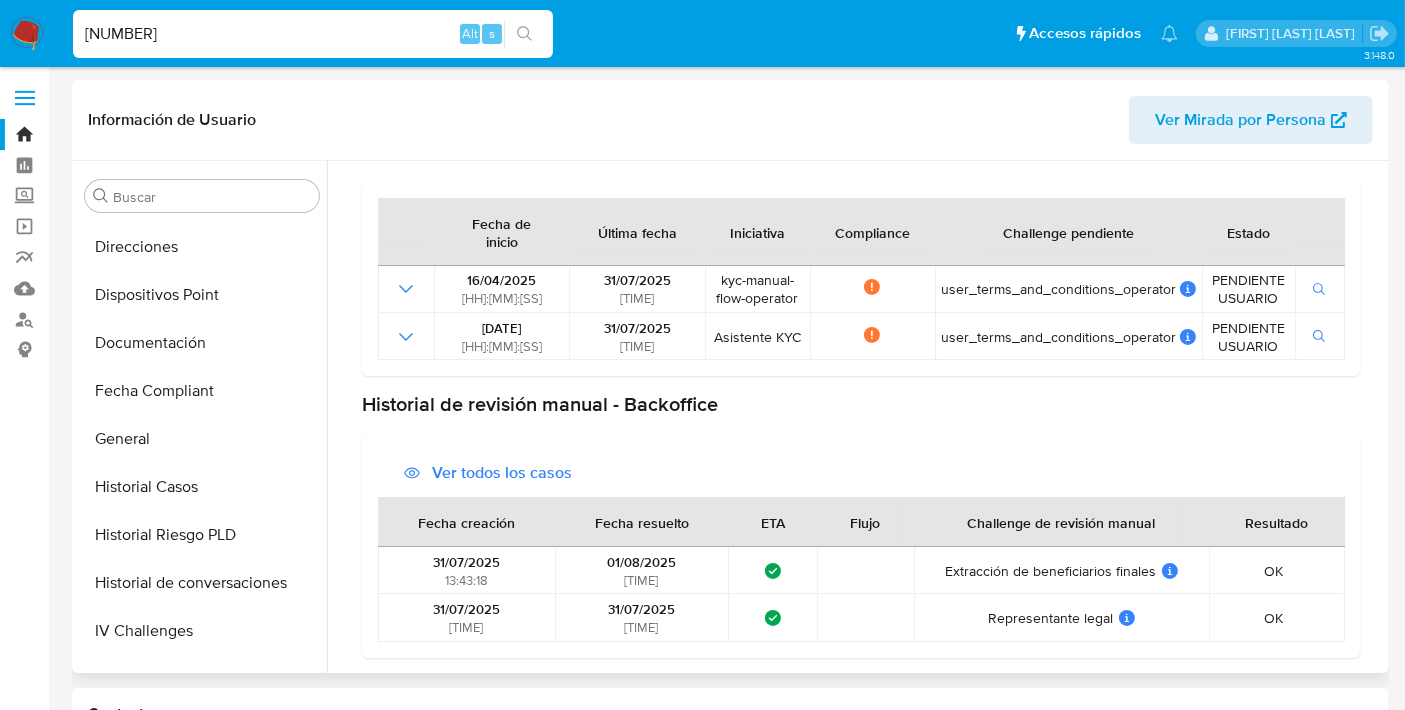 scroll, scrollTop: 322, scrollLeft: 0, axis: vertical 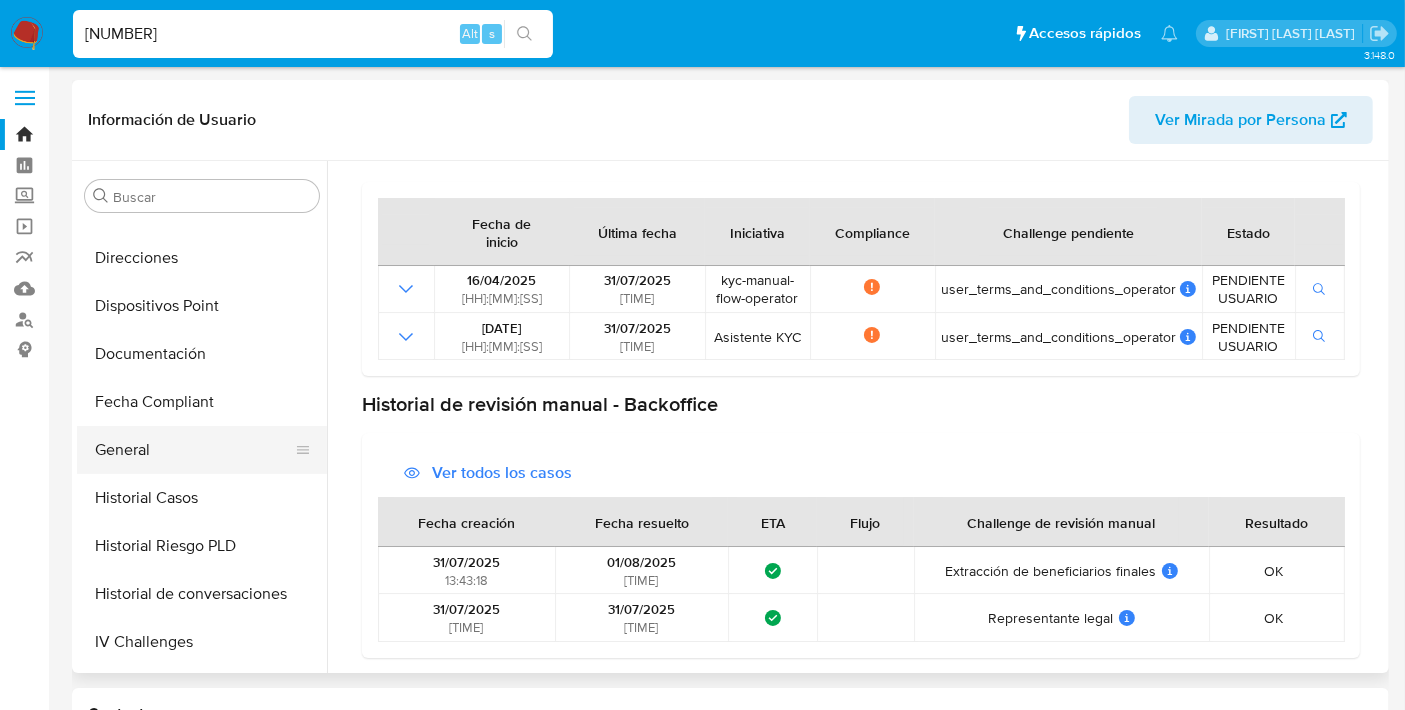click on "General" at bounding box center [194, 450] 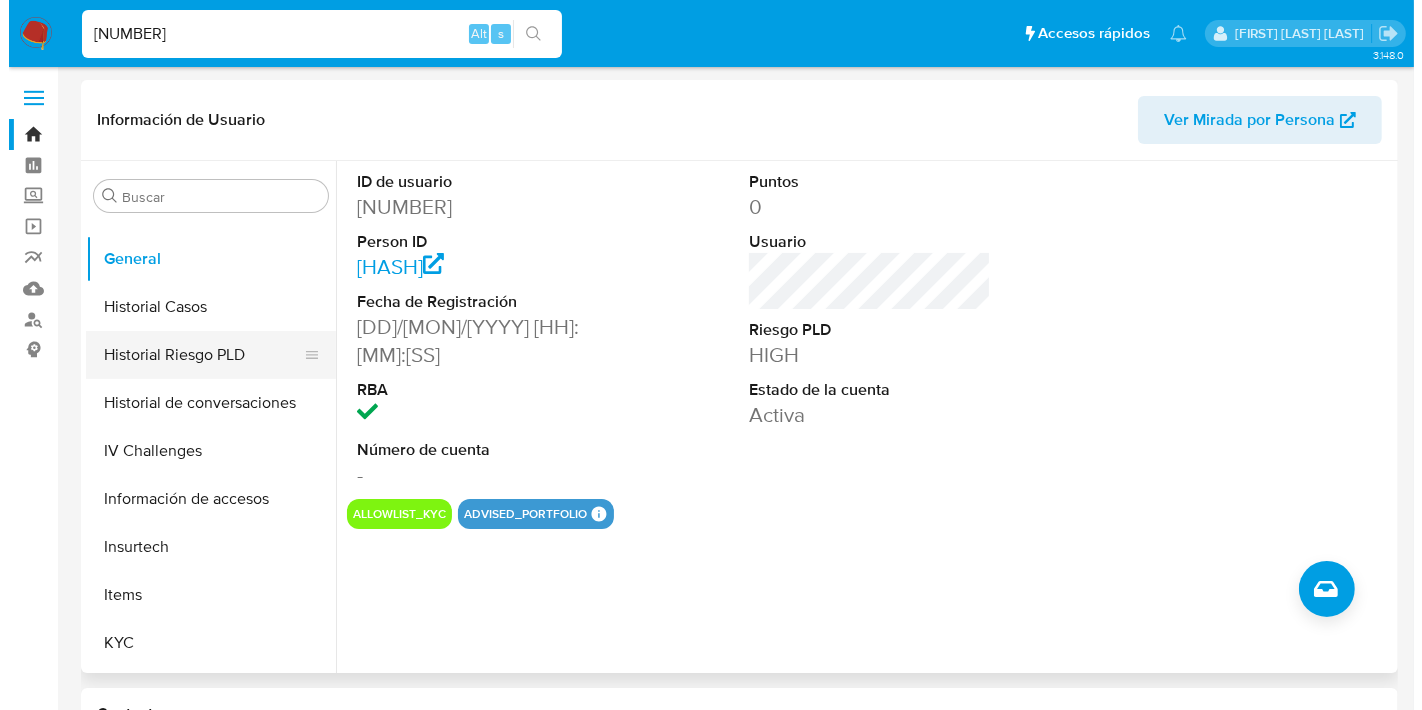 scroll, scrollTop: 514, scrollLeft: 0, axis: vertical 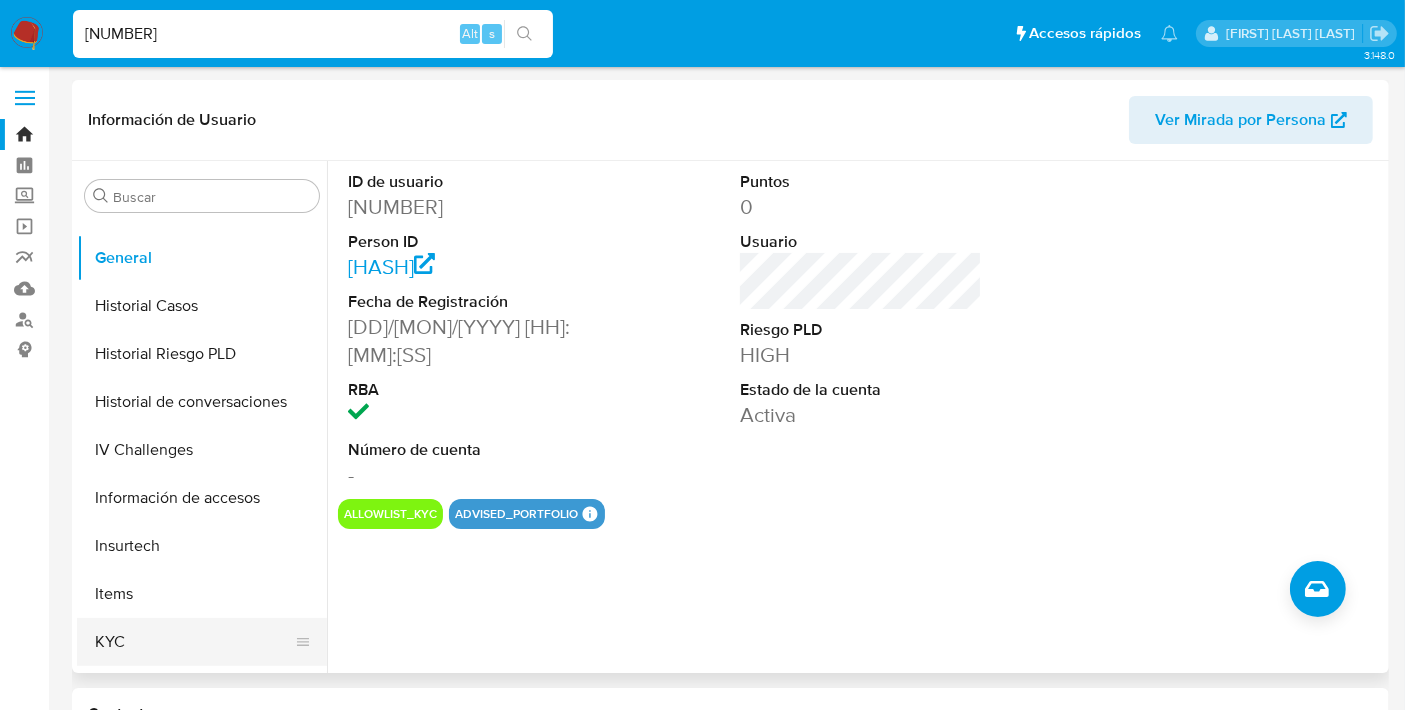 click on "KYC" at bounding box center [194, 642] 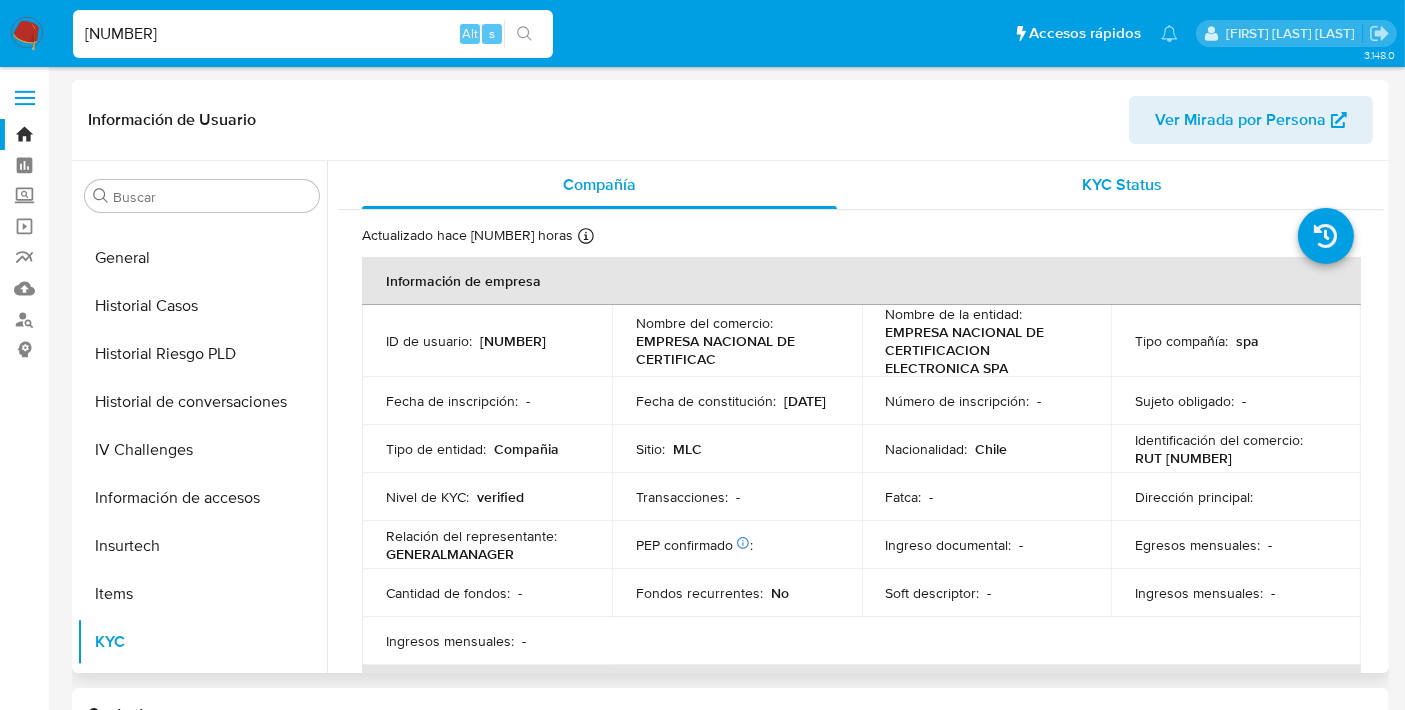 click on "KYC Status" at bounding box center (1122, 185) 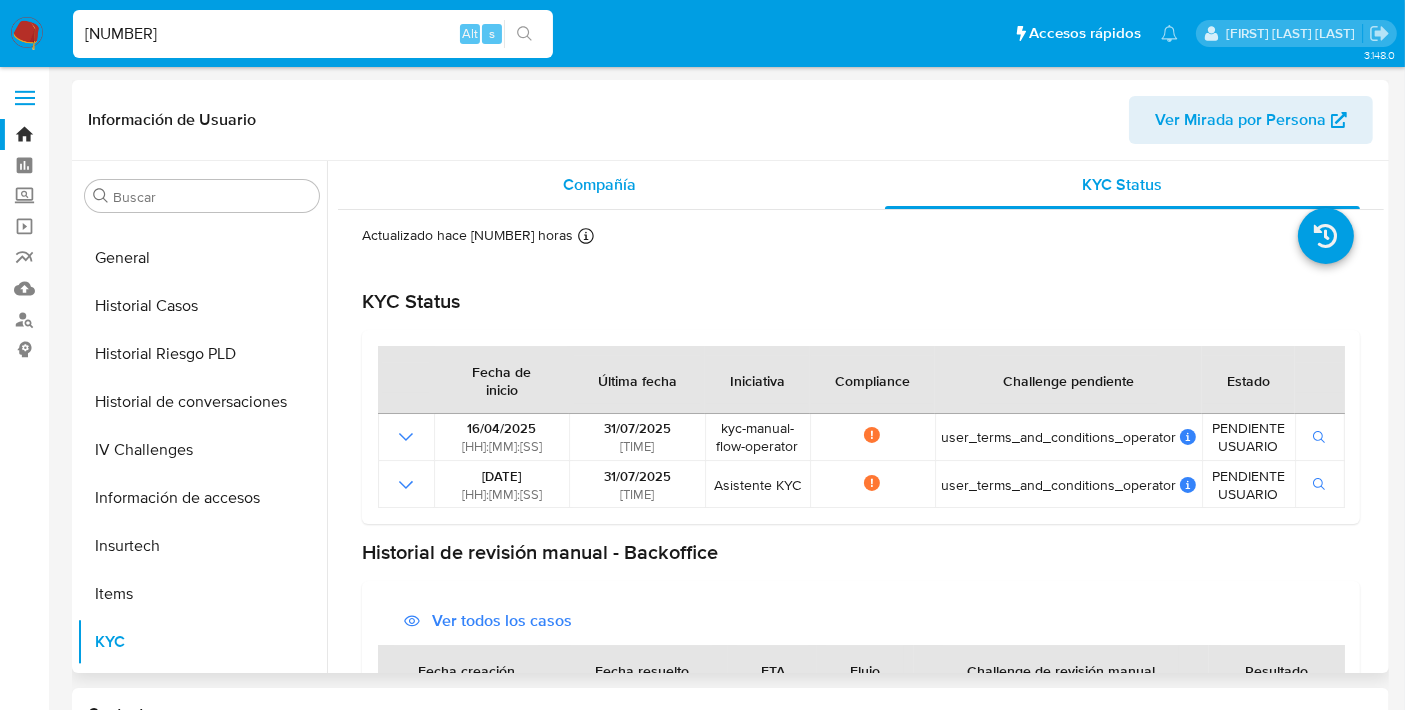 click on "Compañía" at bounding box center (599, 185) 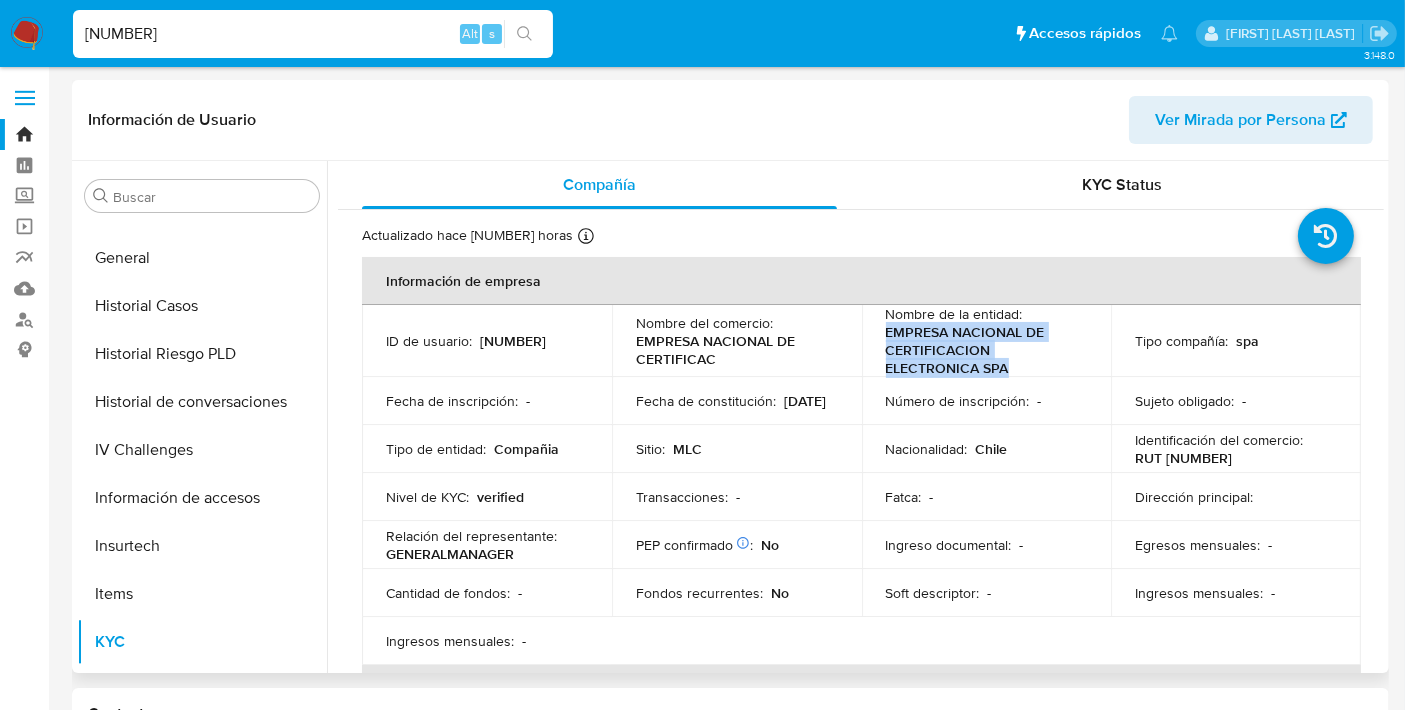 drag, startPoint x: 883, startPoint y: 334, endPoint x: 1009, endPoint y: 373, distance: 131.89769 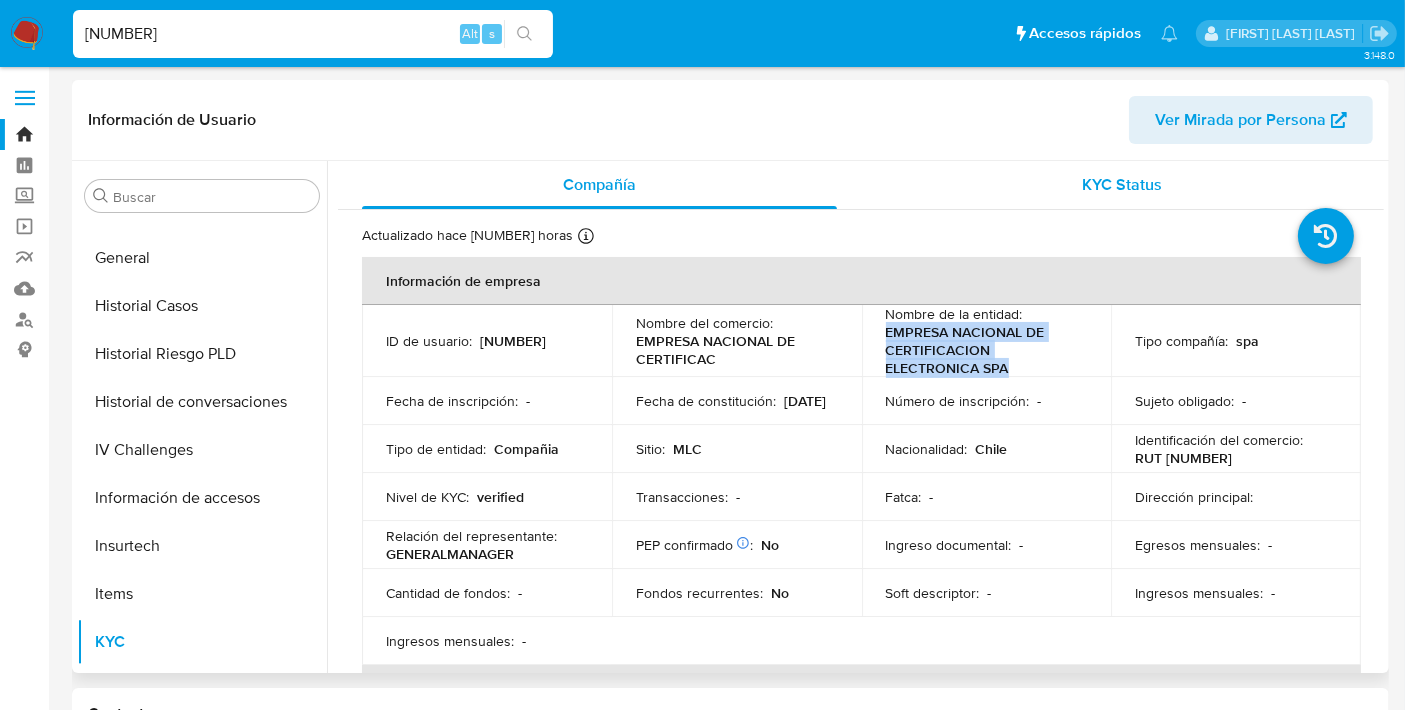 click on "KYC Status" at bounding box center (1122, 185) 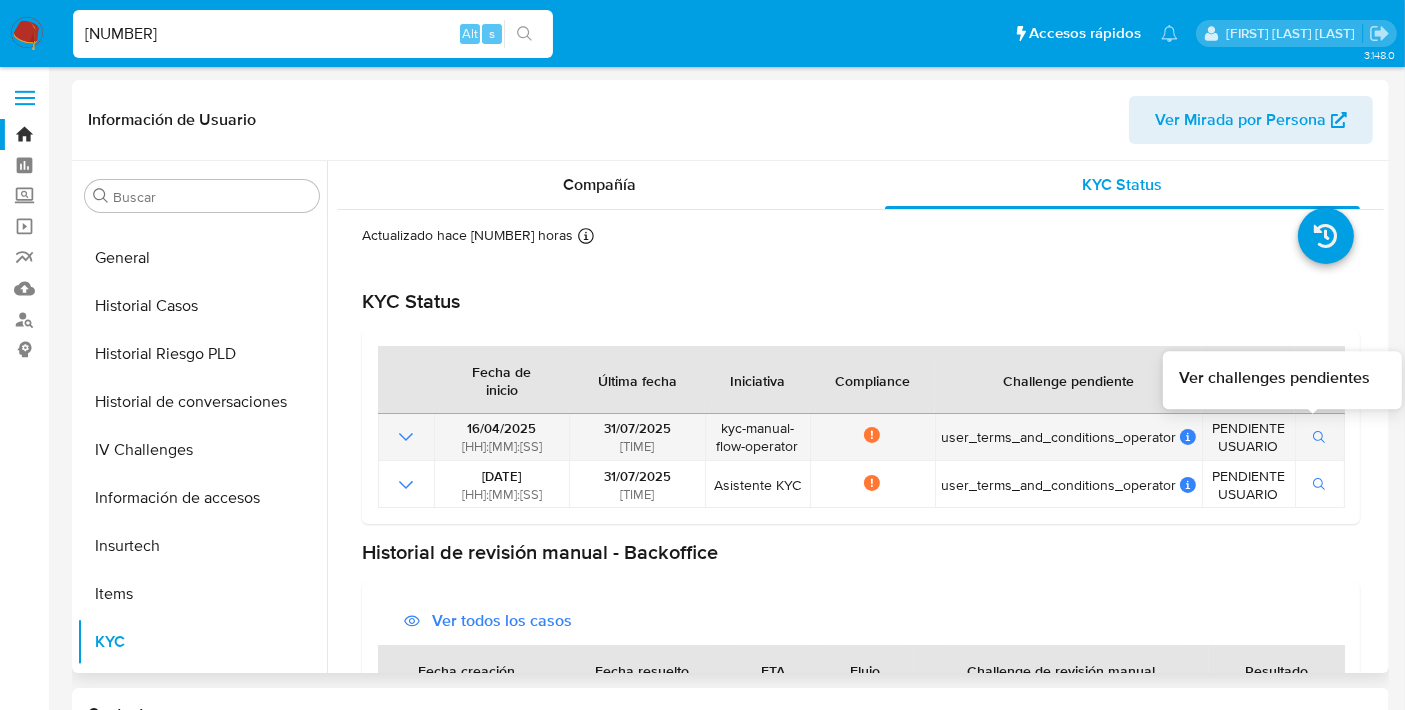 click 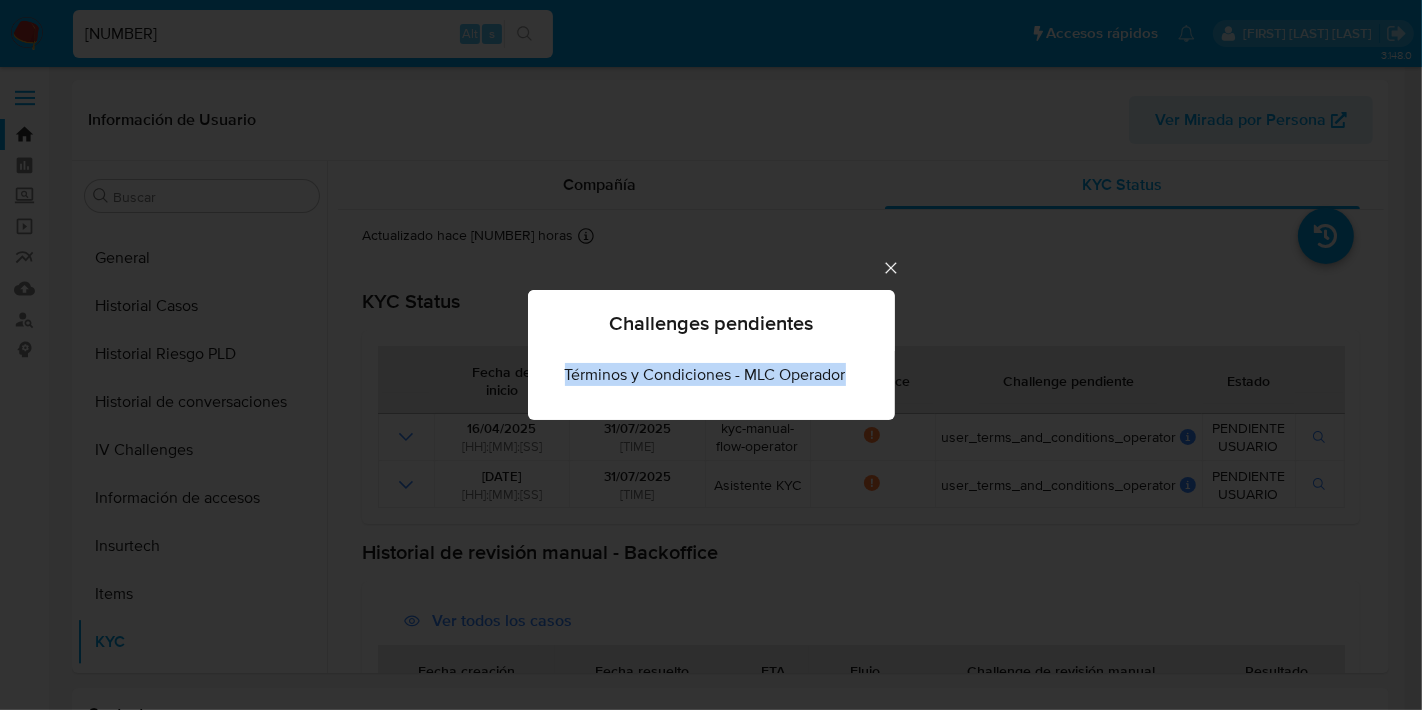 drag, startPoint x: 861, startPoint y: 372, endPoint x: 499, endPoint y: 375, distance: 362.01242 